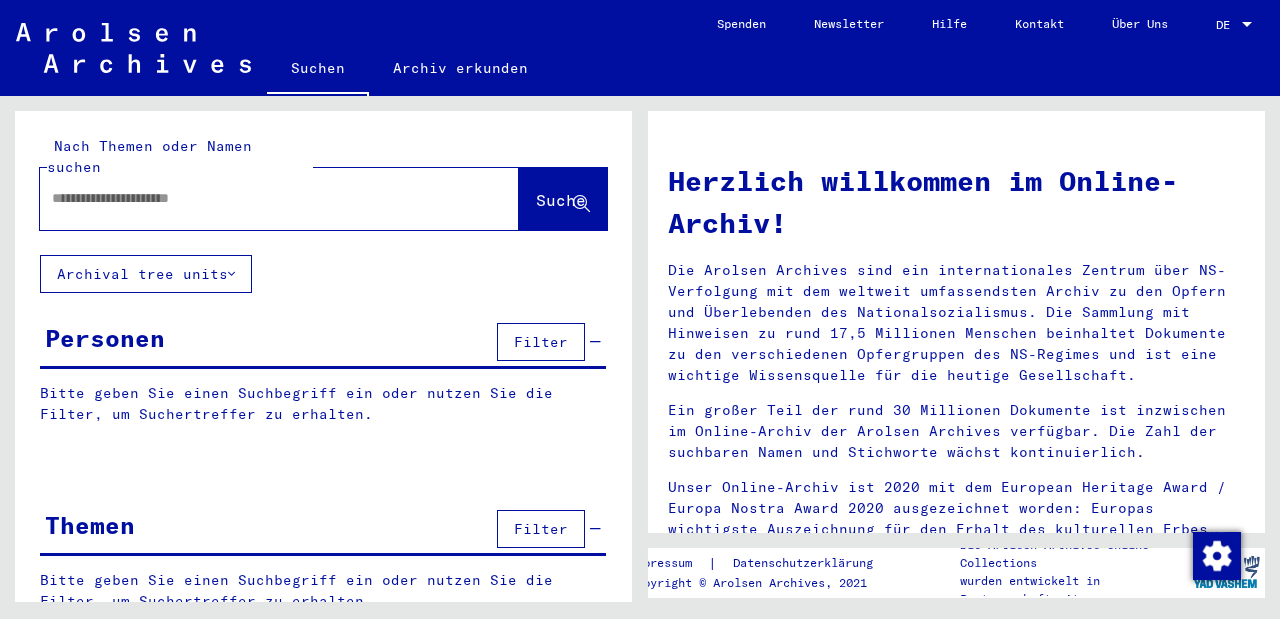 scroll, scrollTop: 0, scrollLeft: 0, axis: both 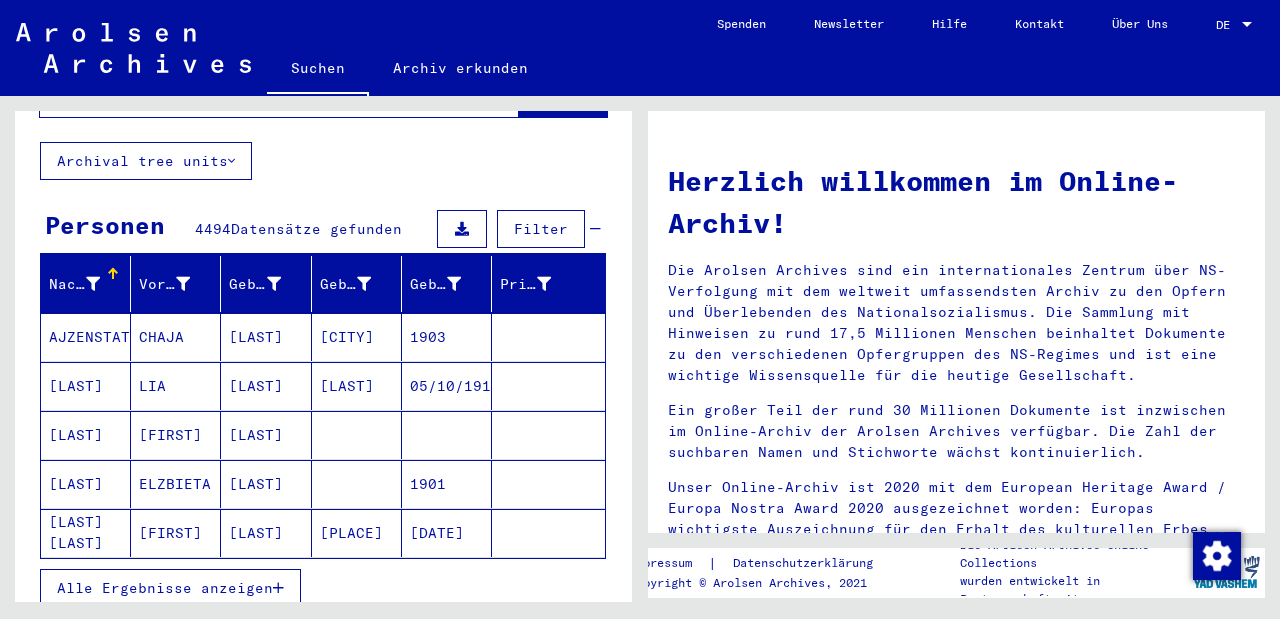 click at bounding box center (113, 274) 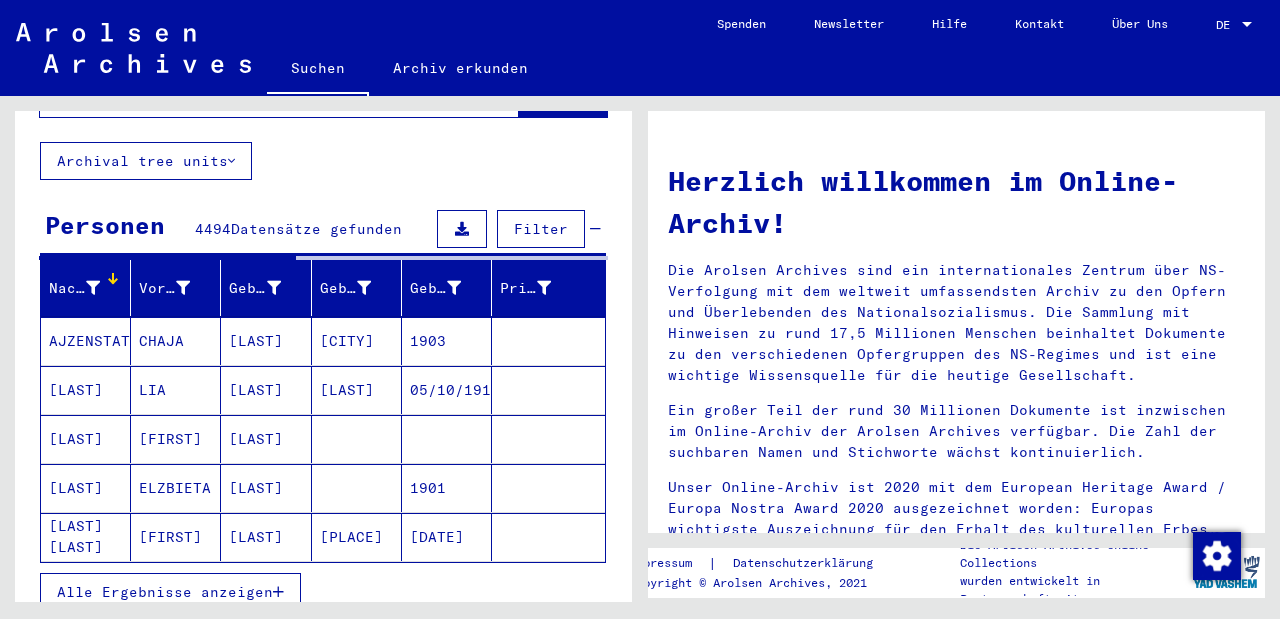 click on "Nachname" at bounding box center (74, 288) 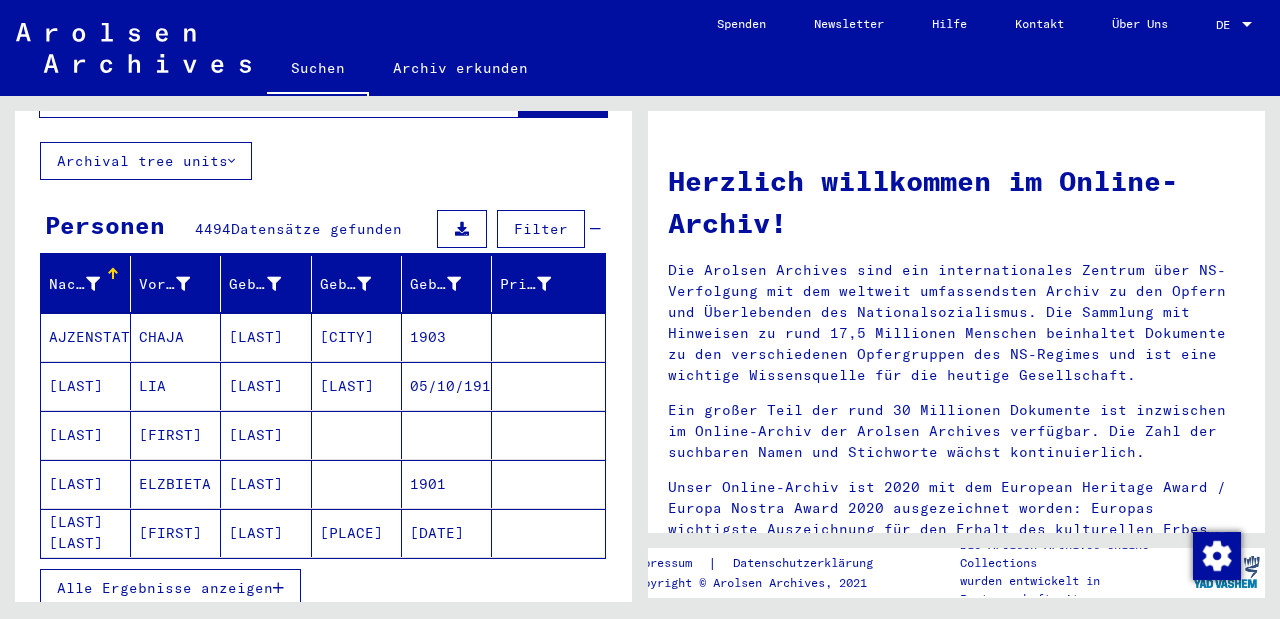 click on "Nachname" at bounding box center (74, 284) 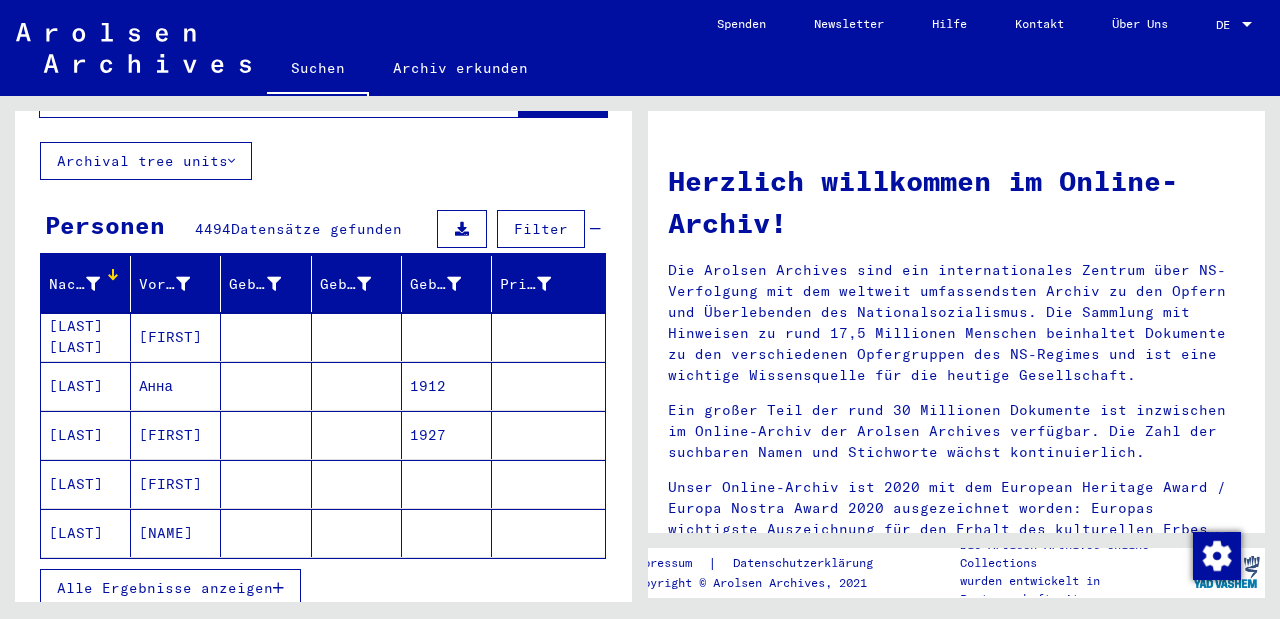 click on "Nachname" at bounding box center [74, 284] 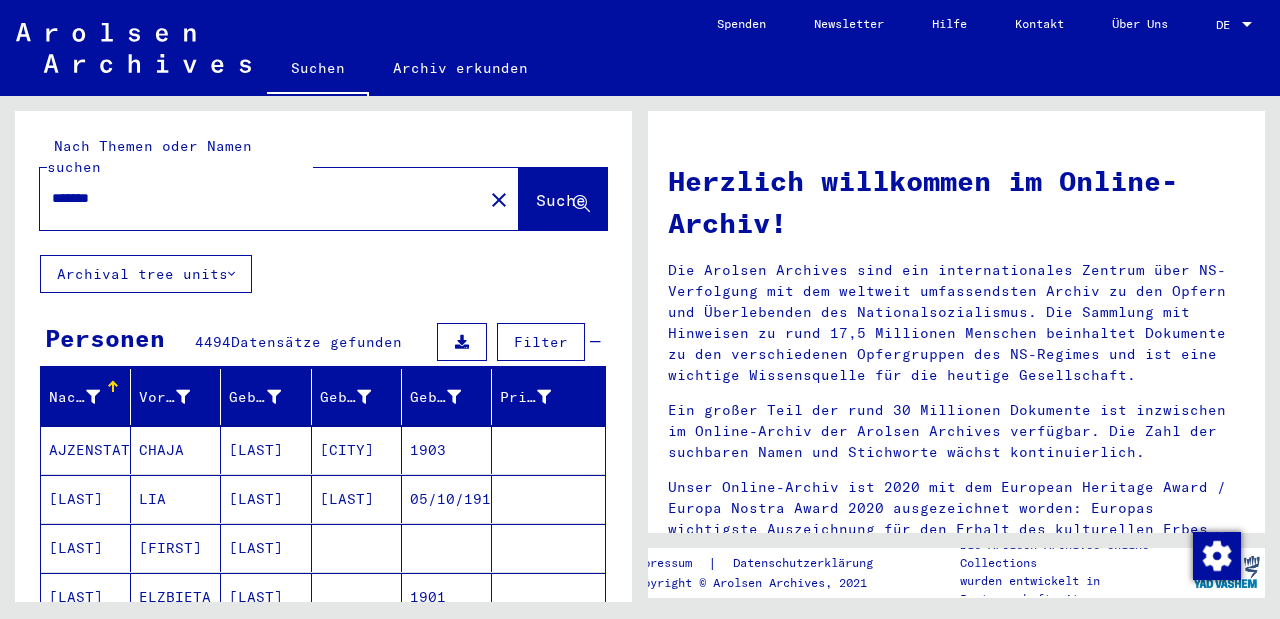 scroll, scrollTop: 0, scrollLeft: 0, axis: both 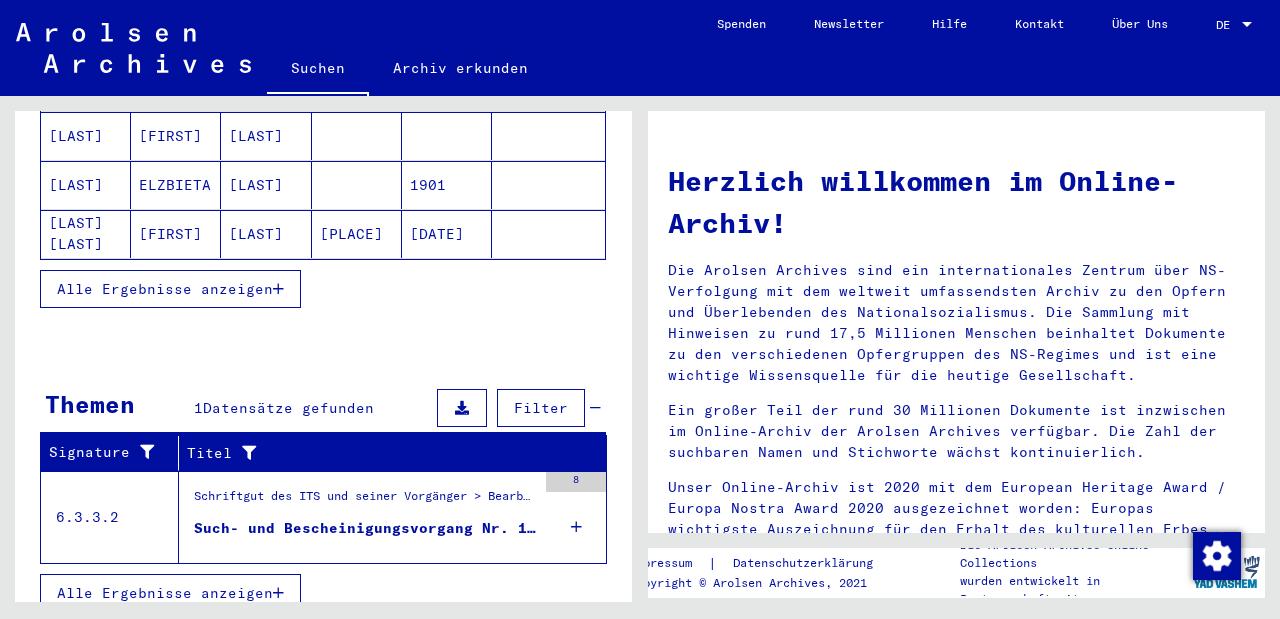 click on "Alle Ergebnisse anzeigen" at bounding box center [170, 289] 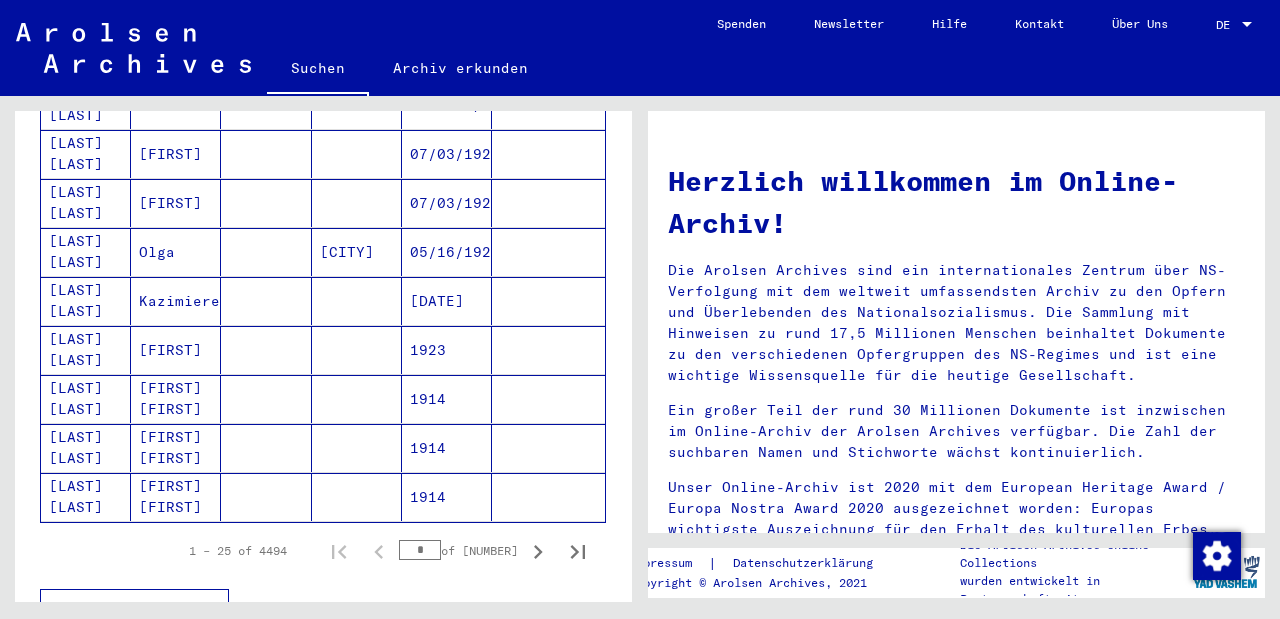 scroll, scrollTop: 1132, scrollLeft: 0, axis: vertical 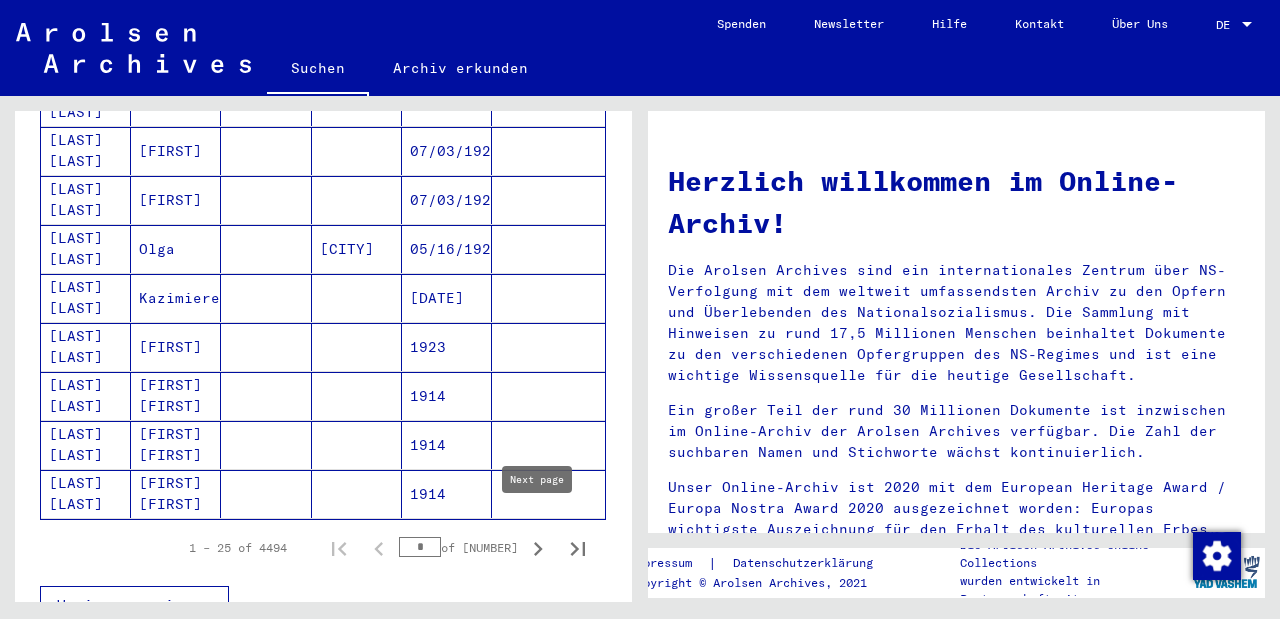 click at bounding box center [538, 549] 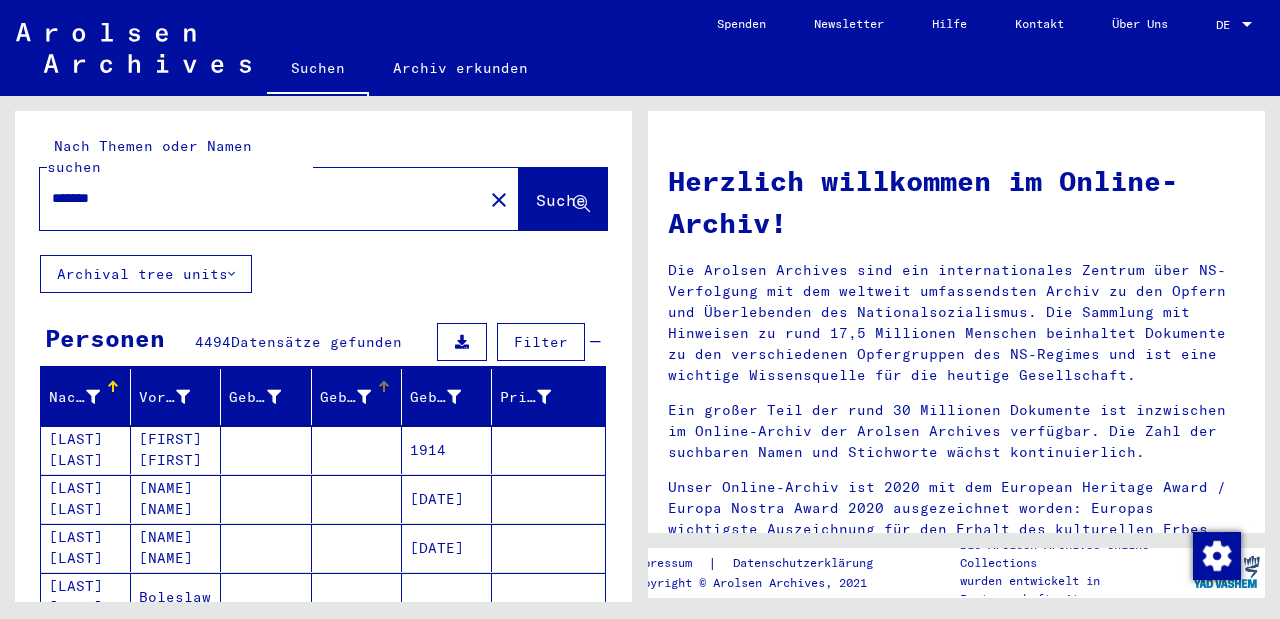 scroll, scrollTop: 0, scrollLeft: 0, axis: both 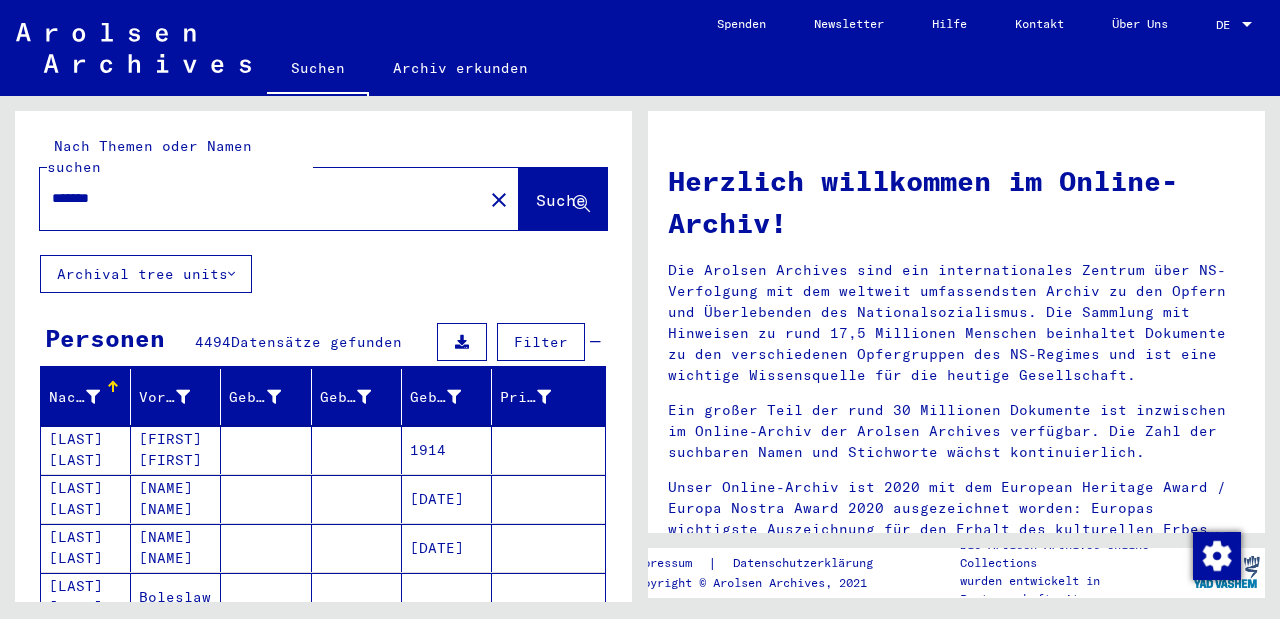 click on "*******" at bounding box center [255, 198] 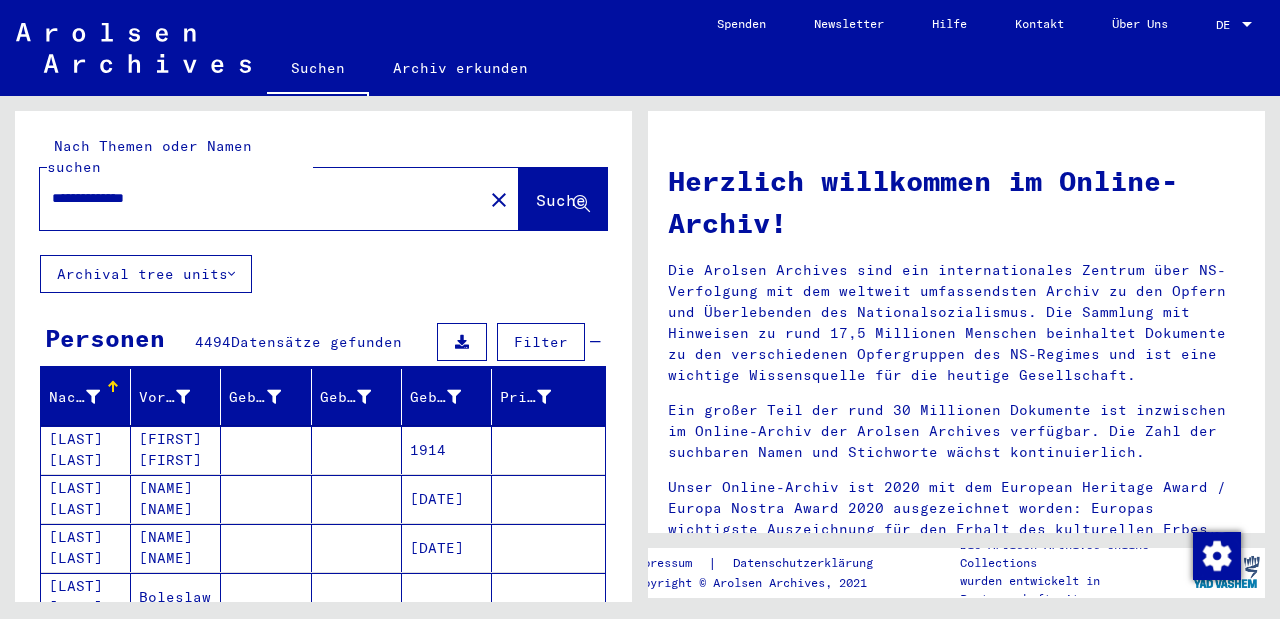 drag, startPoint x: 271, startPoint y: 183, endPoint x: 579, endPoint y: 192, distance: 308.13147 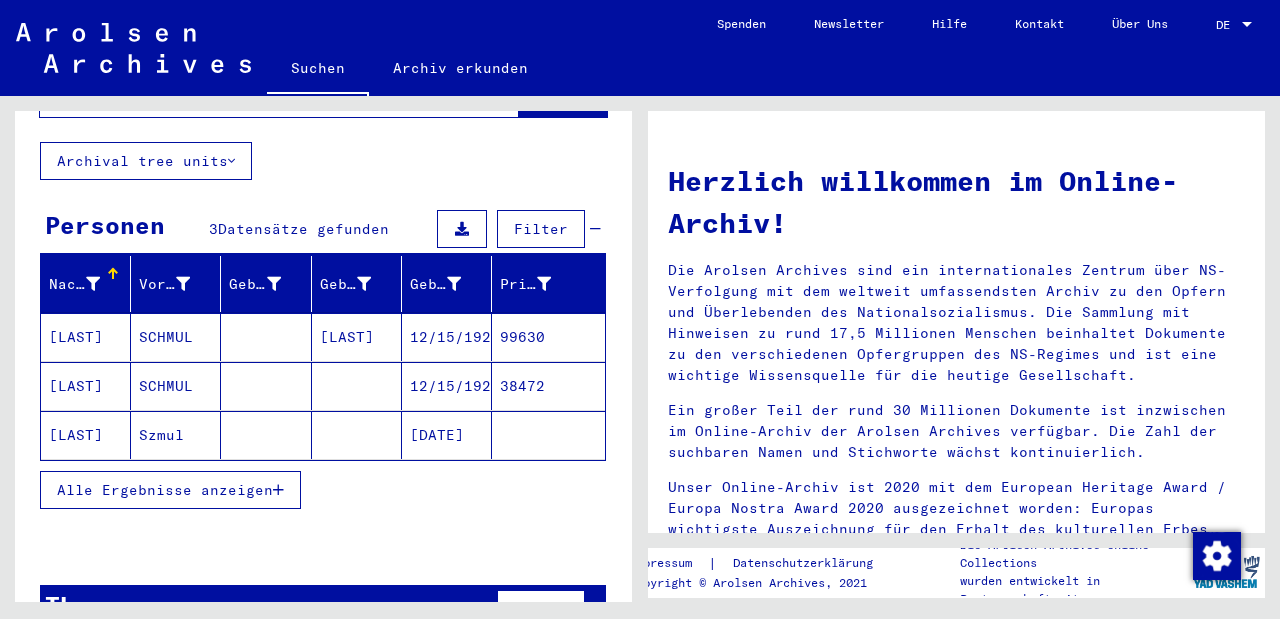 scroll, scrollTop: 115, scrollLeft: 0, axis: vertical 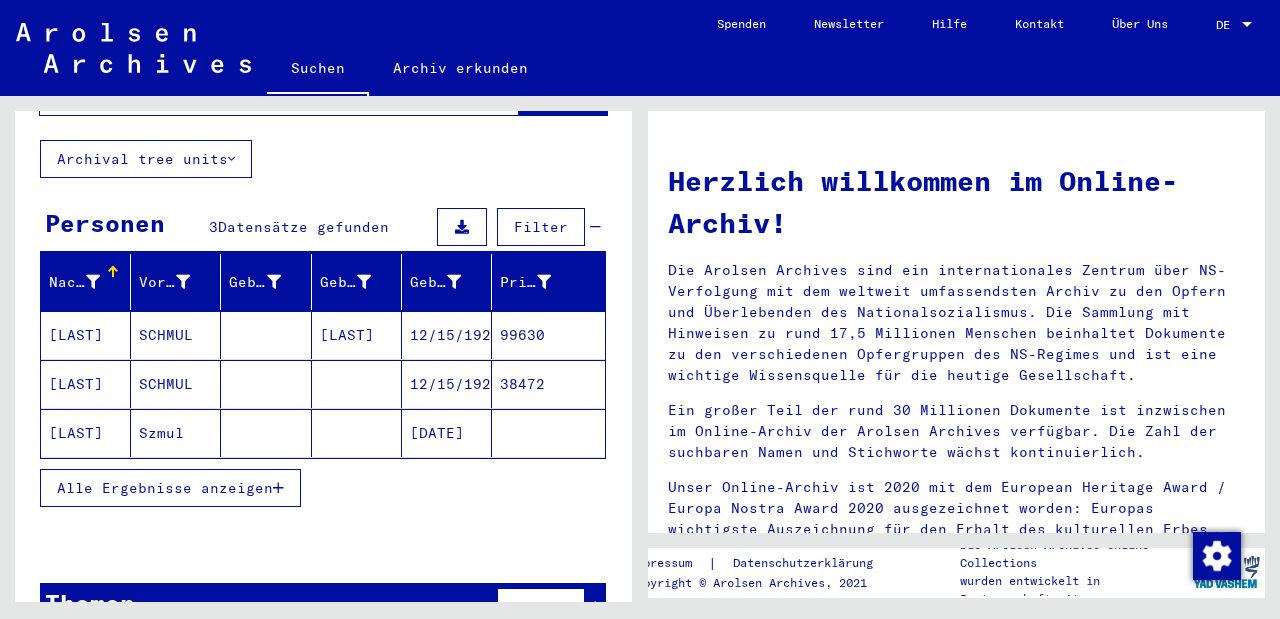 click on "Alle Ergebnisse anzeigen" at bounding box center [165, 488] 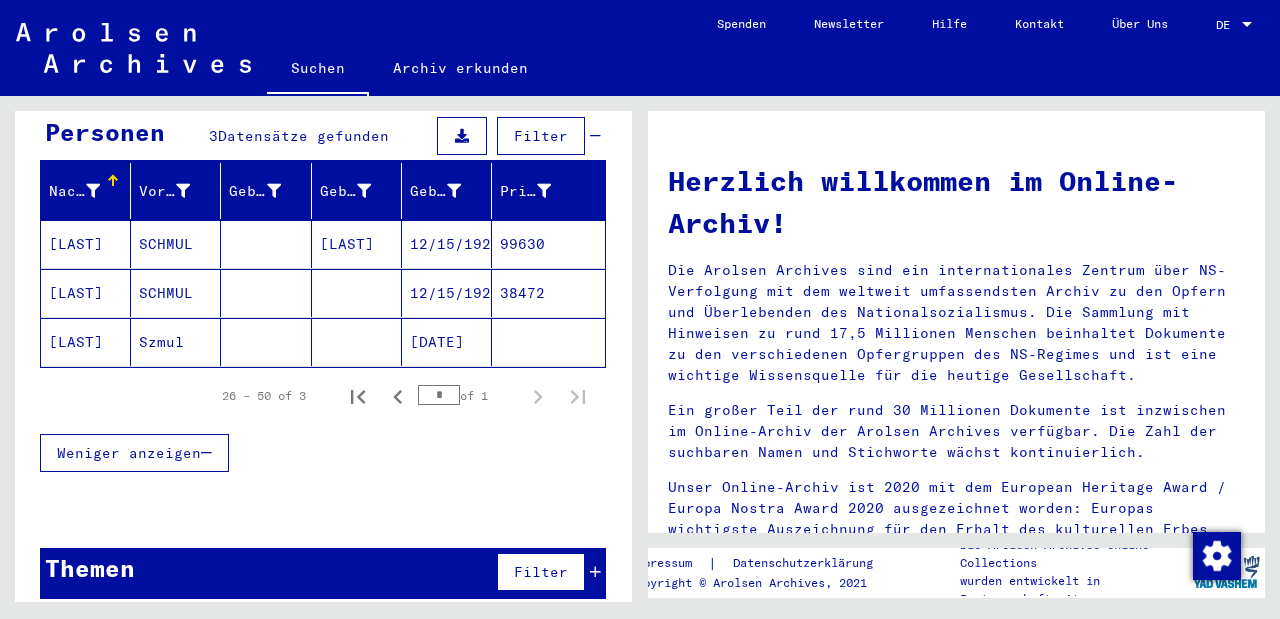 scroll, scrollTop: 204, scrollLeft: 0, axis: vertical 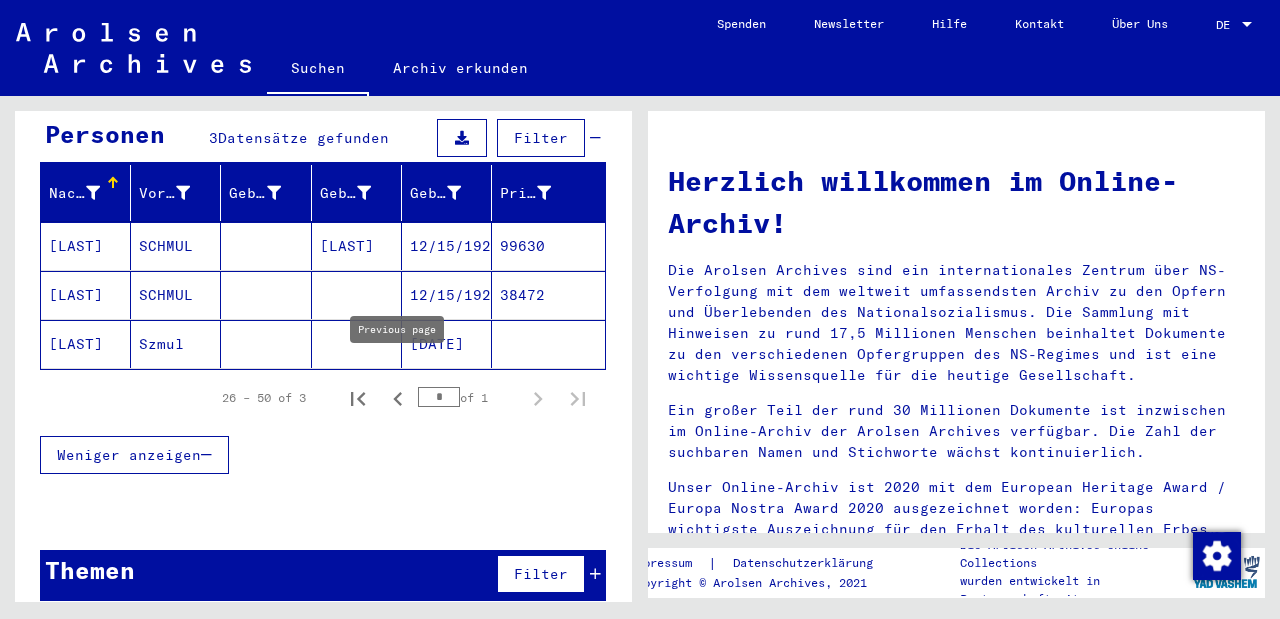 click at bounding box center [398, 399] 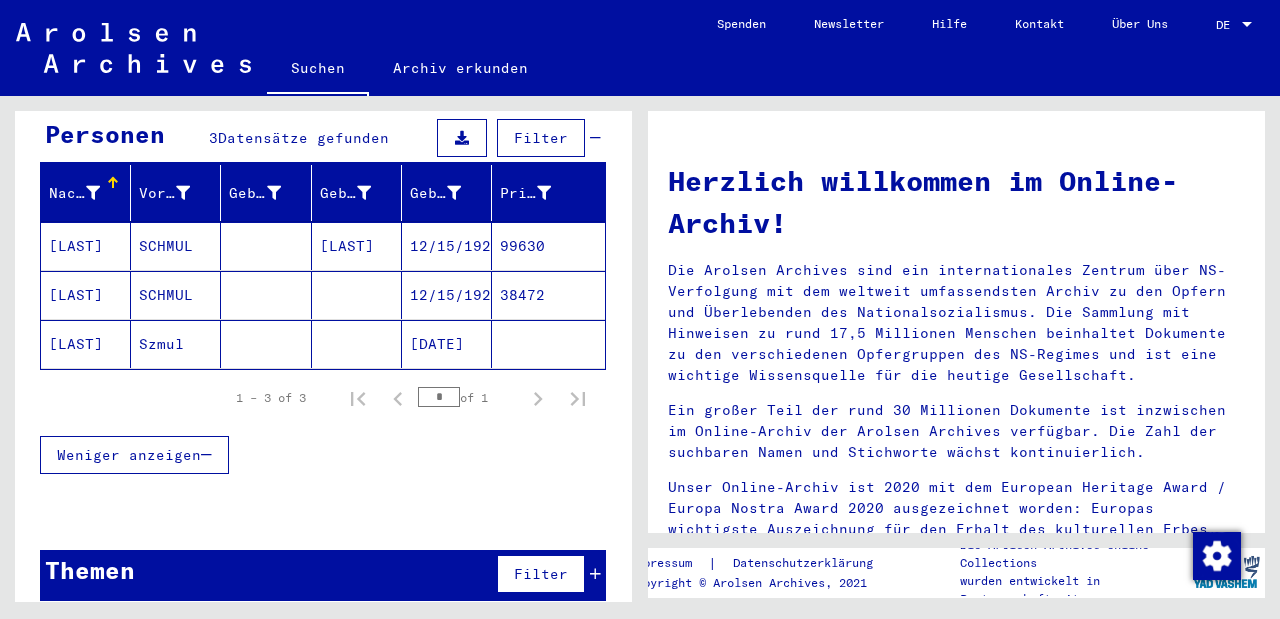click on "Weniger anzeigen" at bounding box center [129, 455] 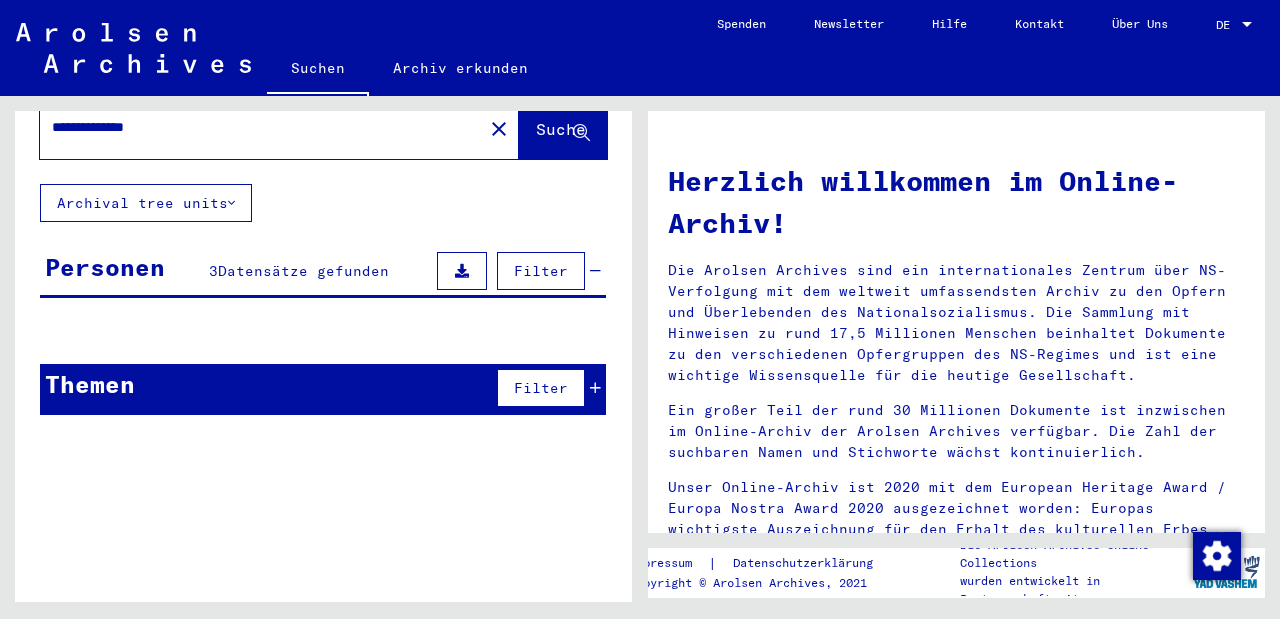 scroll, scrollTop: 50, scrollLeft: 0, axis: vertical 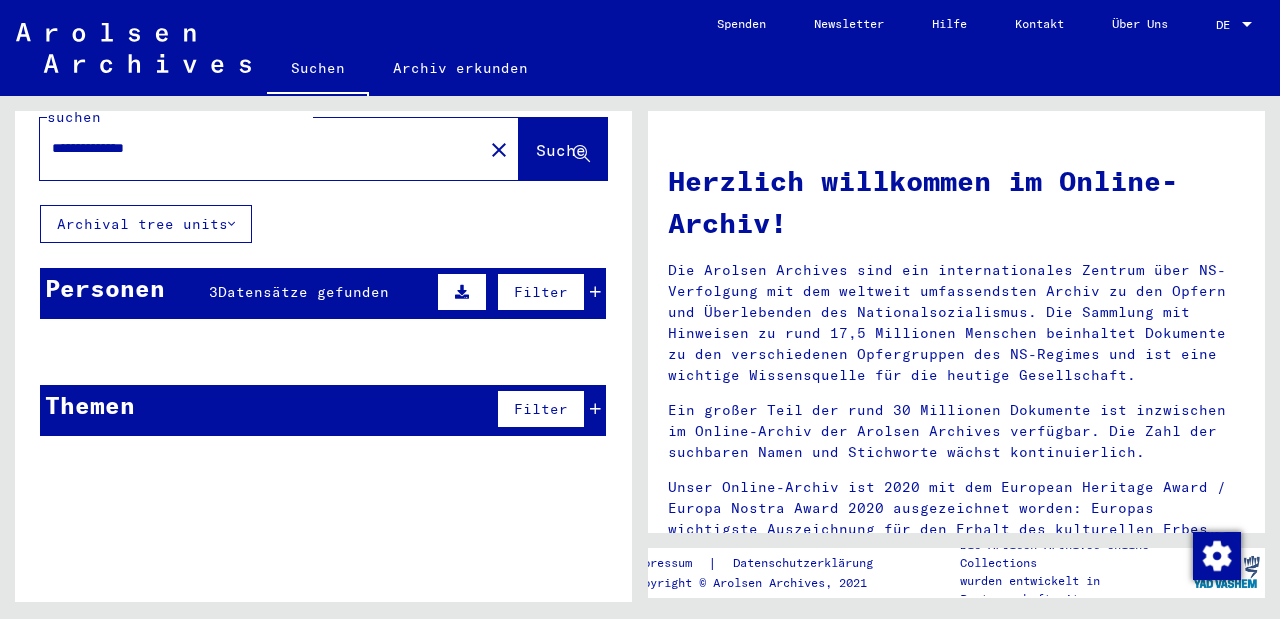 click on "Personen" at bounding box center (105, 288) 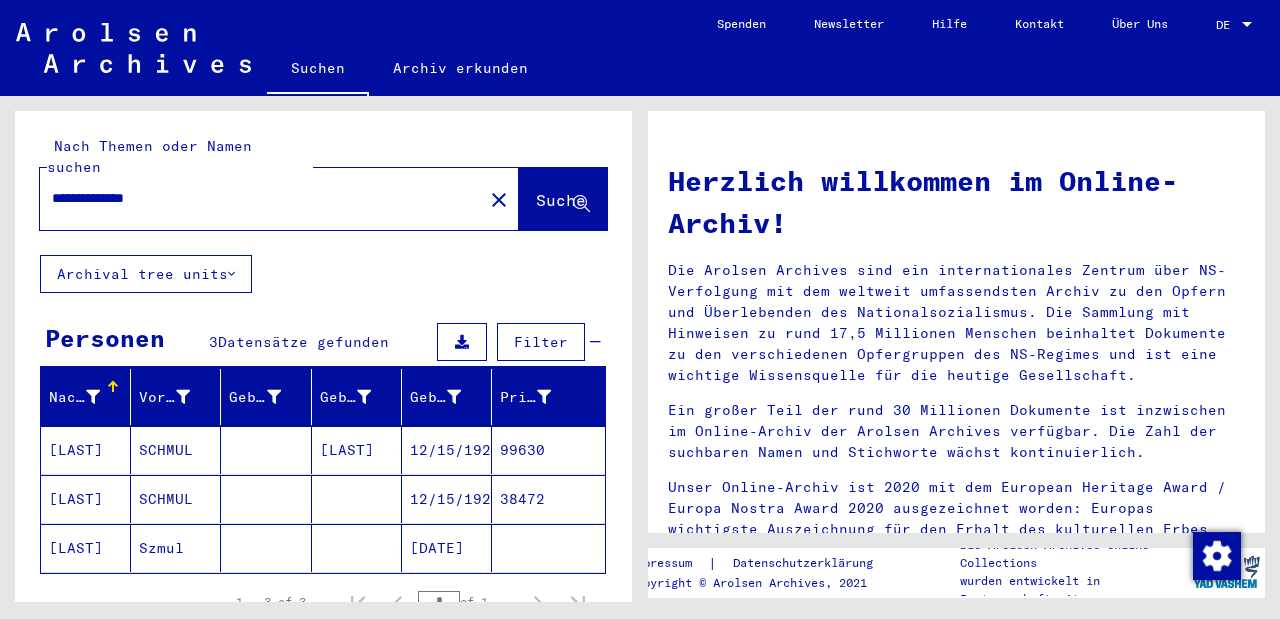scroll, scrollTop: 0, scrollLeft: 0, axis: both 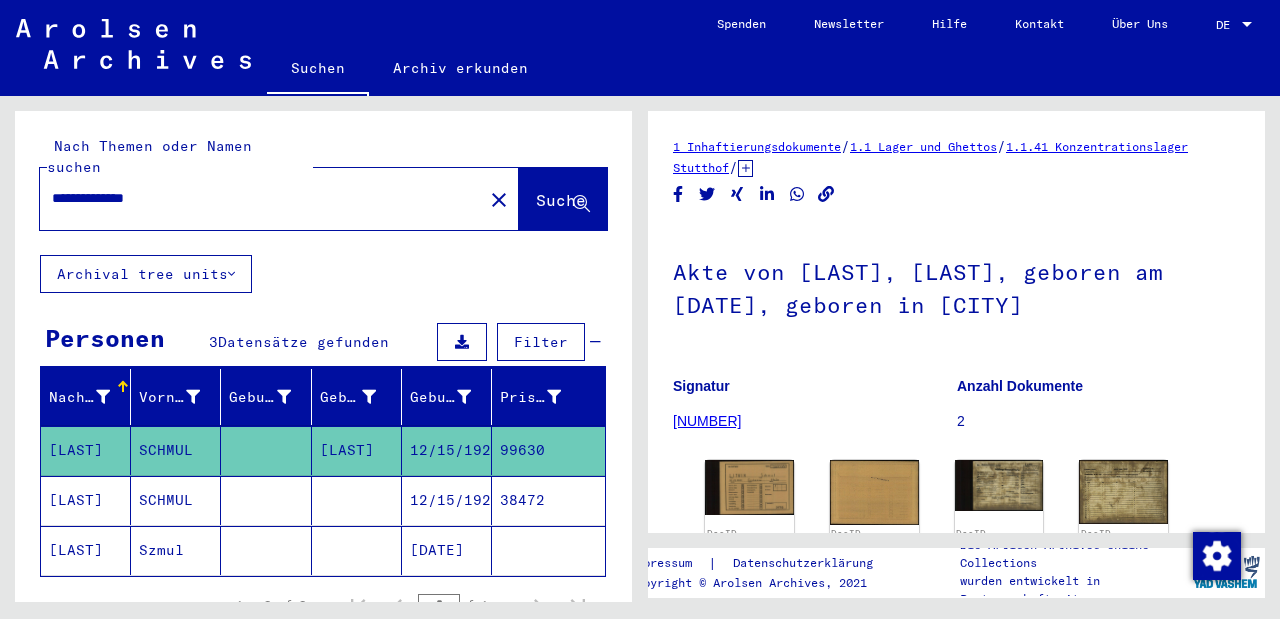 click on "SCHMUL" at bounding box center [176, 450] 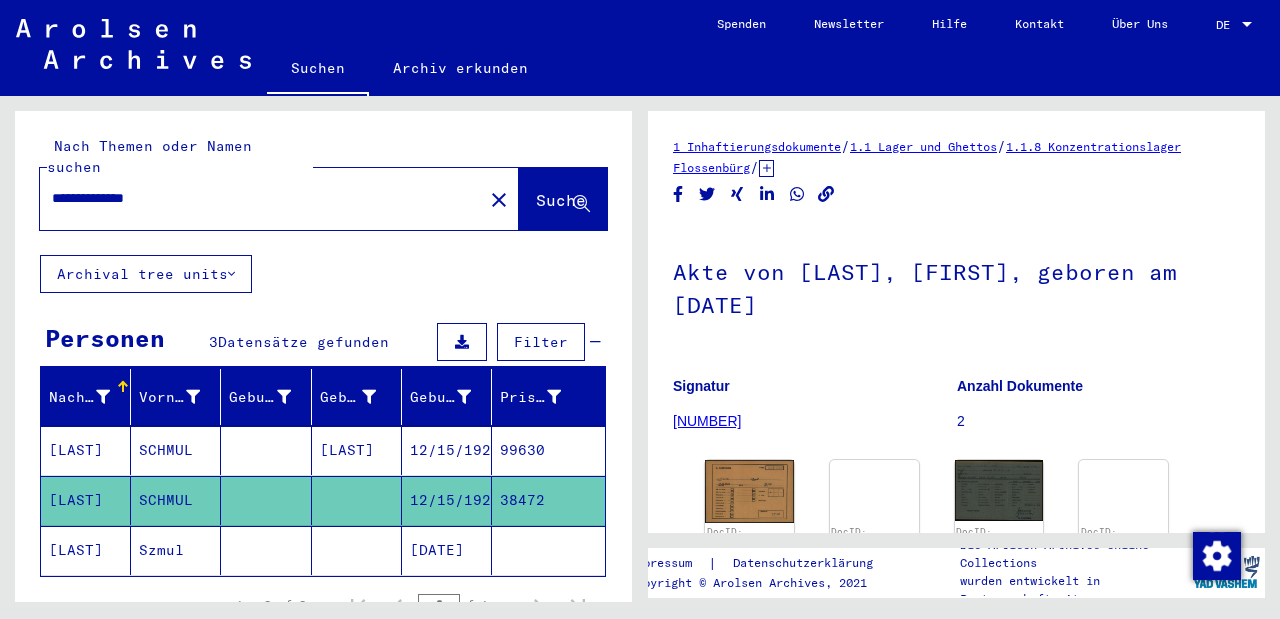 scroll, scrollTop: 0, scrollLeft: 0, axis: both 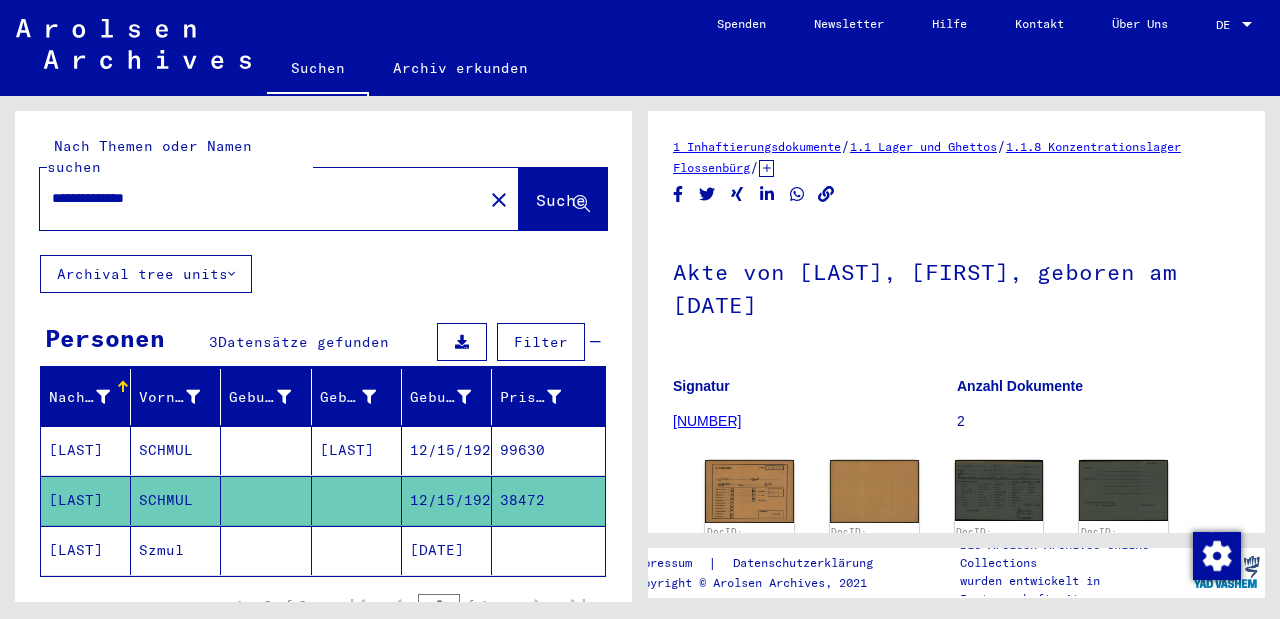 click on "Szmul" at bounding box center [176, 450] 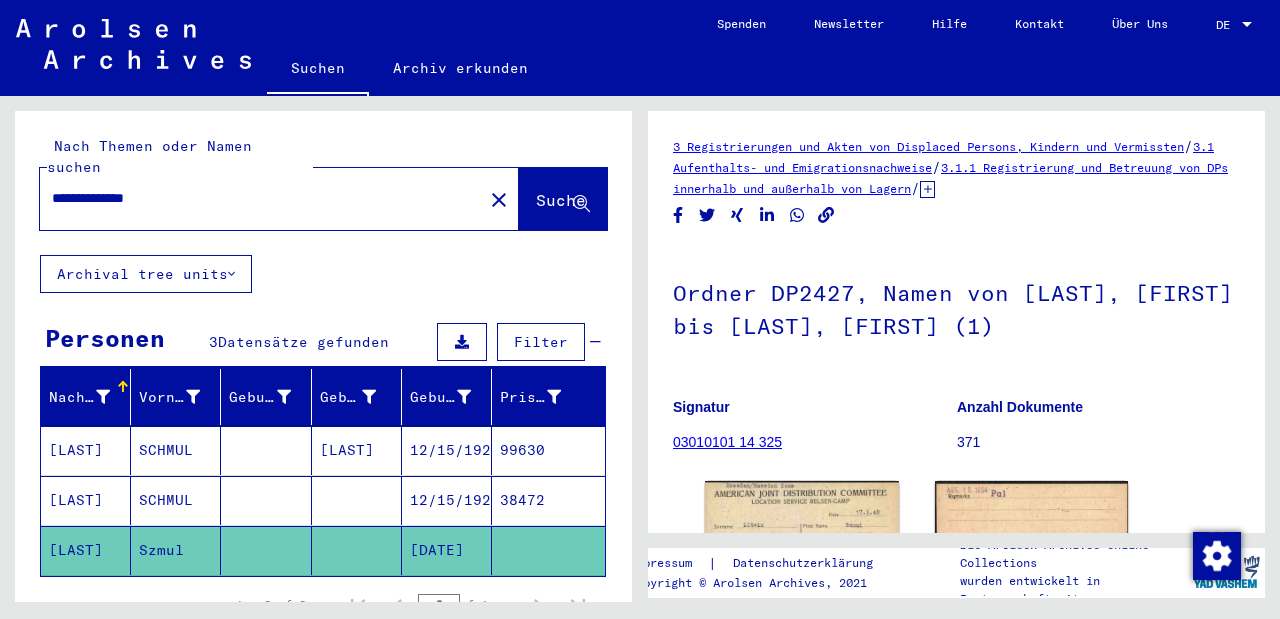 scroll, scrollTop: 0, scrollLeft: 0, axis: both 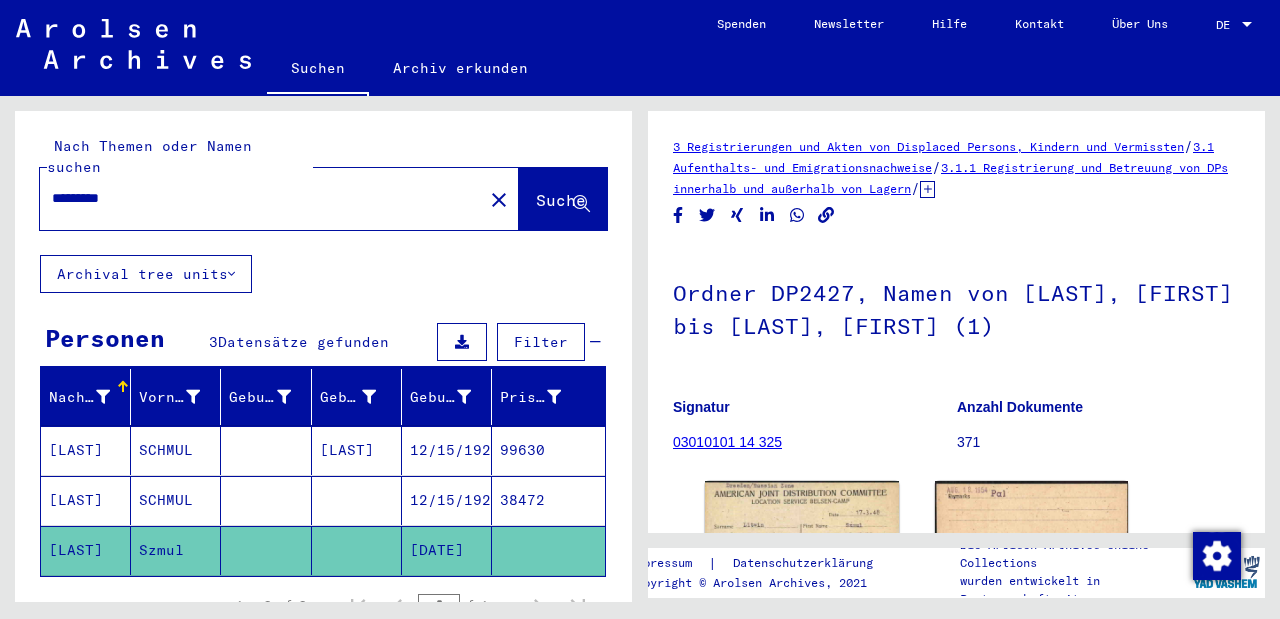 click on "Suche" at bounding box center [561, 200] 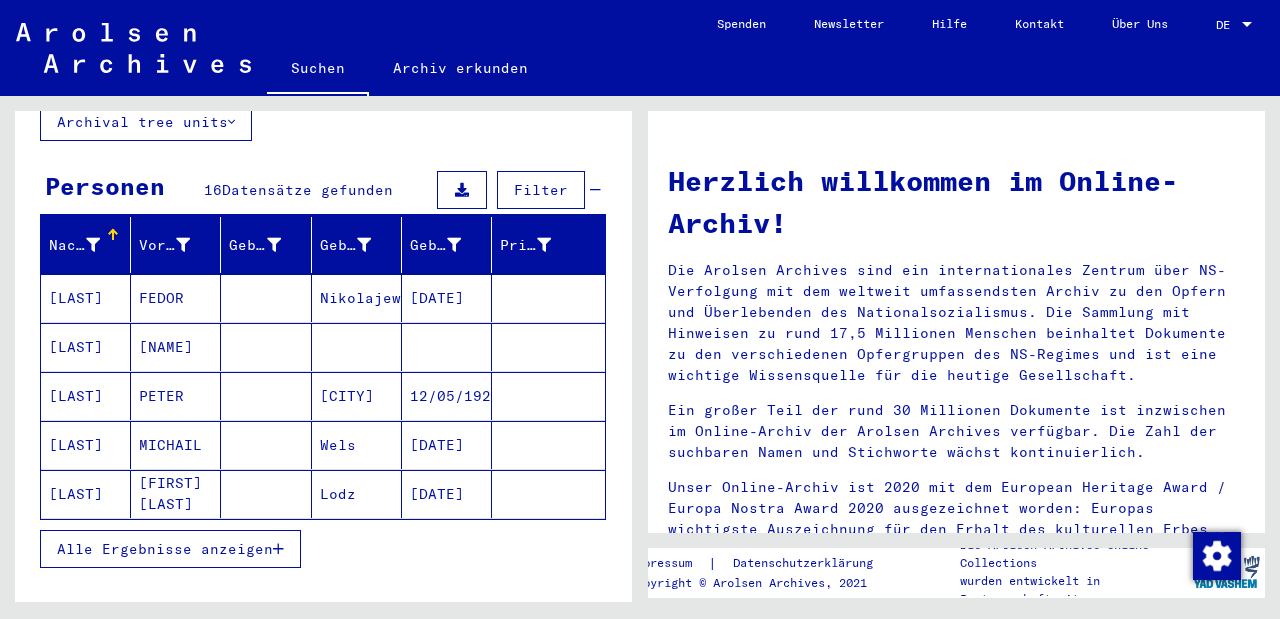 scroll, scrollTop: 153, scrollLeft: 0, axis: vertical 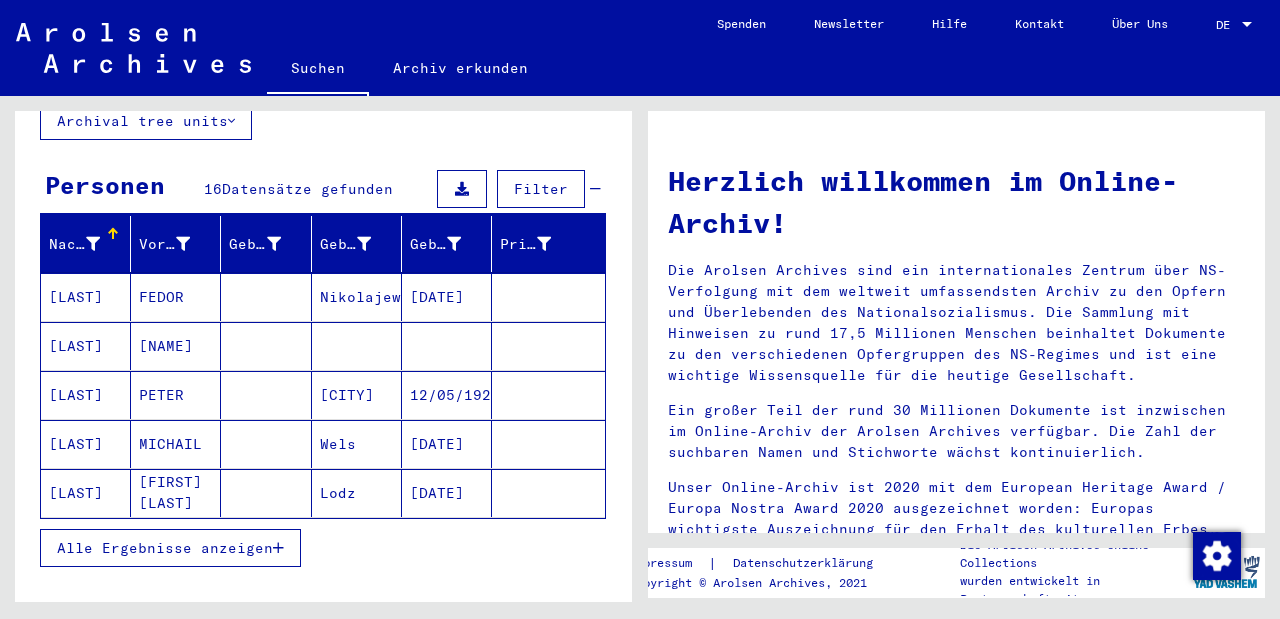 click on "Alle Ergebnisse anzeigen" at bounding box center (165, 548) 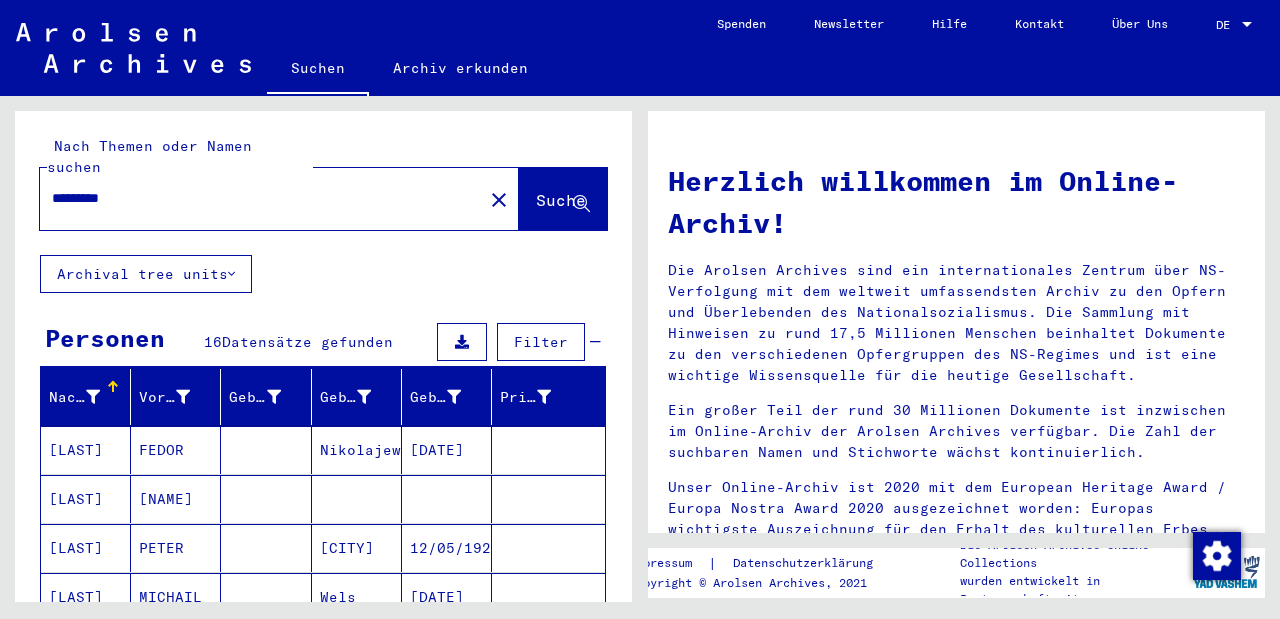 scroll, scrollTop: 0, scrollLeft: 0, axis: both 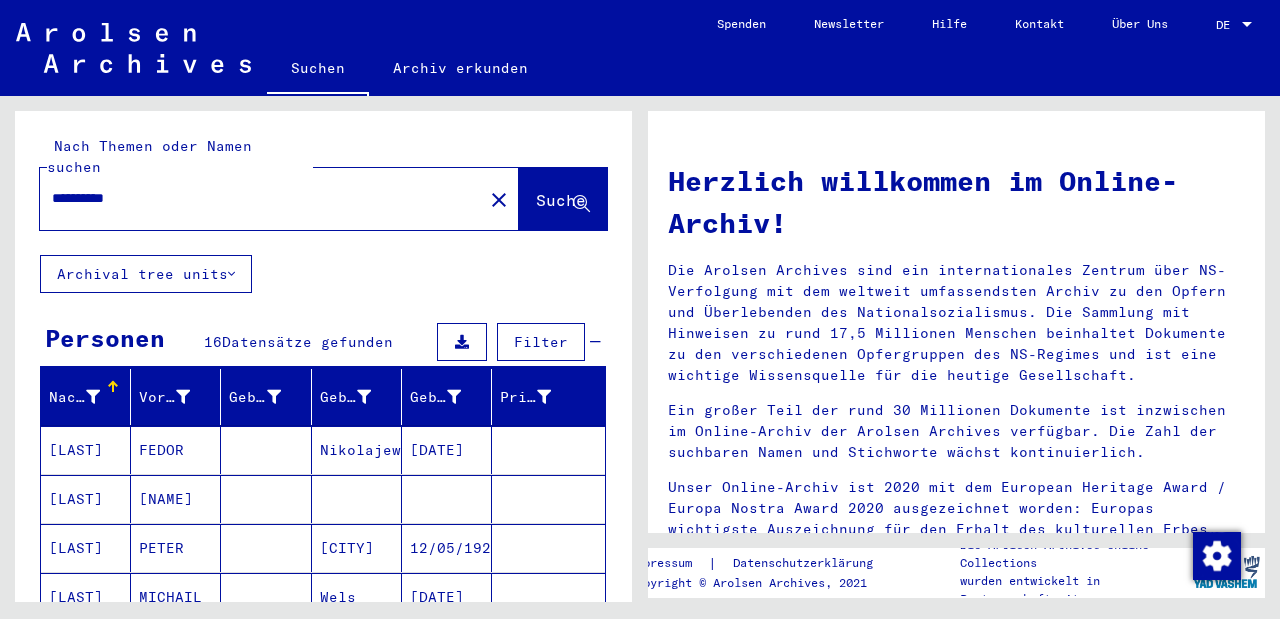 click on "Suche" at bounding box center [561, 200] 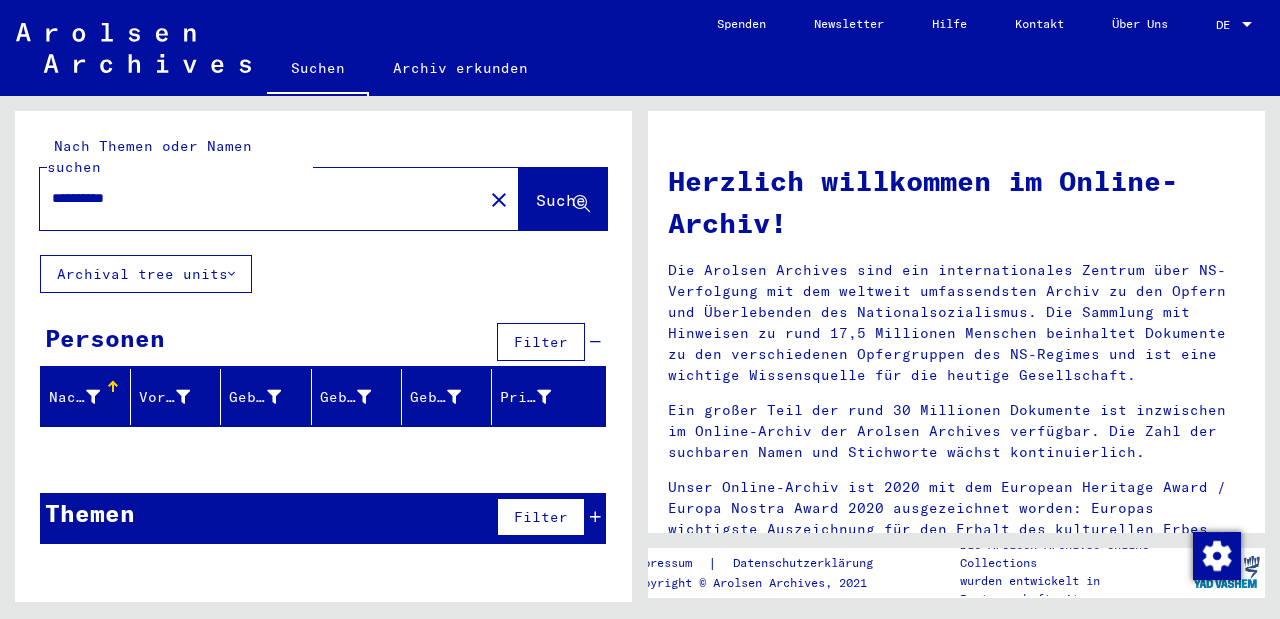 scroll, scrollTop: 0, scrollLeft: 0, axis: both 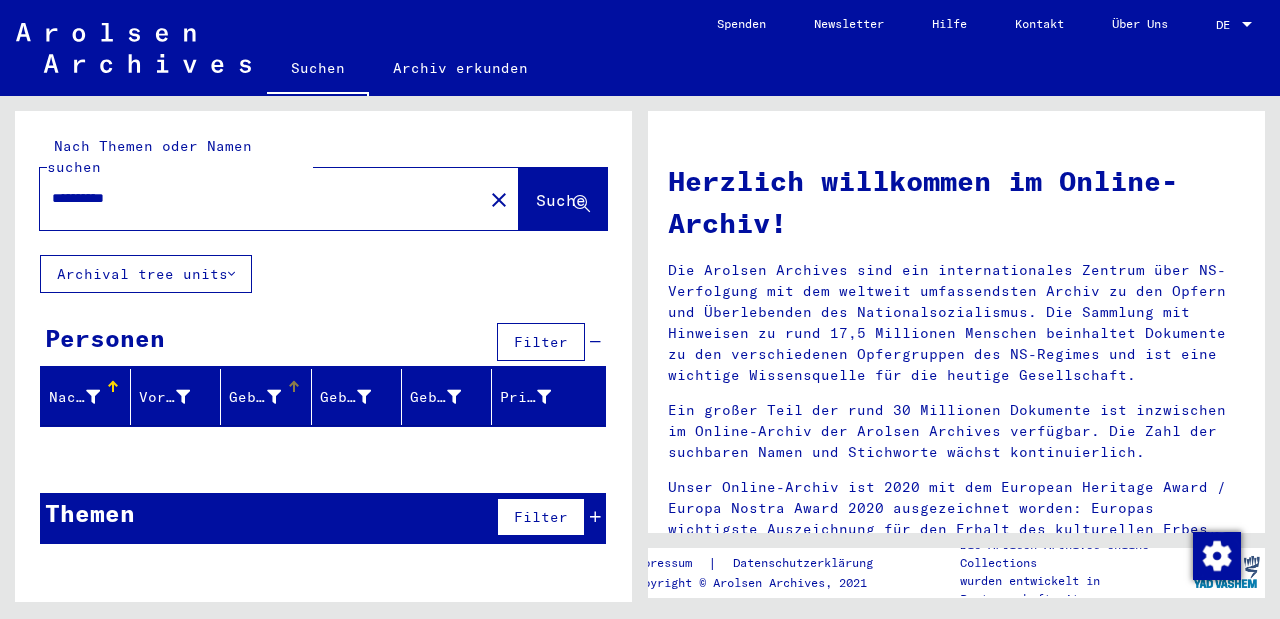 click on "Geburtsname" at bounding box center (254, 397) 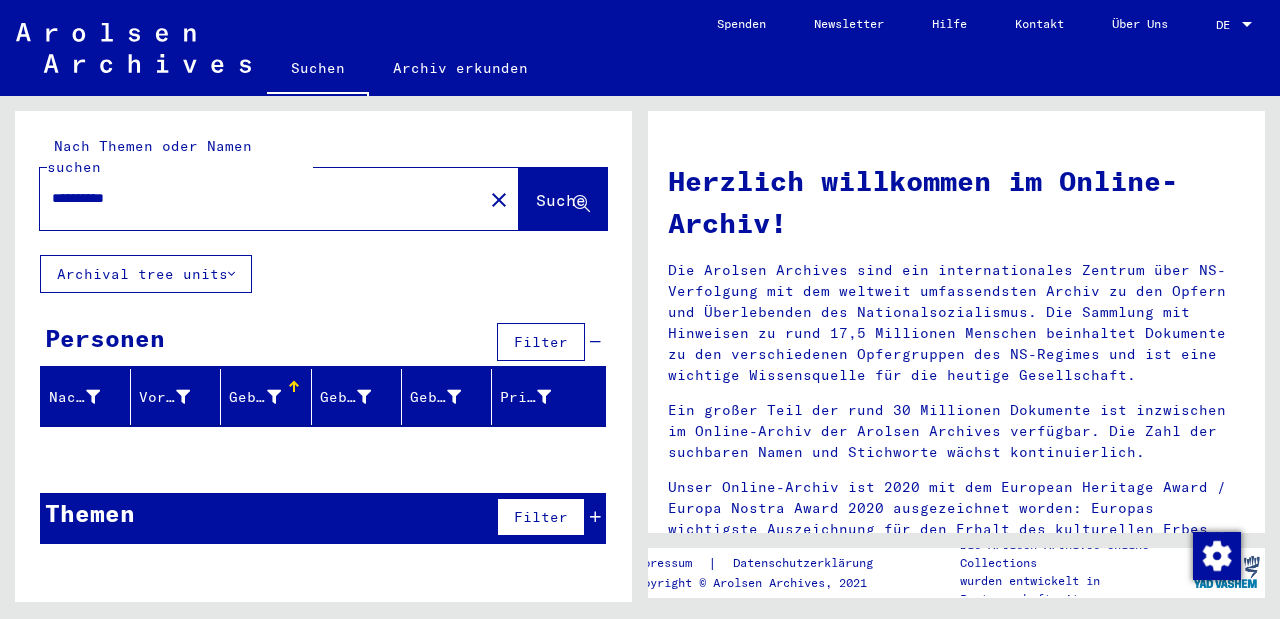 scroll, scrollTop: 0, scrollLeft: 0, axis: both 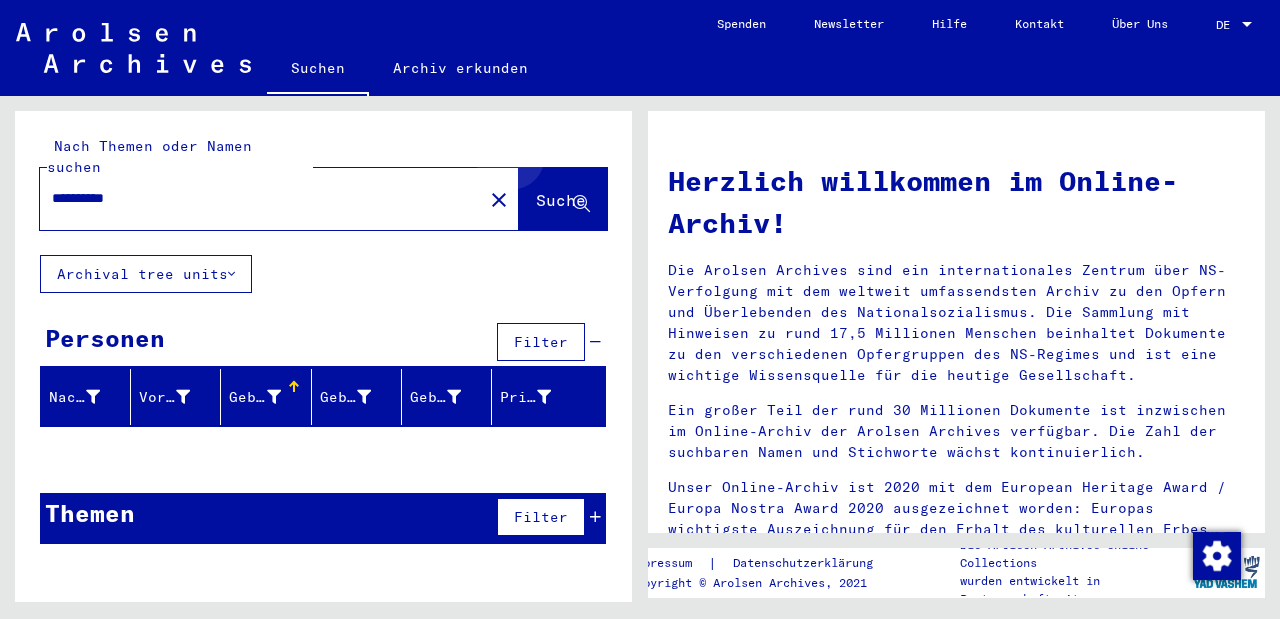 click on "Suche" at bounding box center [563, 199] 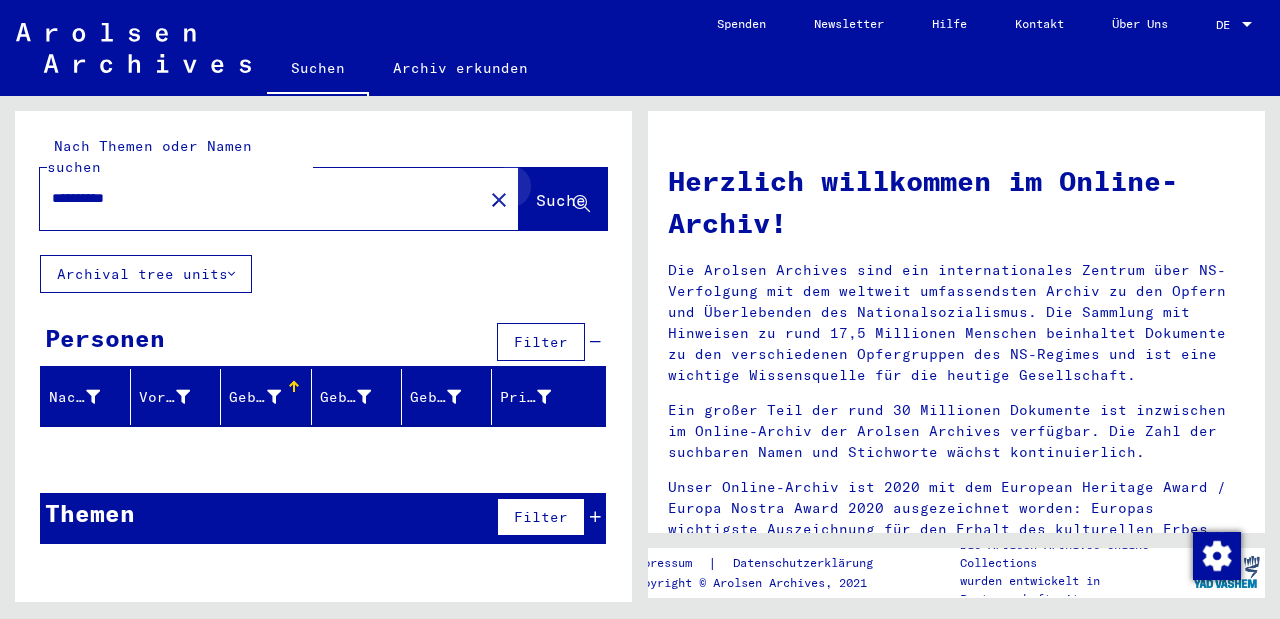 click at bounding box center [581, 204] 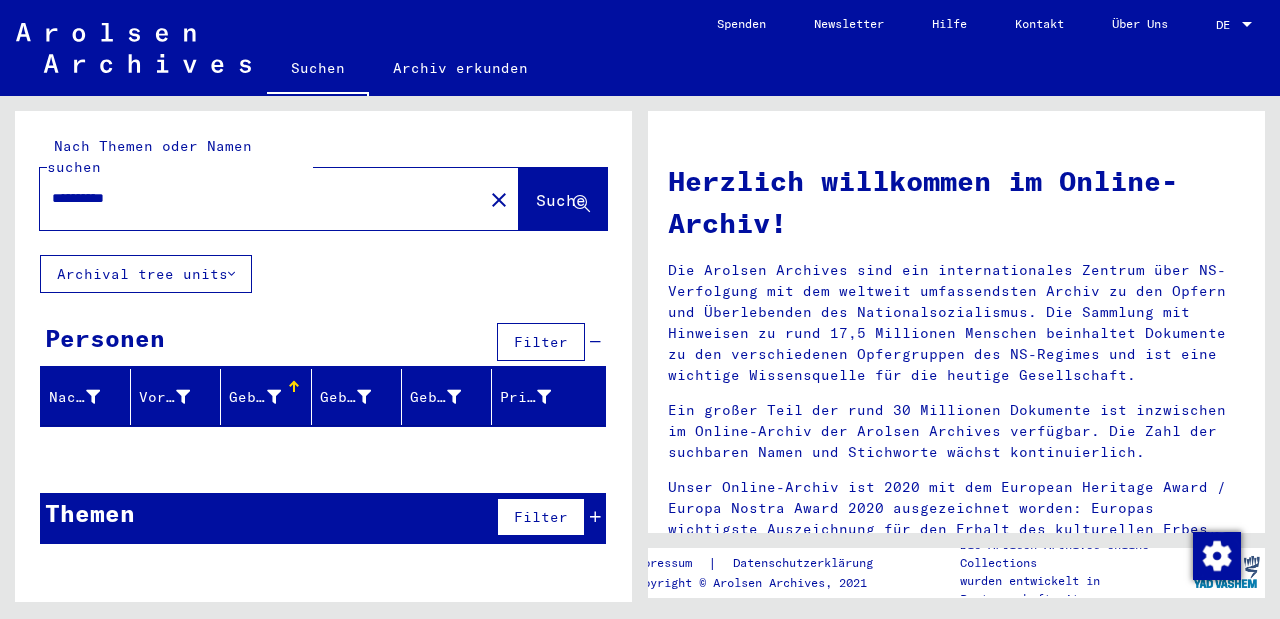 click on "Suche" at bounding box center (561, 200) 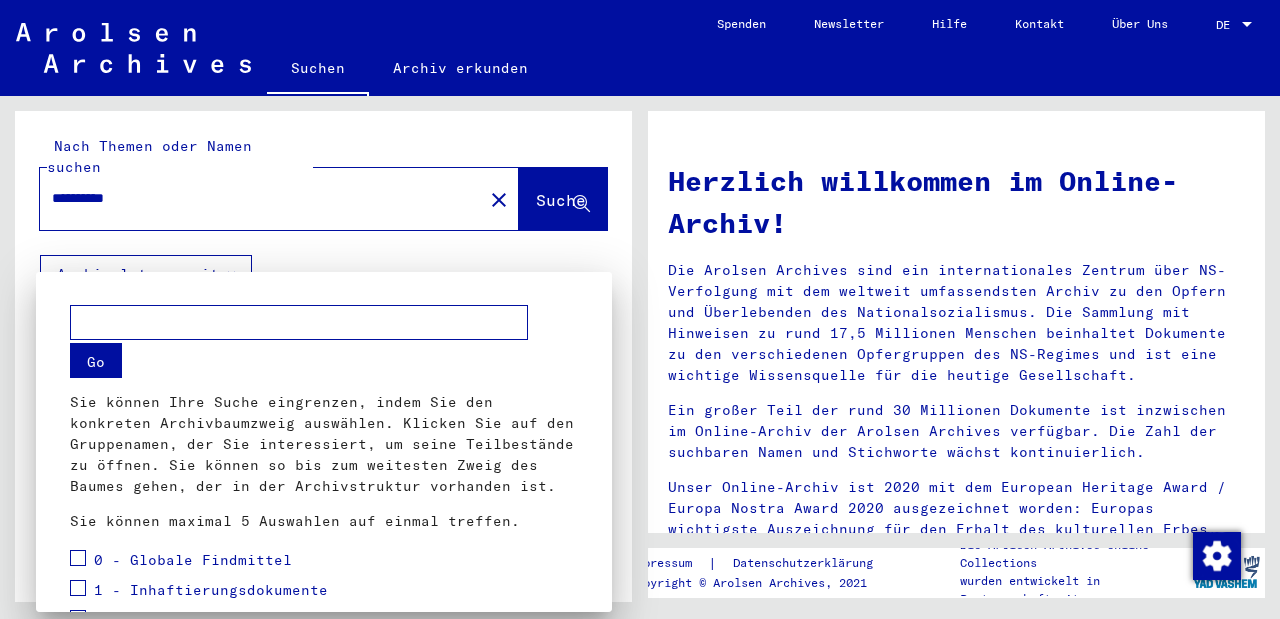 click at bounding box center (640, 309) 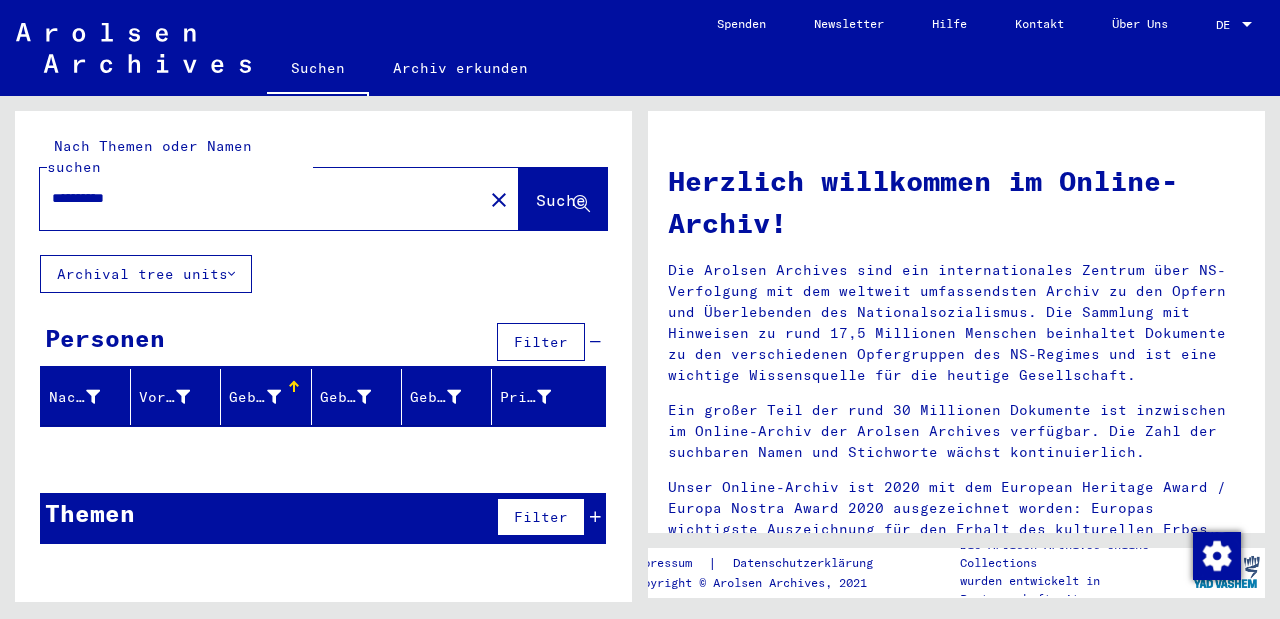 click on "Geburtsname" at bounding box center (269, 397) 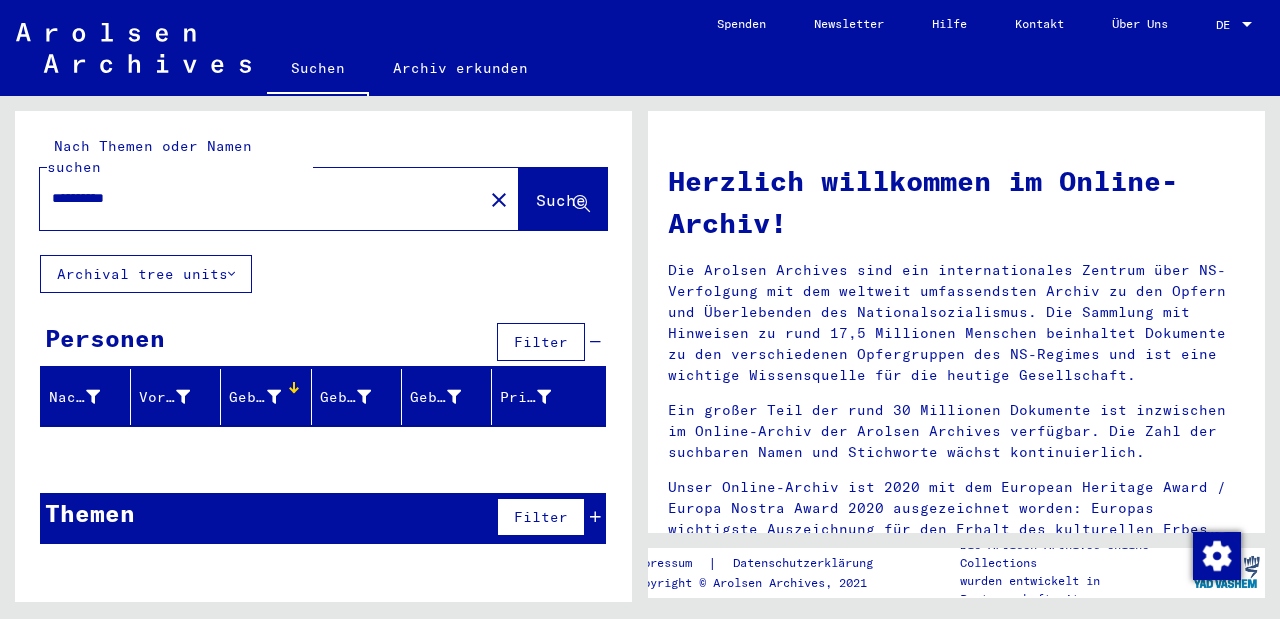 scroll, scrollTop: 0, scrollLeft: 0, axis: both 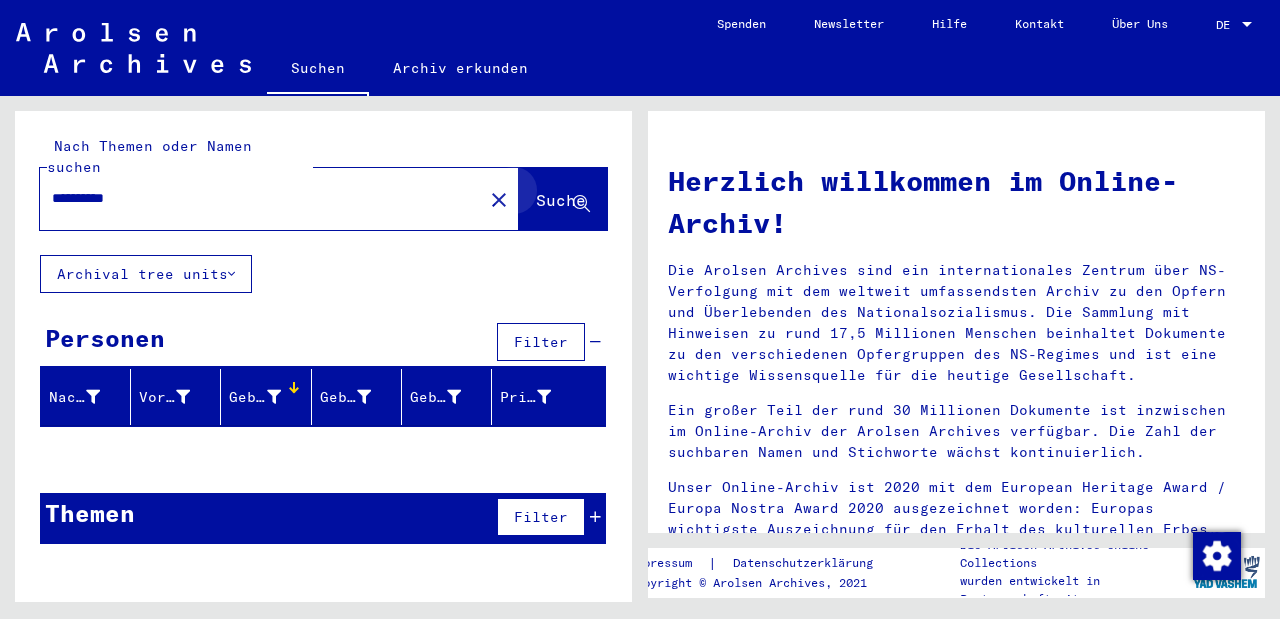 click on "Suche" at bounding box center [563, 199] 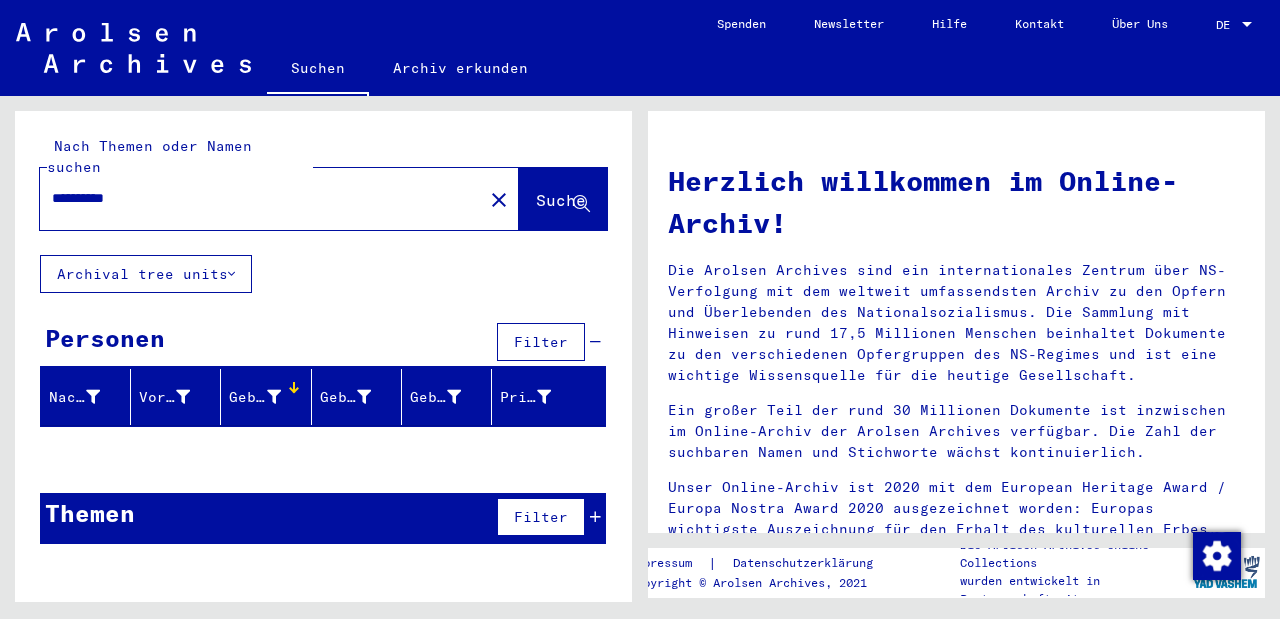 drag, startPoint x: 103, startPoint y: 178, endPoint x: 16, endPoint y: 174, distance: 87.0919 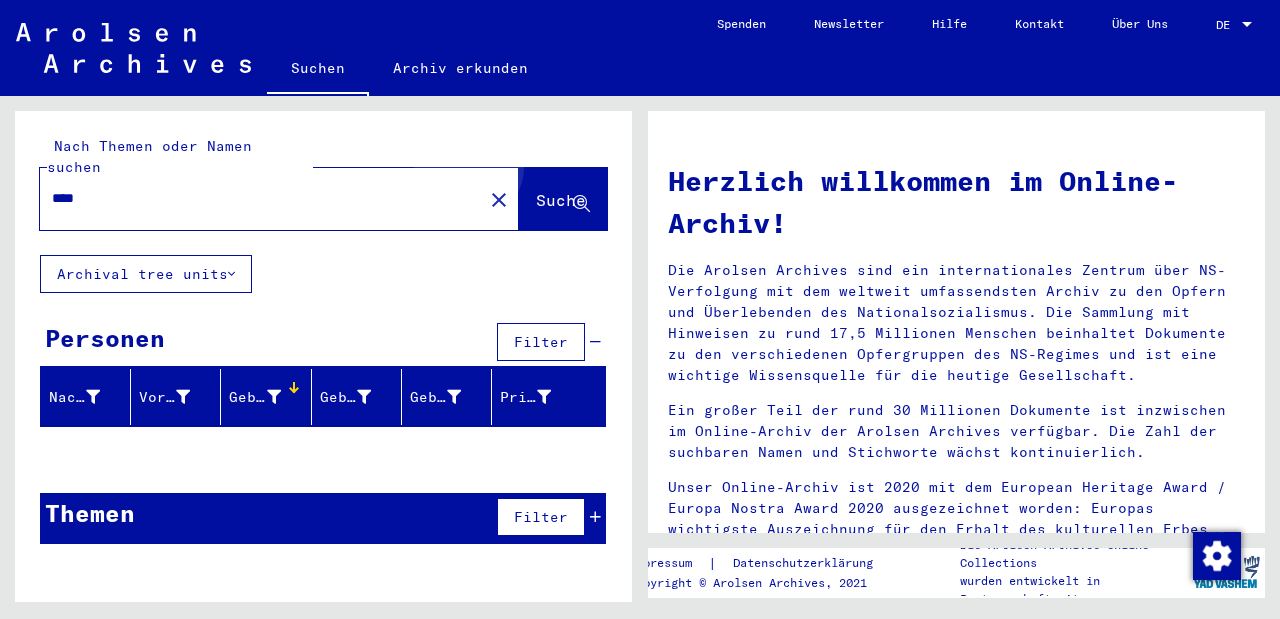 click on "Suche" at bounding box center (561, 200) 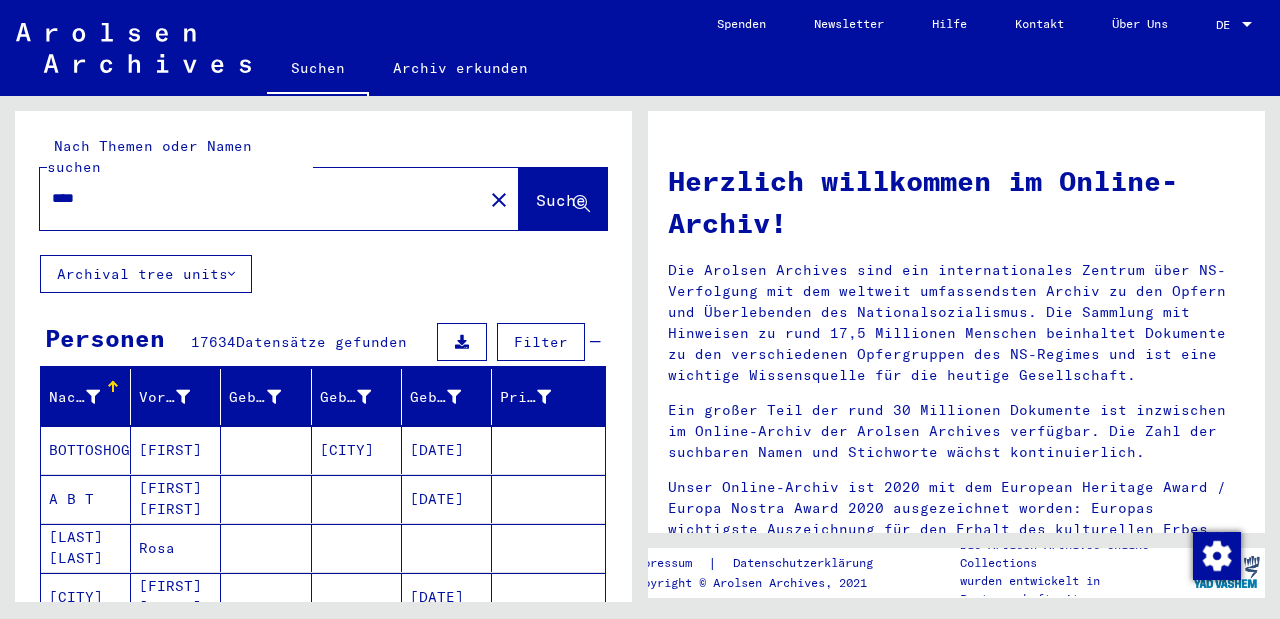 click on "Geburt‏" at bounding box center [360, 397] 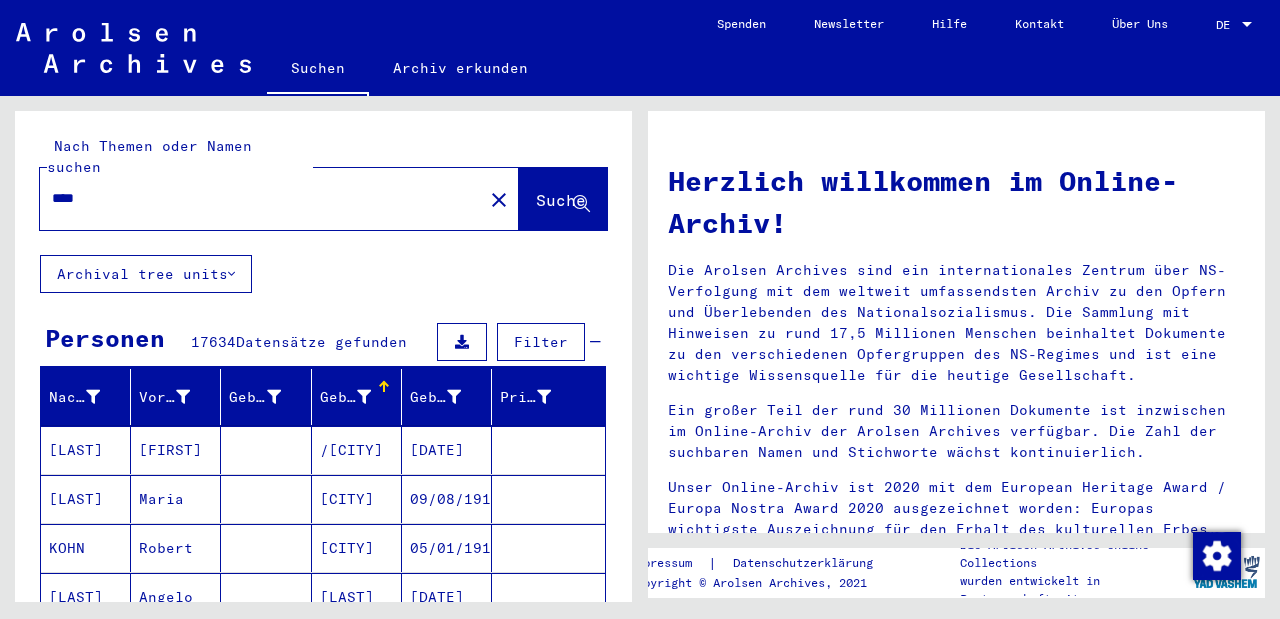 scroll, scrollTop: 2, scrollLeft: 0, axis: vertical 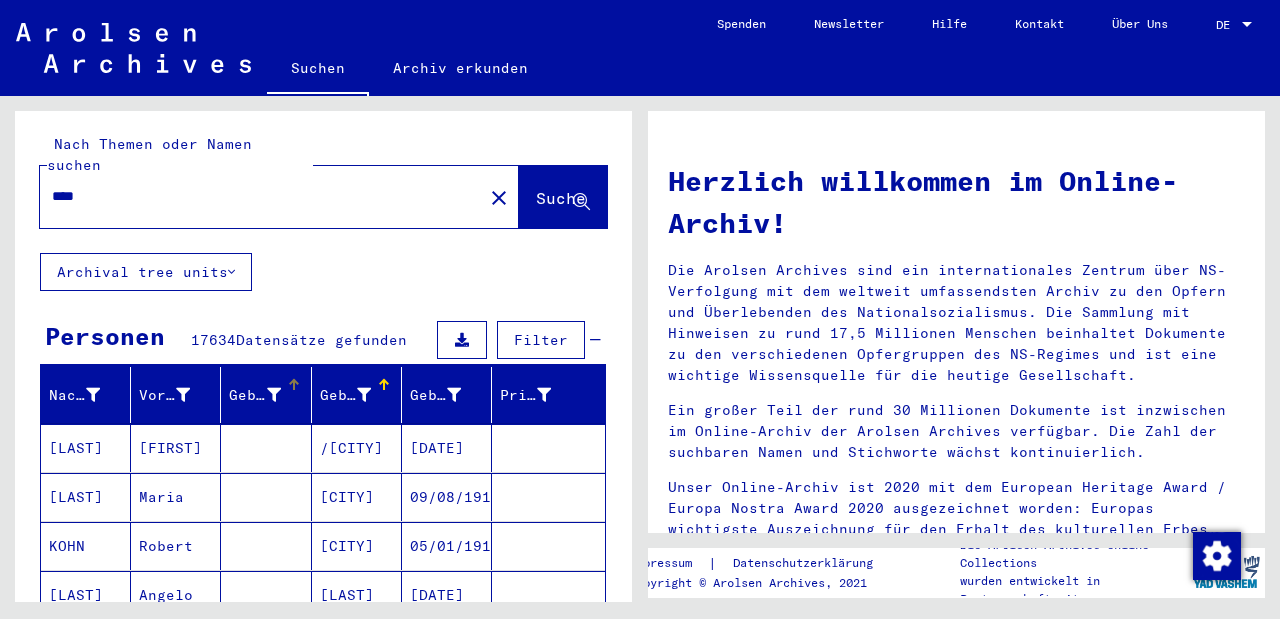 click on "Geburtsname" at bounding box center [254, 395] 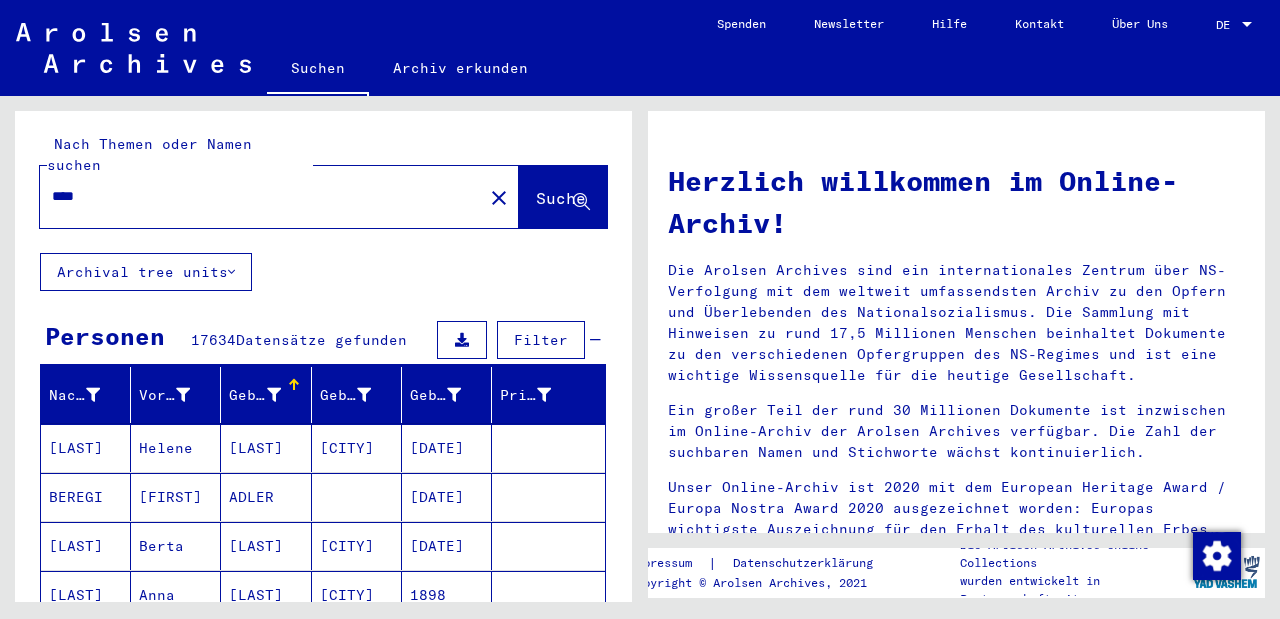 click on "****" at bounding box center [255, 196] 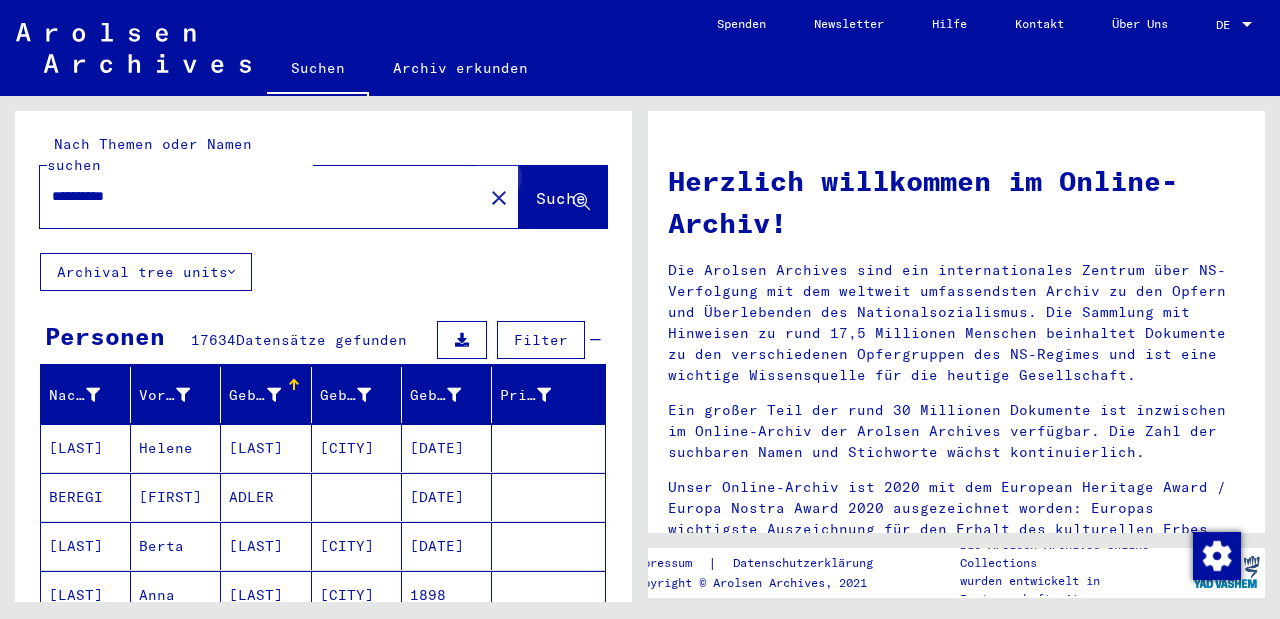 click on "Suche" at bounding box center (561, 198) 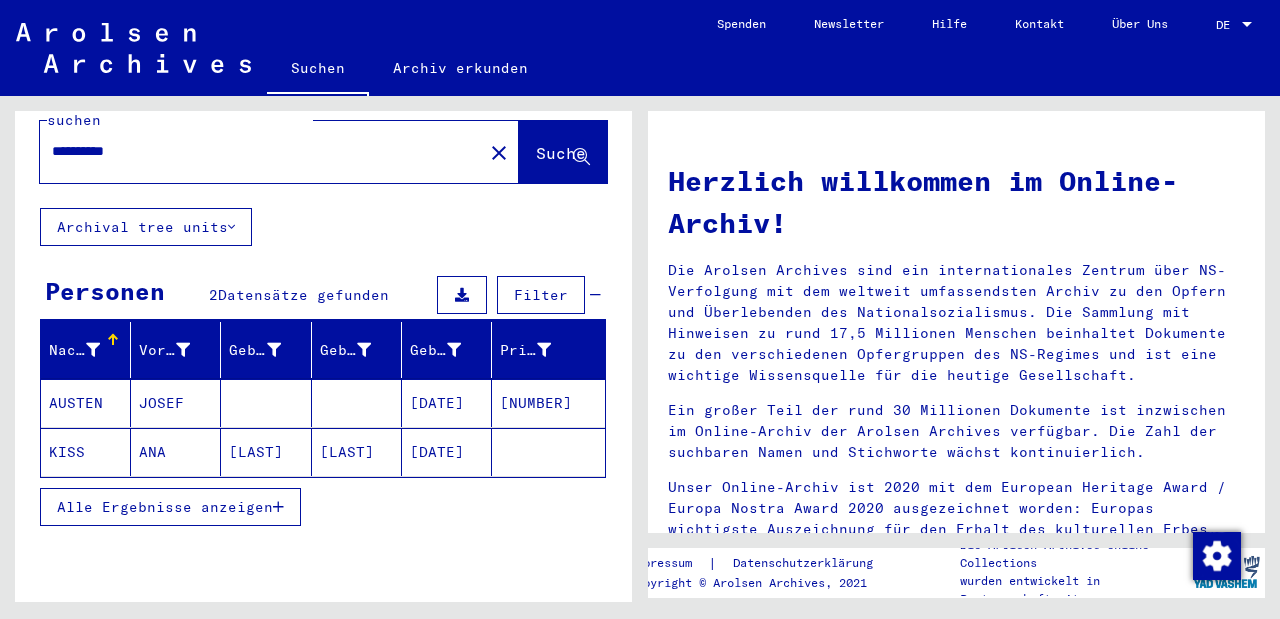 scroll, scrollTop: 50, scrollLeft: 0, axis: vertical 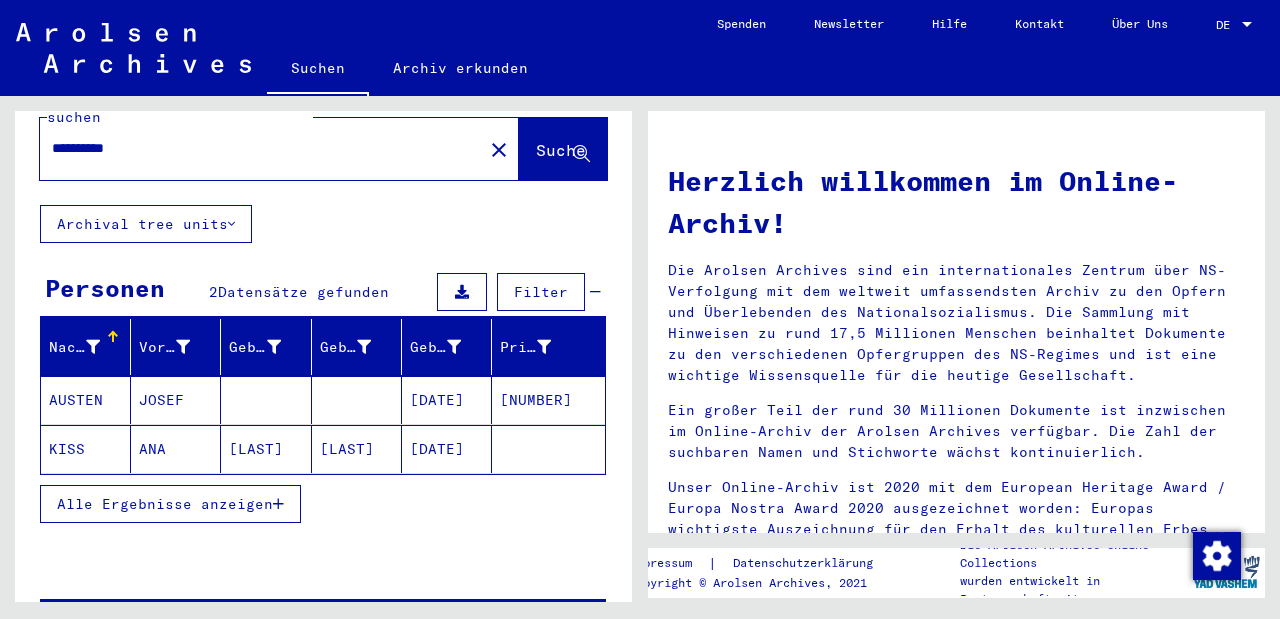 click on "Alle Ergebnisse anzeigen" at bounding box center [165, 504] 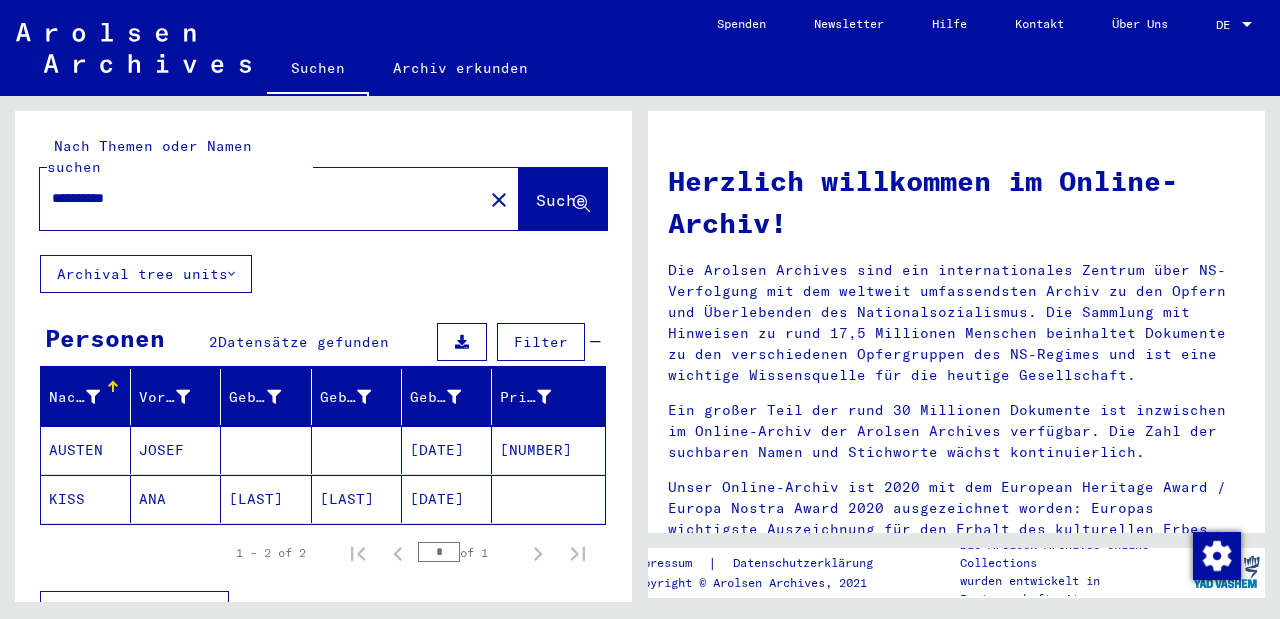 scroll, scrollTop: 0, scrollLeft: 0, axis: both 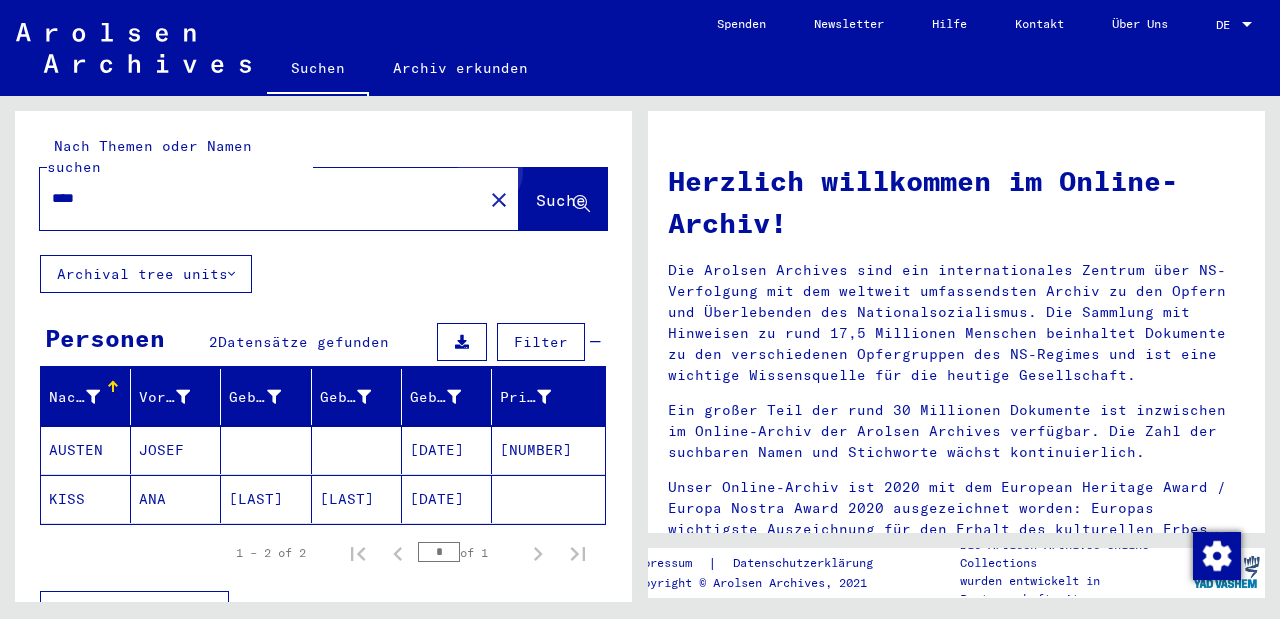 click on "Suche" at bounding box center (561, 200) 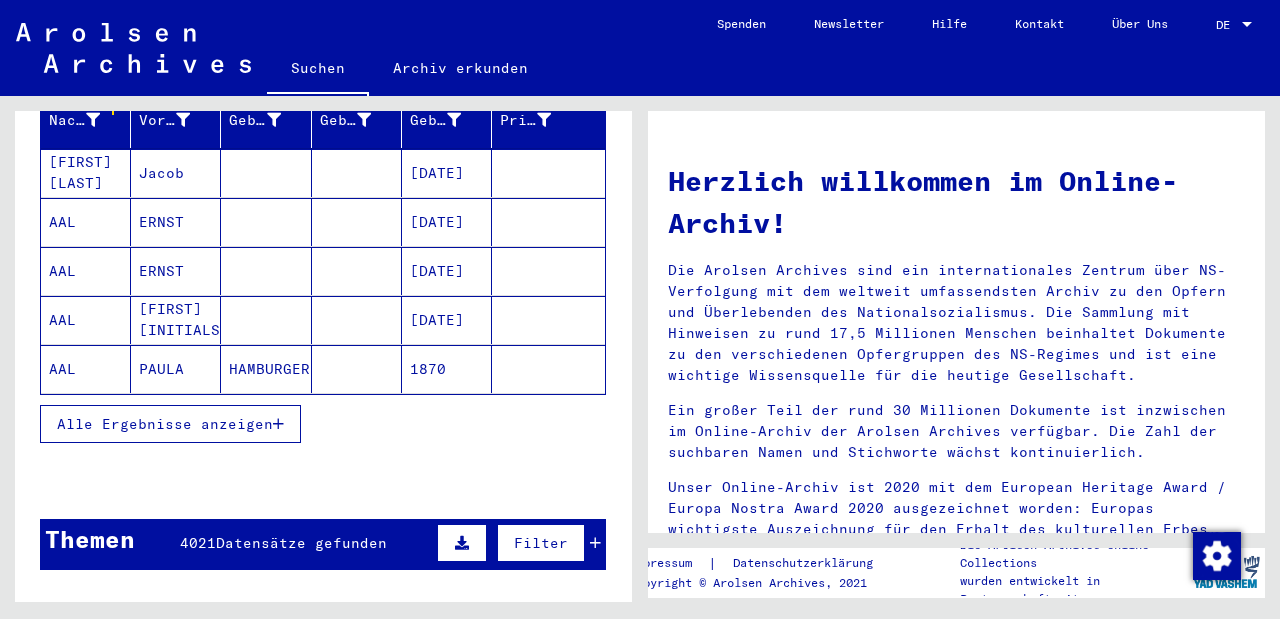 scroll, scrollTop: 278, scrollLeft: 0, axis: vertical 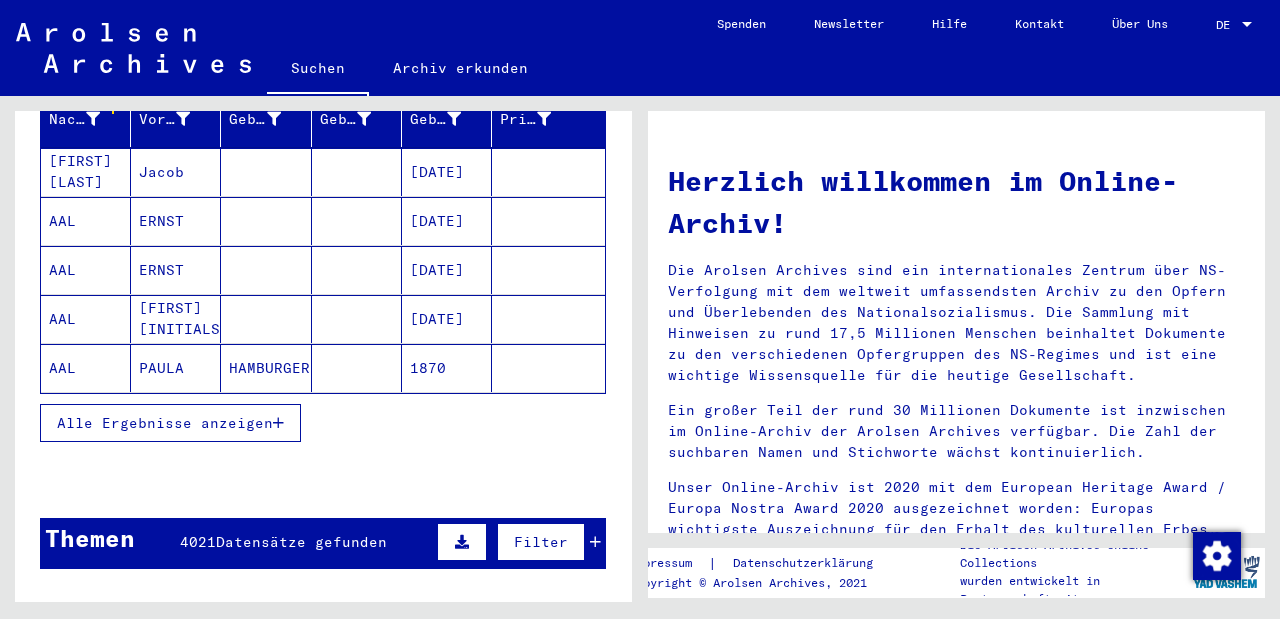 click on "Alle Ergebnisse anzeigen" at bounding box center [165, 423] 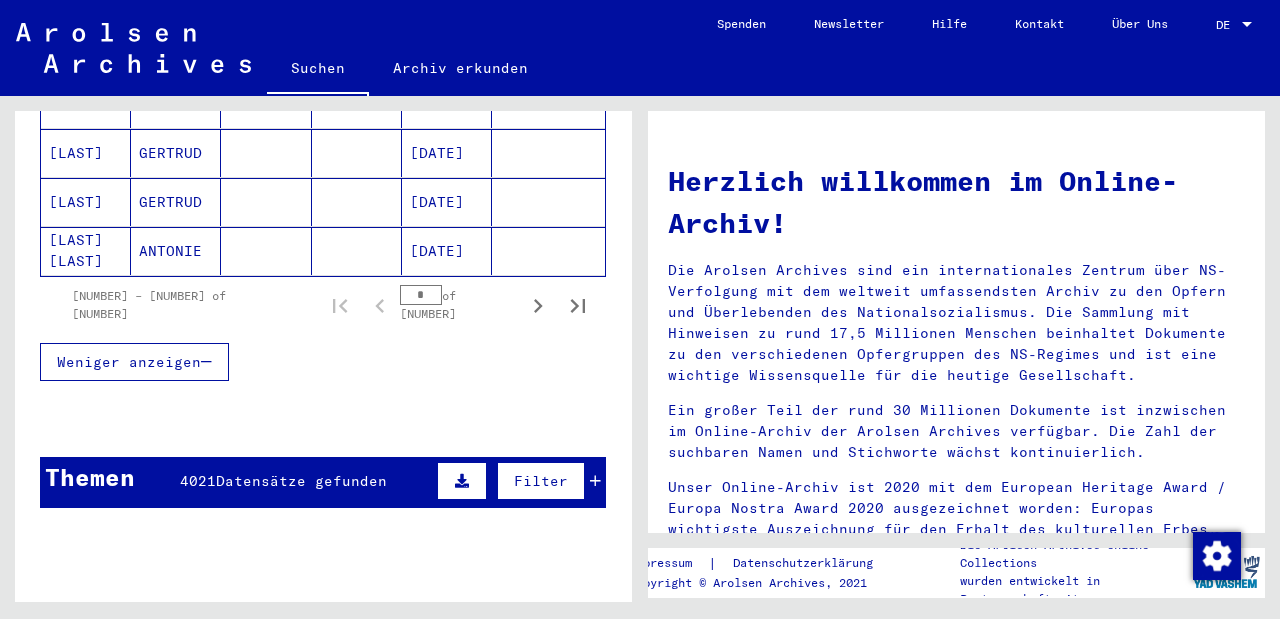 scroll, scrollTop: 1395, scrollLeft: 0, axis: vertical 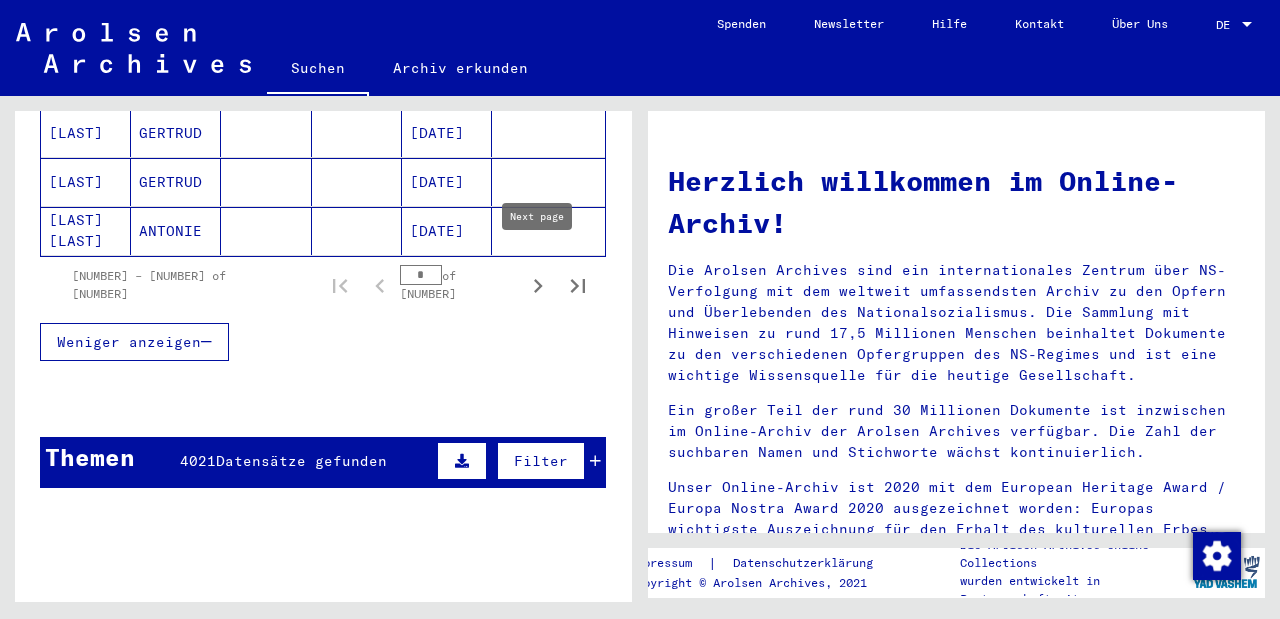 click at bounding box center (538, 286) 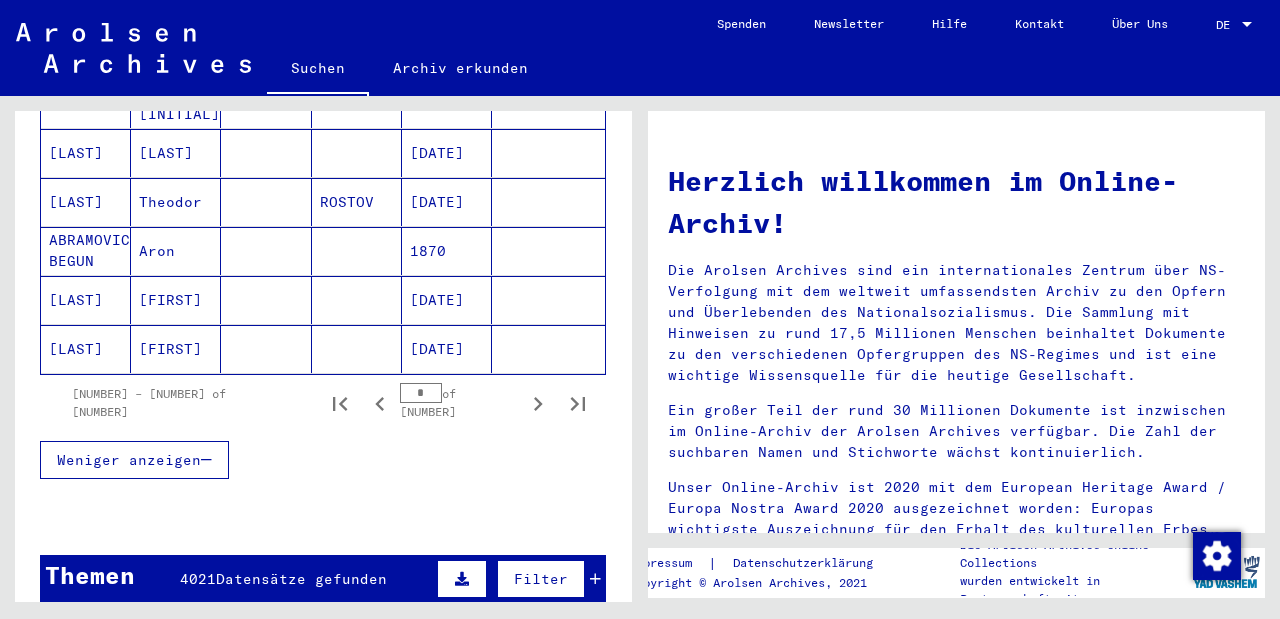 scroll, scrollTop: 1276, scrollLeft: 0, axis: vertical 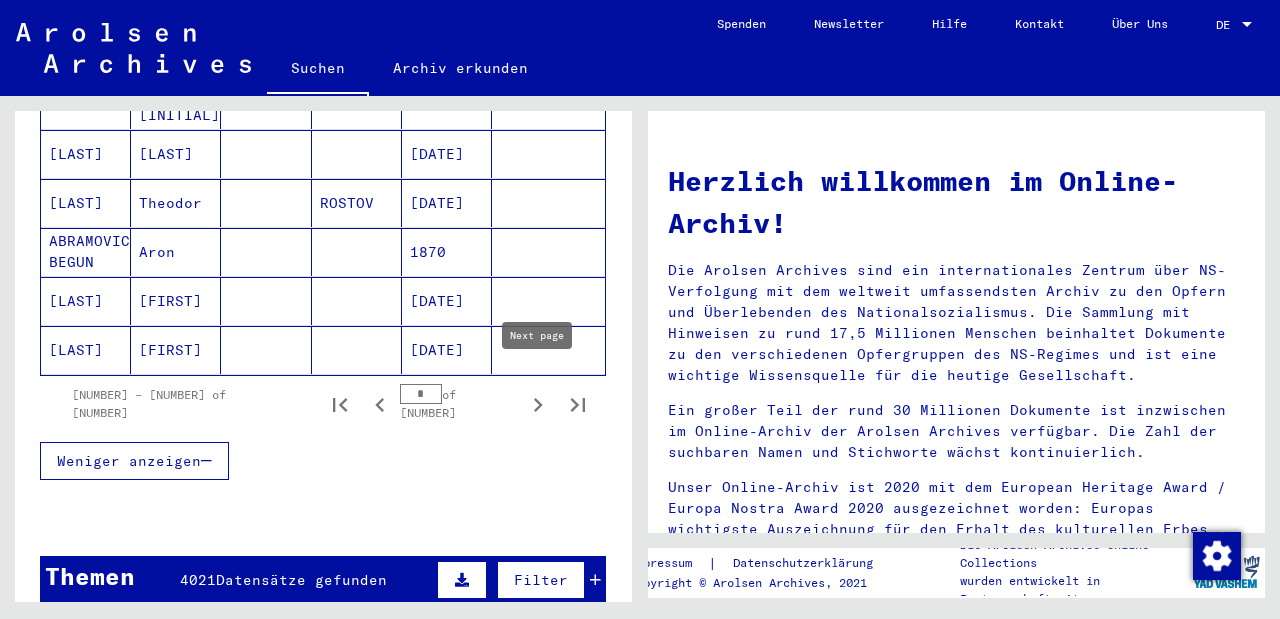 click at bounding box center [538, 405] 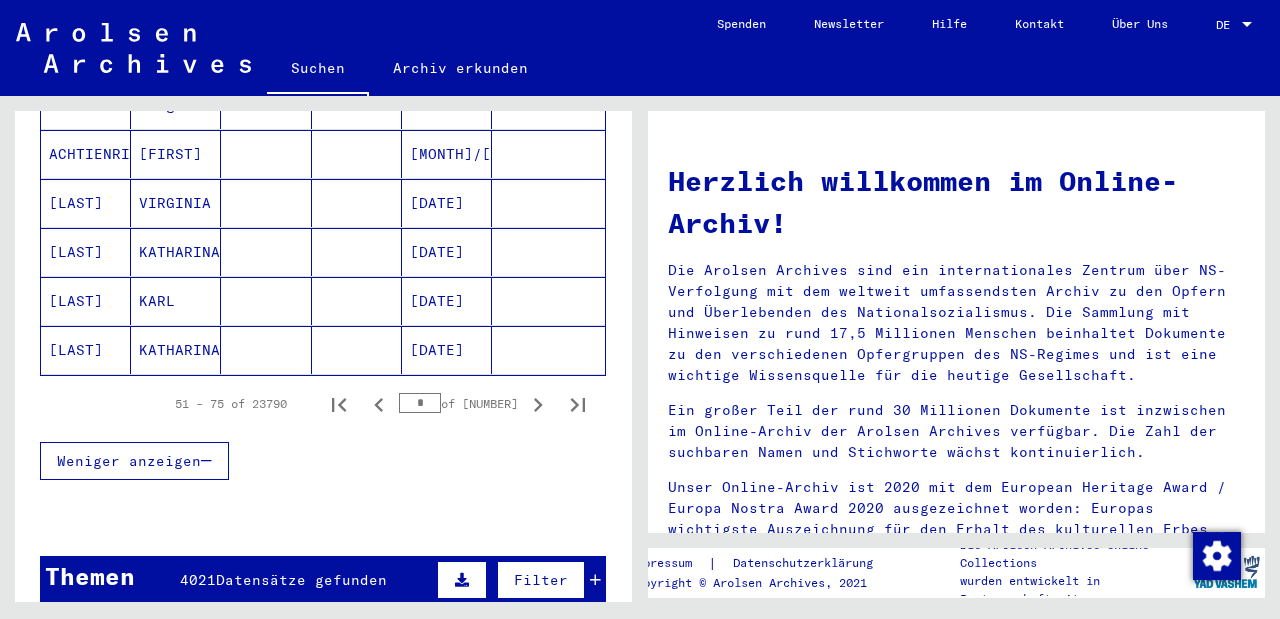 click at bounding box center [538, 405] 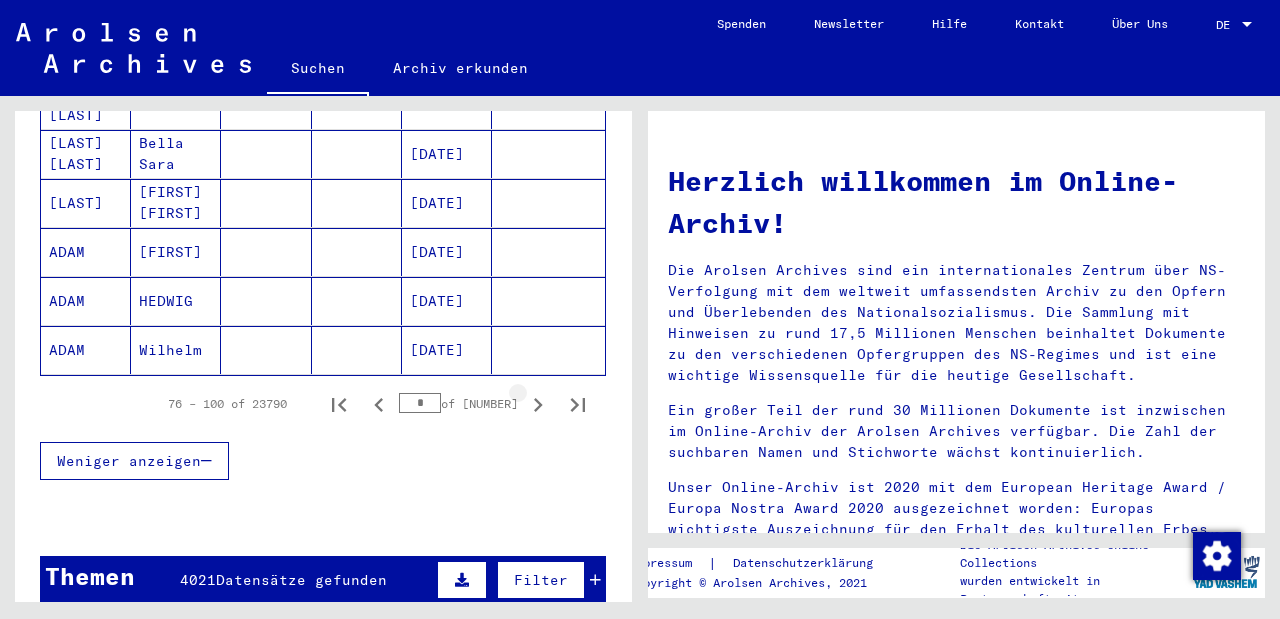 click at bounding box center (538, 405) 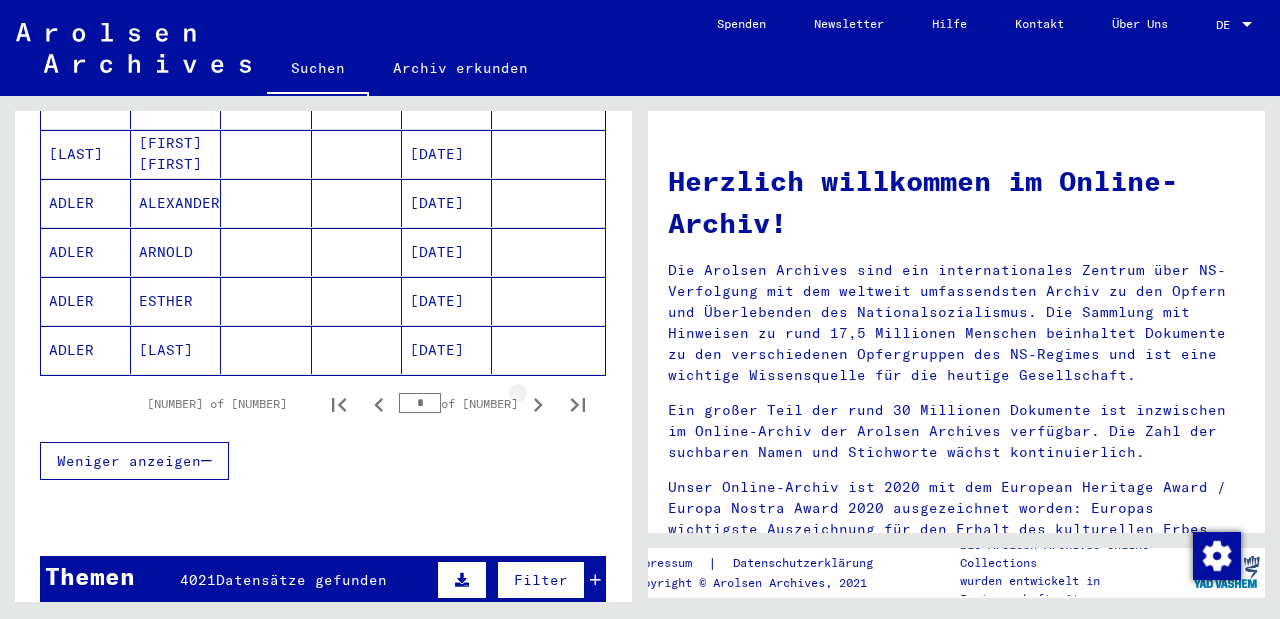 click at bounding box center (538, 405) 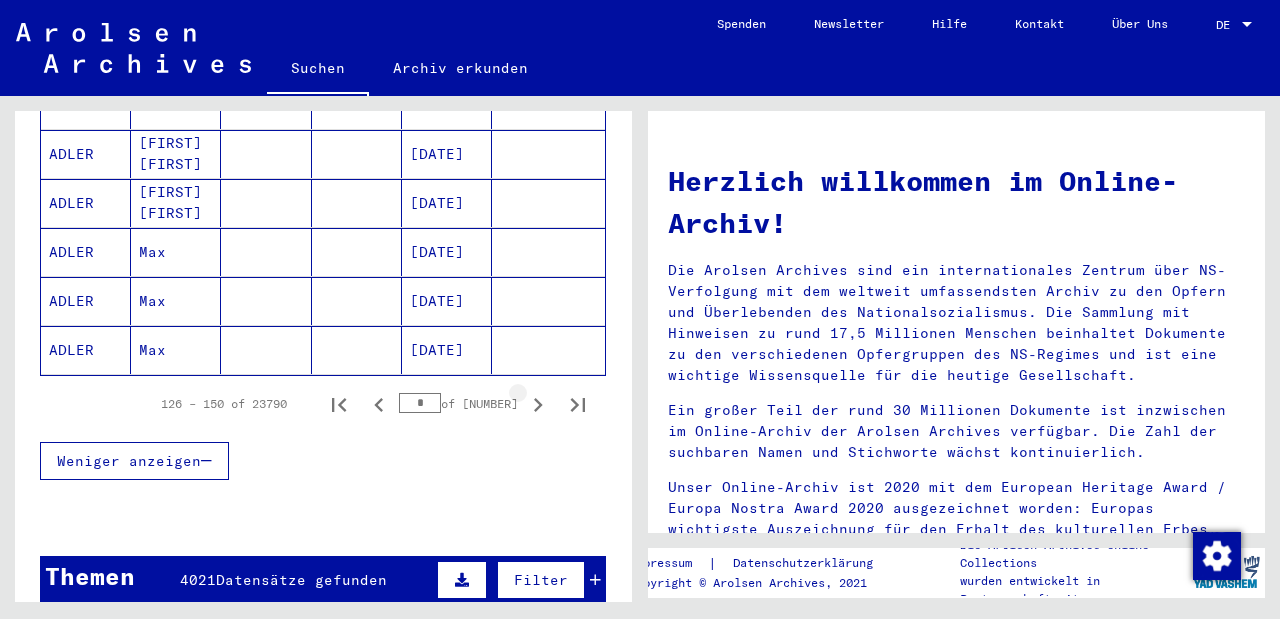 click at bounding box center [538, 405] 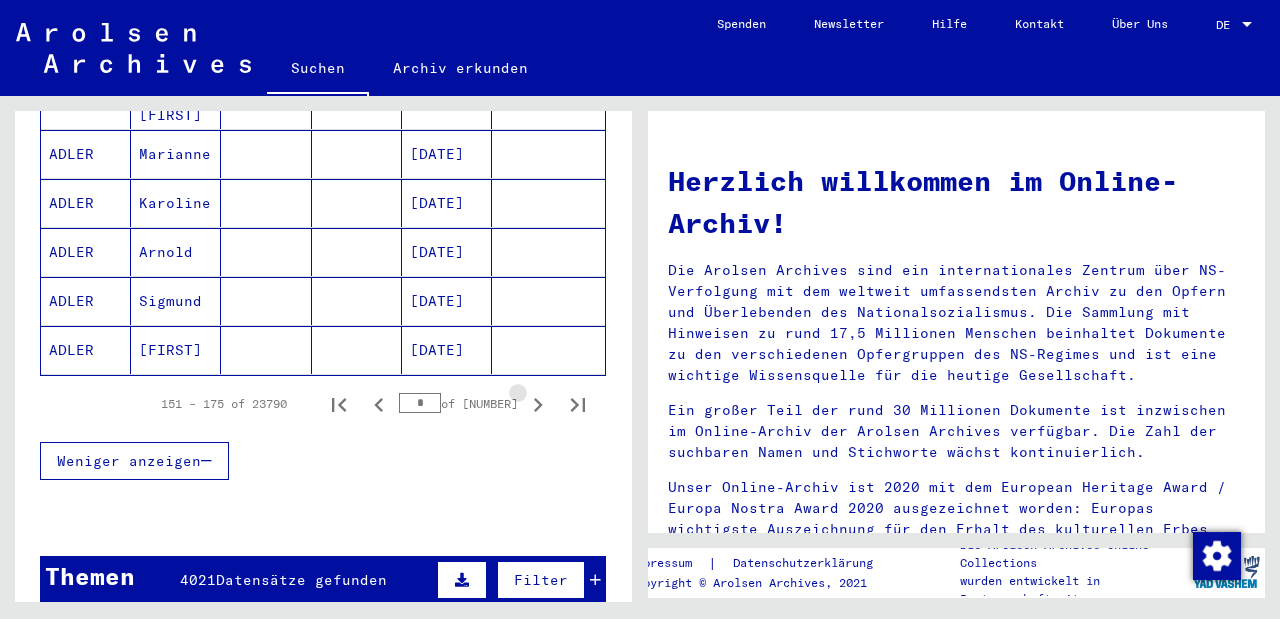 click at bounding box center (538, 405) 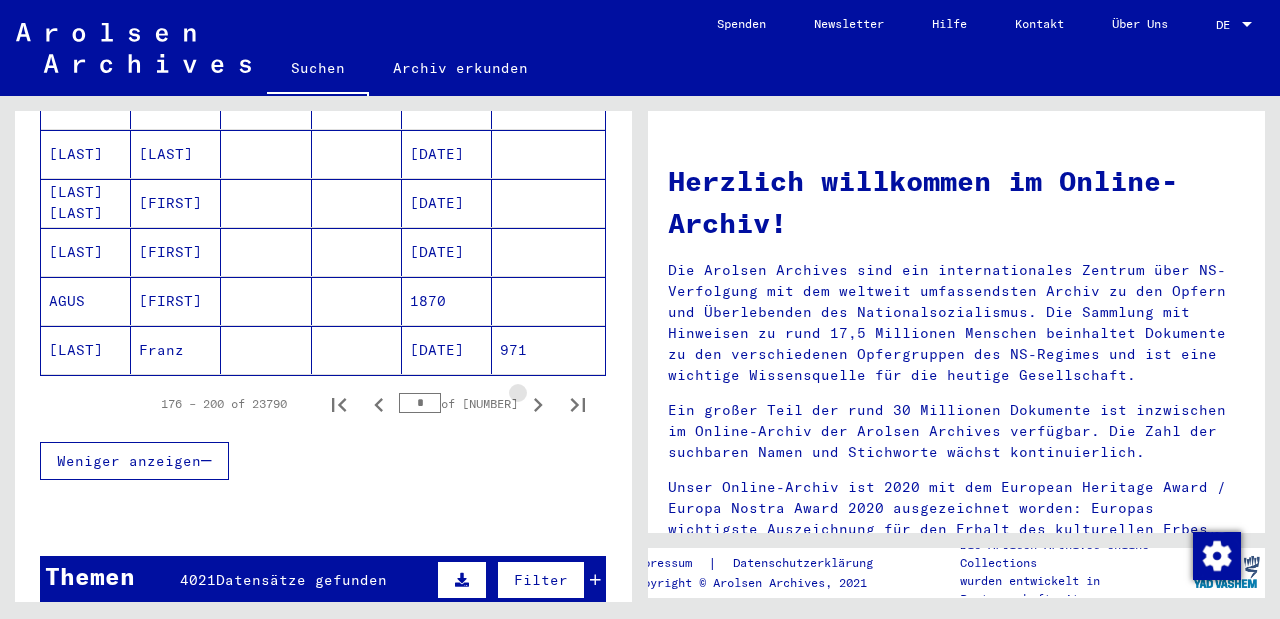 click at bounding box center [538, 405] 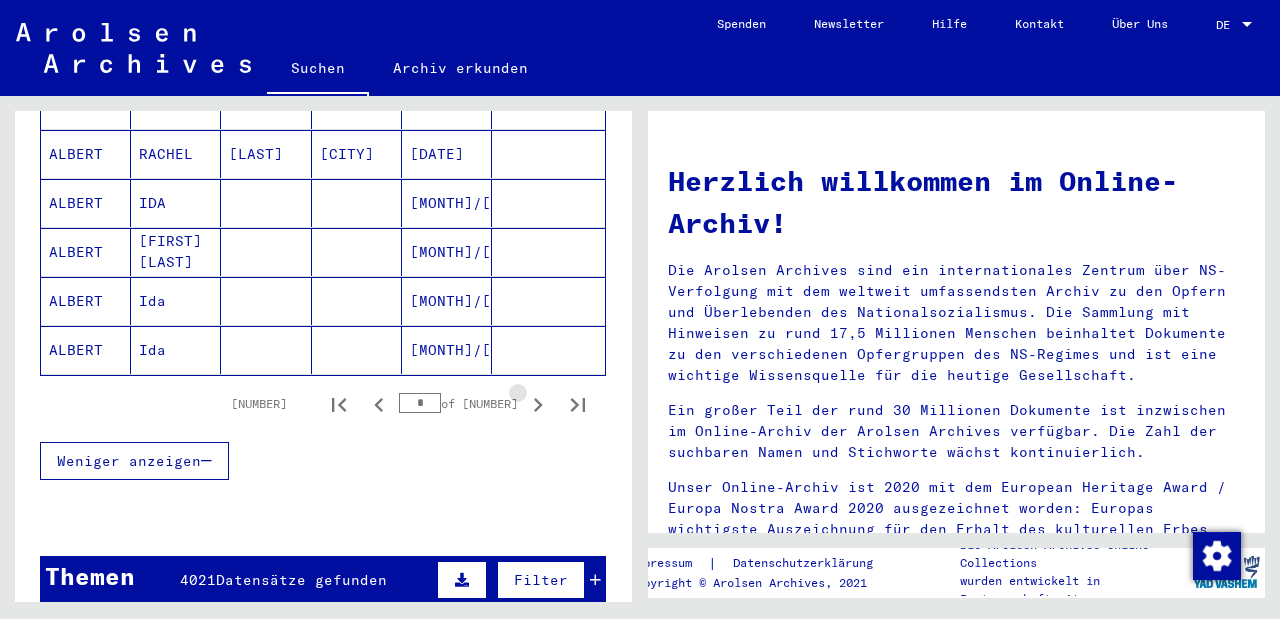 click at bounding box center (538, 405) 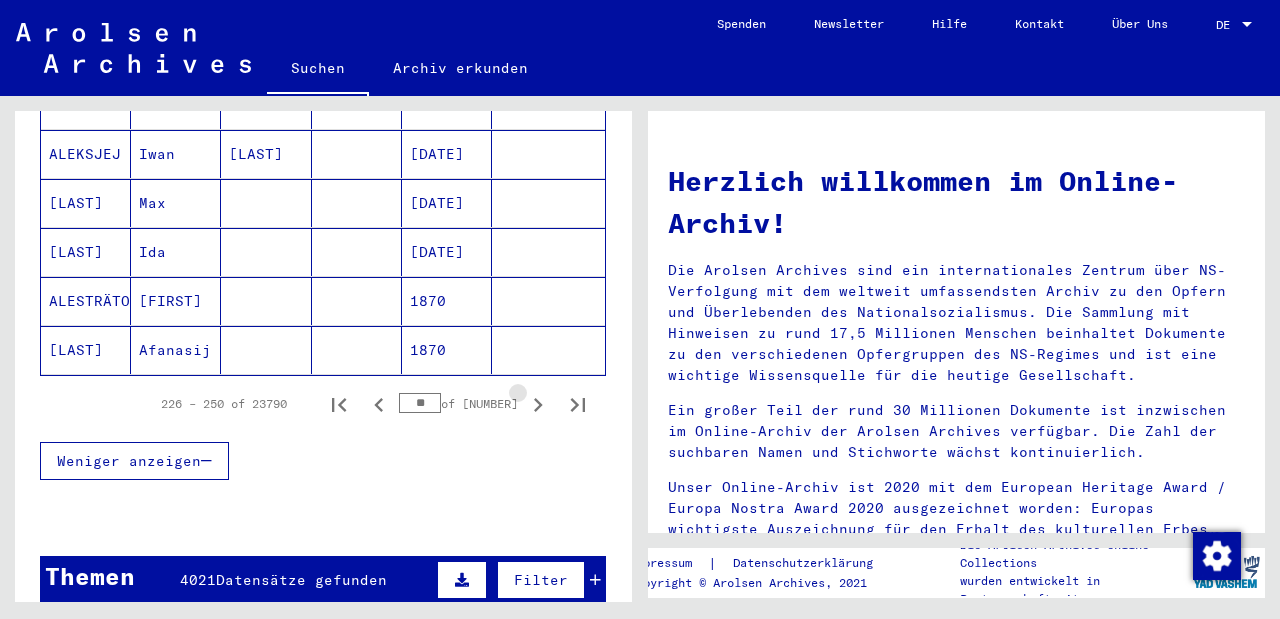 click at bounding box center (538, 405) 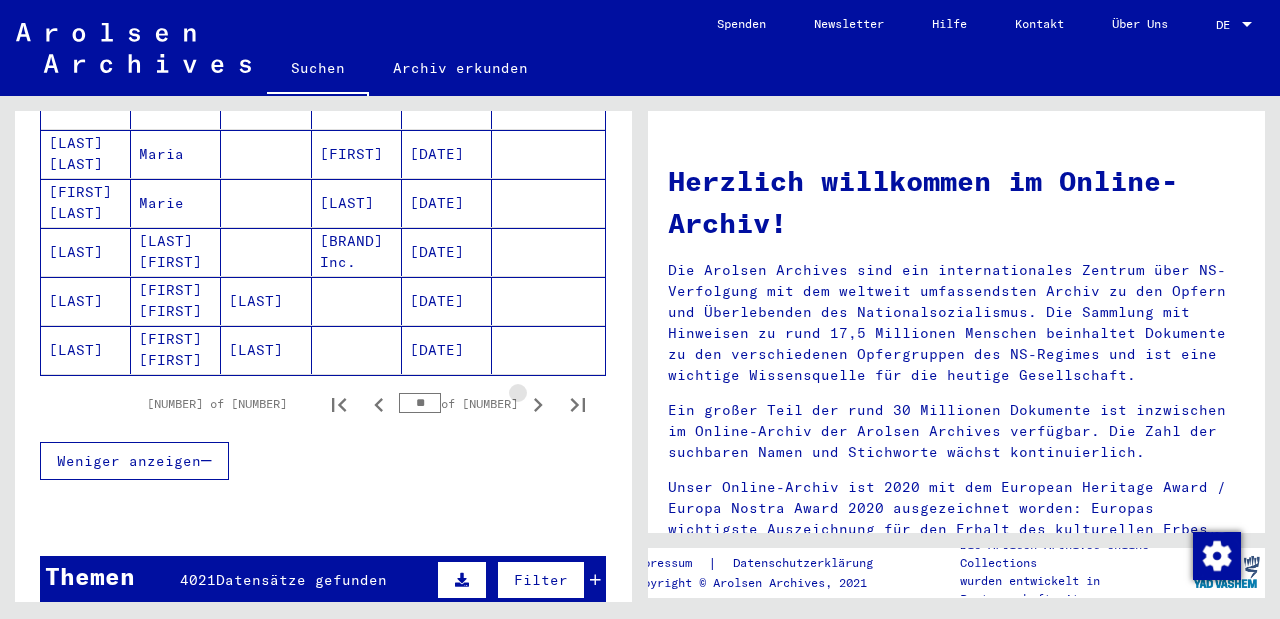 click at bounding box center (538, 405) 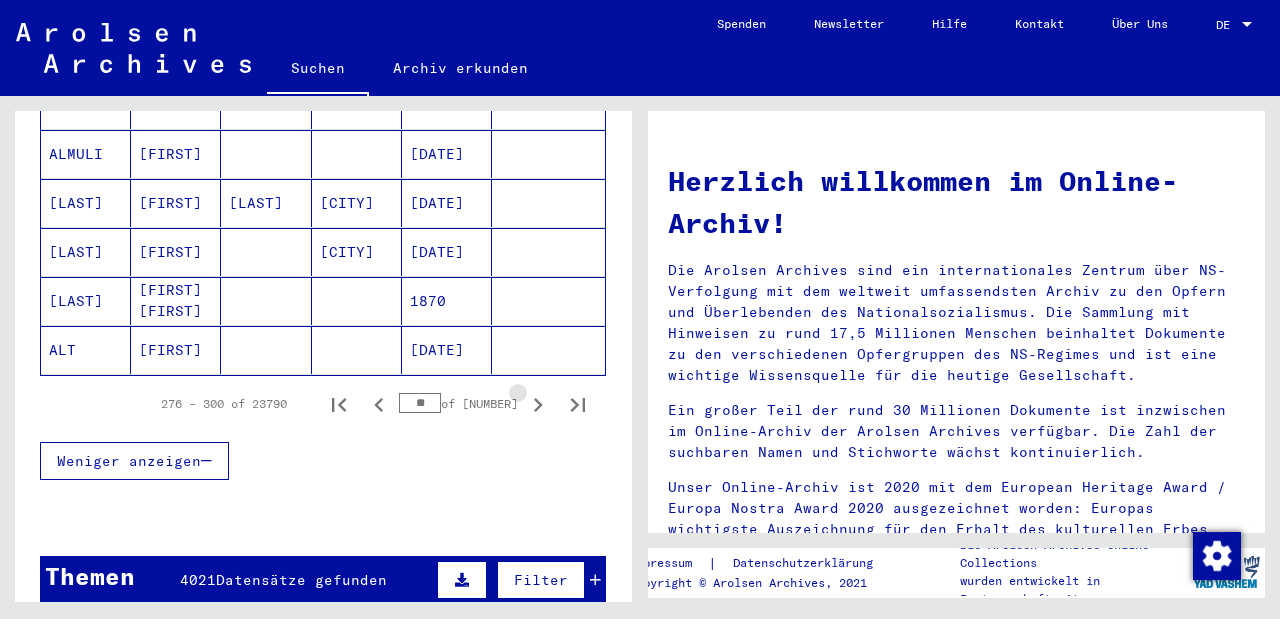 click at bounding box center [538, 405] 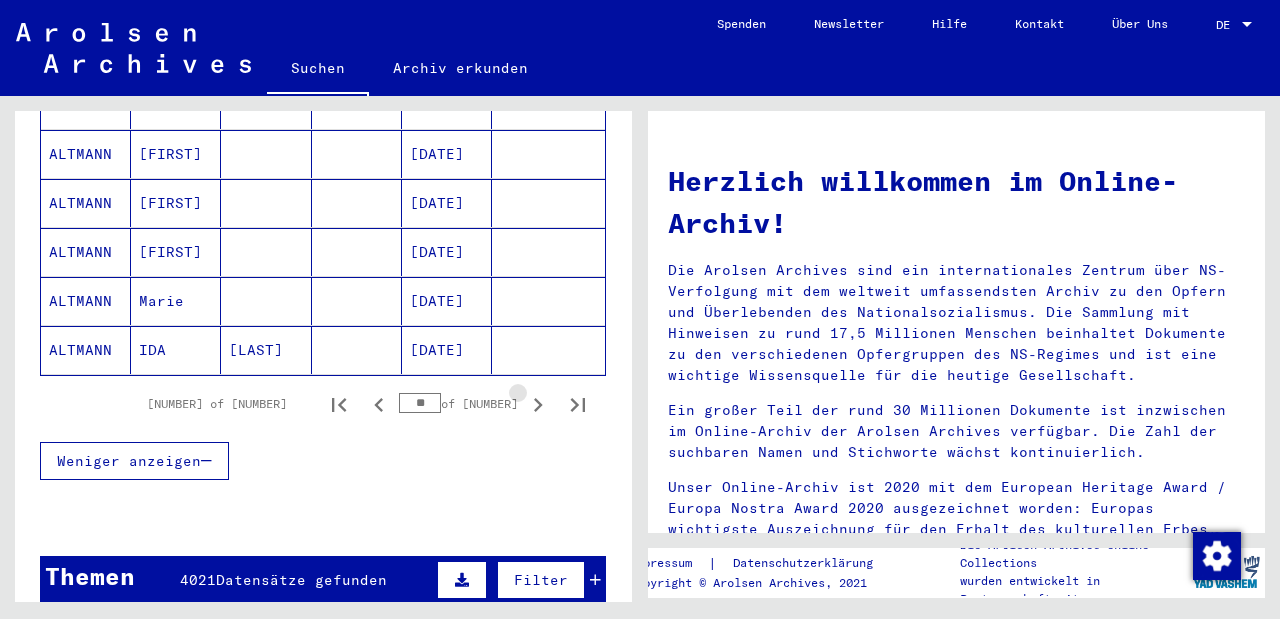 click at bounding box center (538, 405) 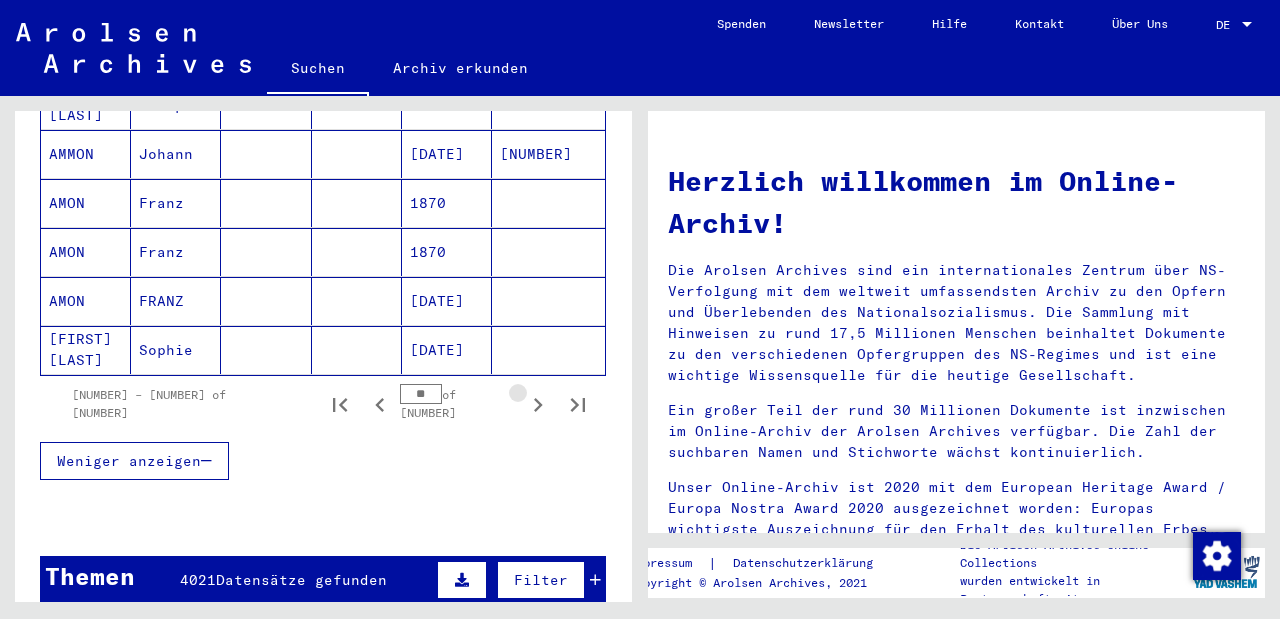 click at bounding box center [538, 405] 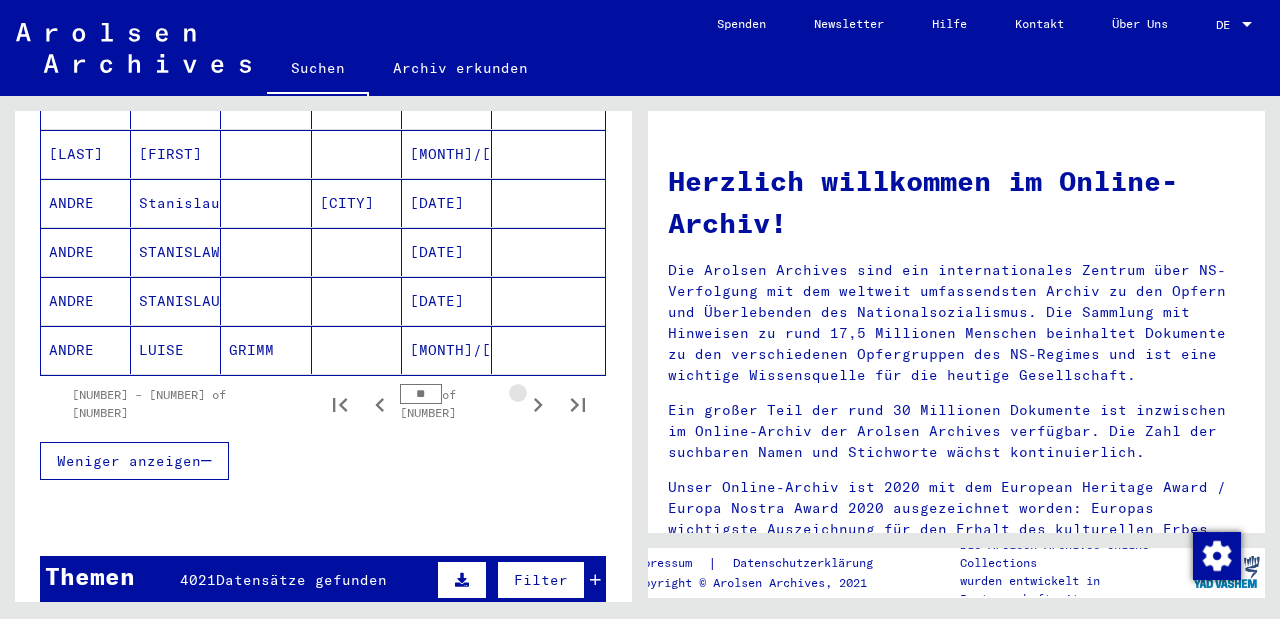 click at bounding box center (538, 405) 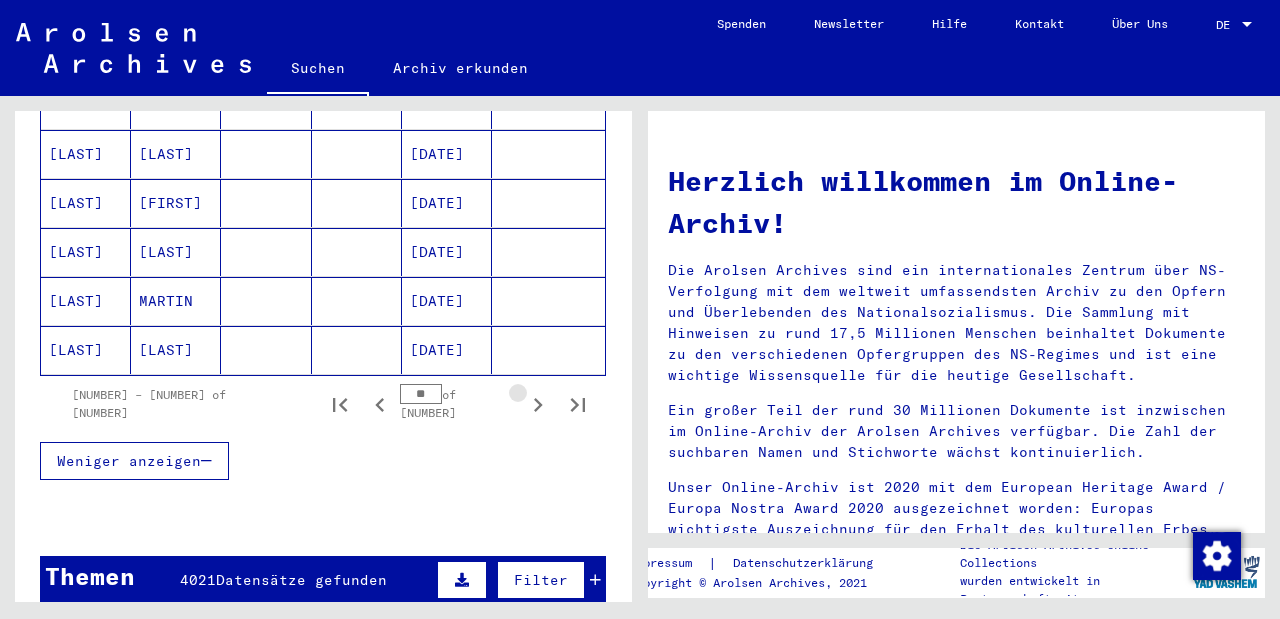 click at bounding box center [538, 405] 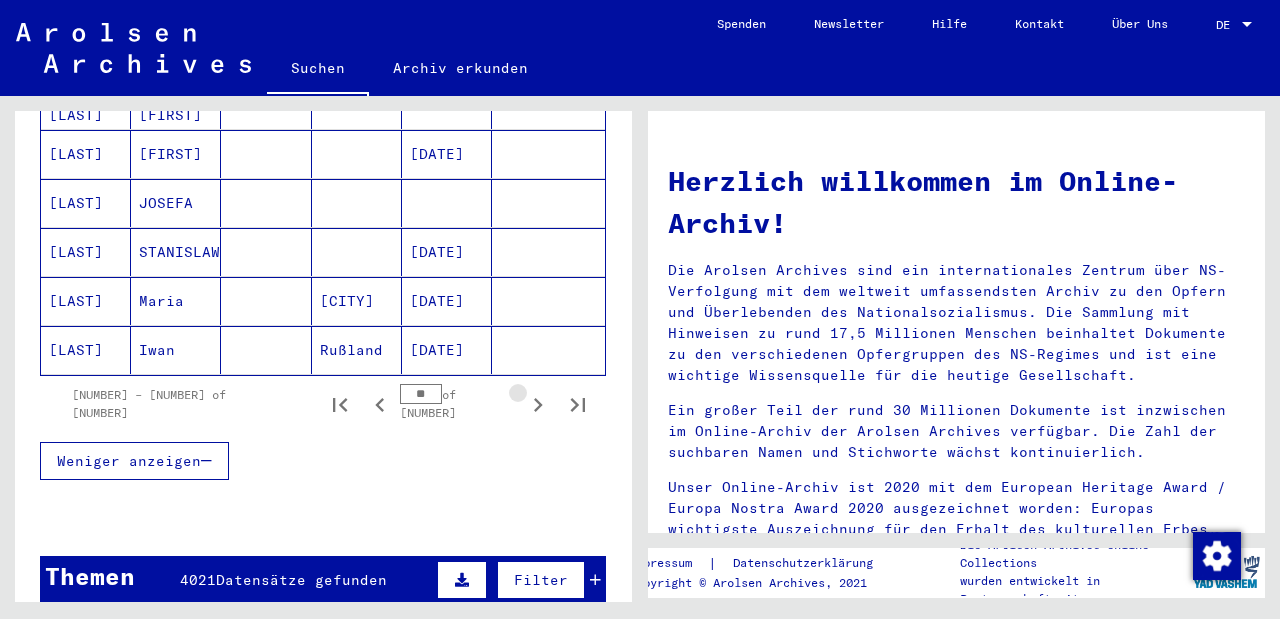 click at bounding box center (538, 405) 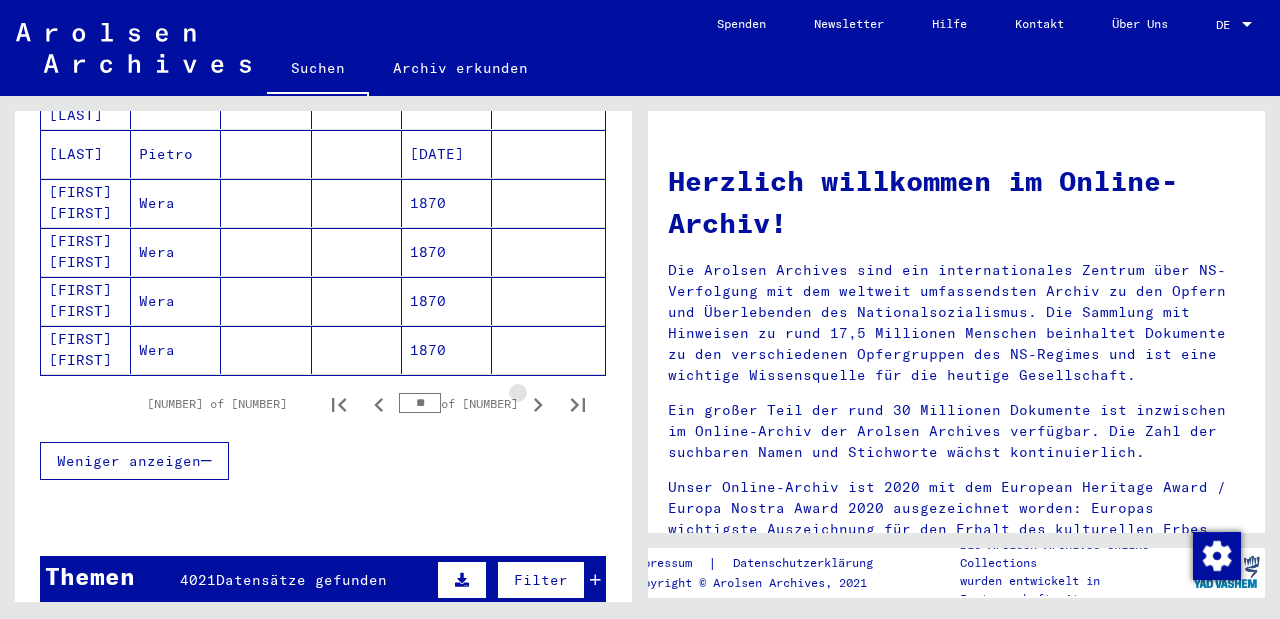 click at bounding box center (538, 405) 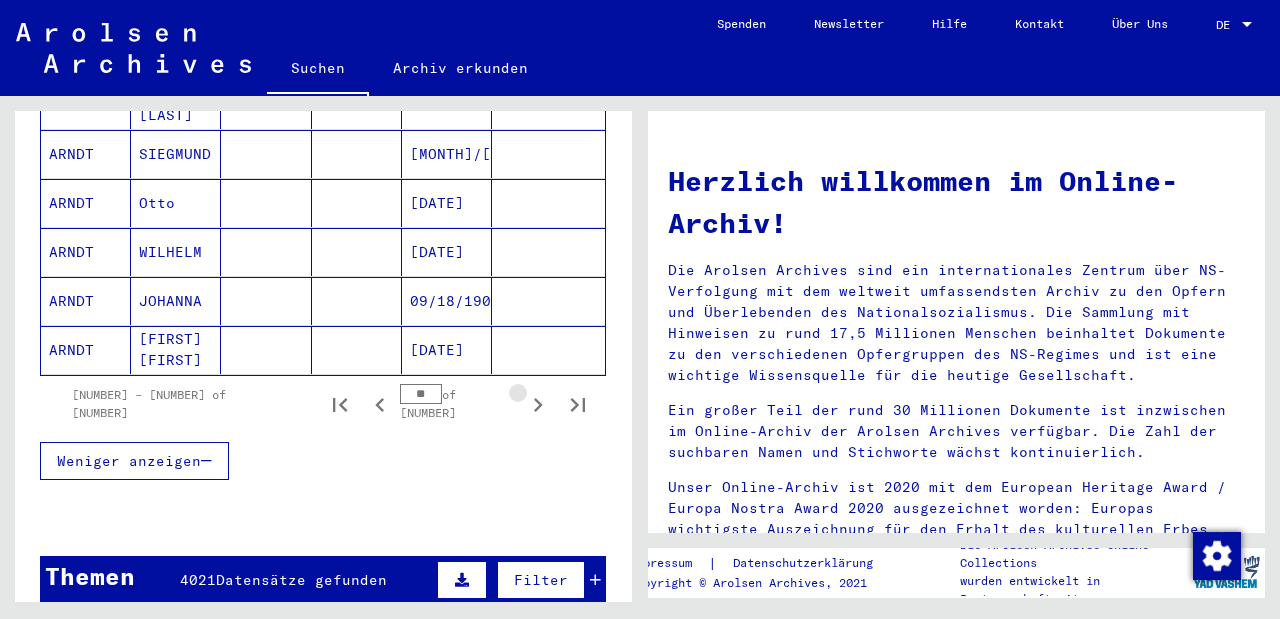 click at bounding box center [538, 405] 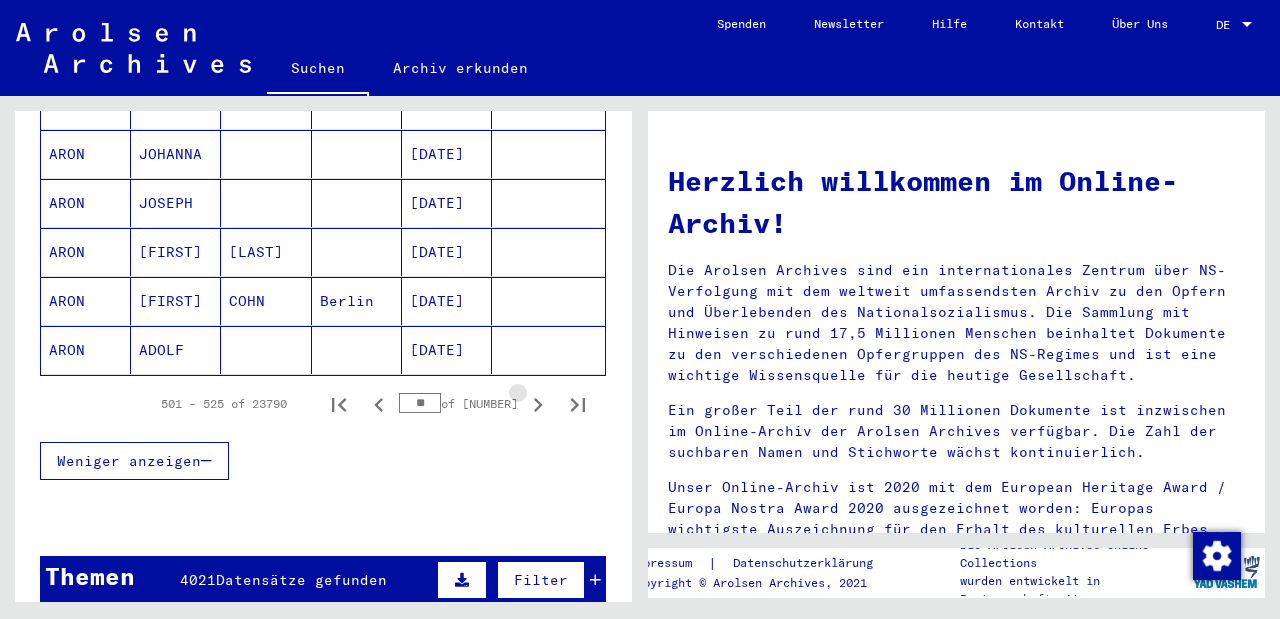 click at bounding box center [538, 405] 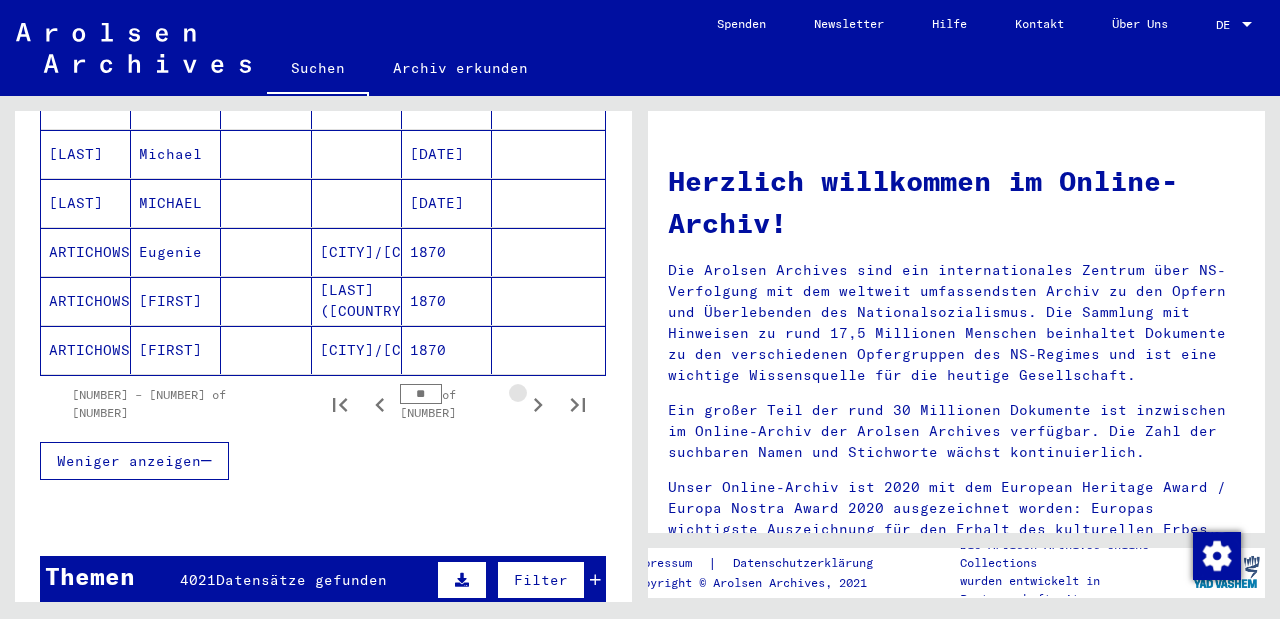 click at bounding box center (538, 405) 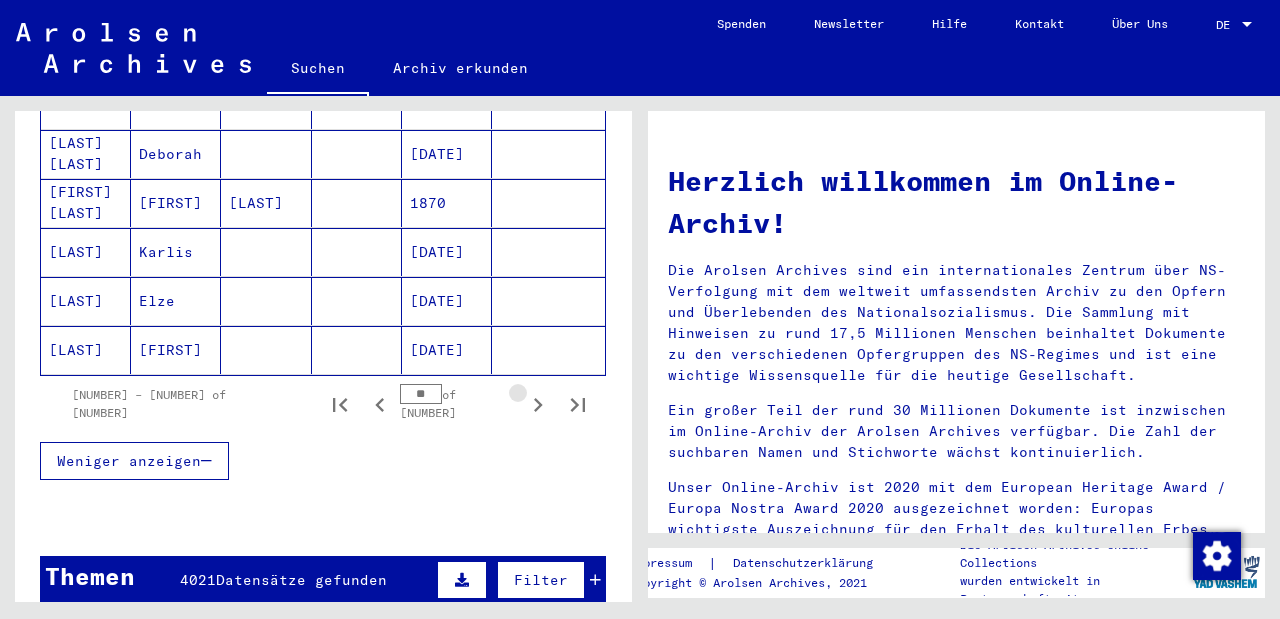 click at bounding box center (538, 405) 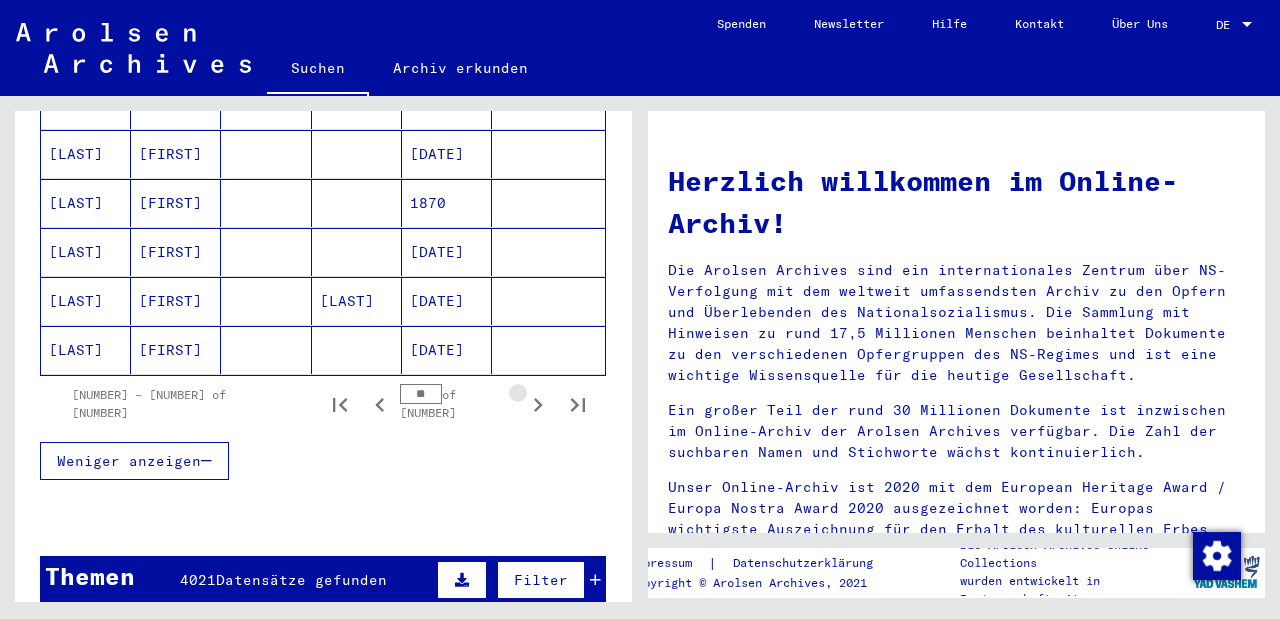 click at bounding box center (538, 405) 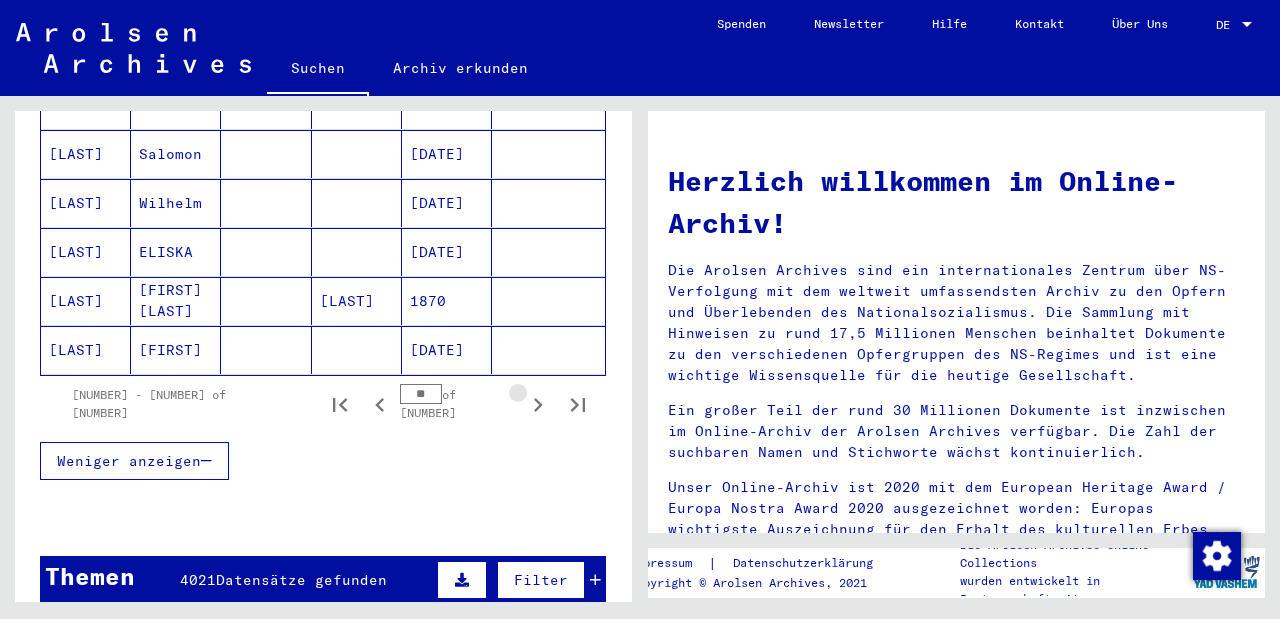 click at bounding box center (538, 405) 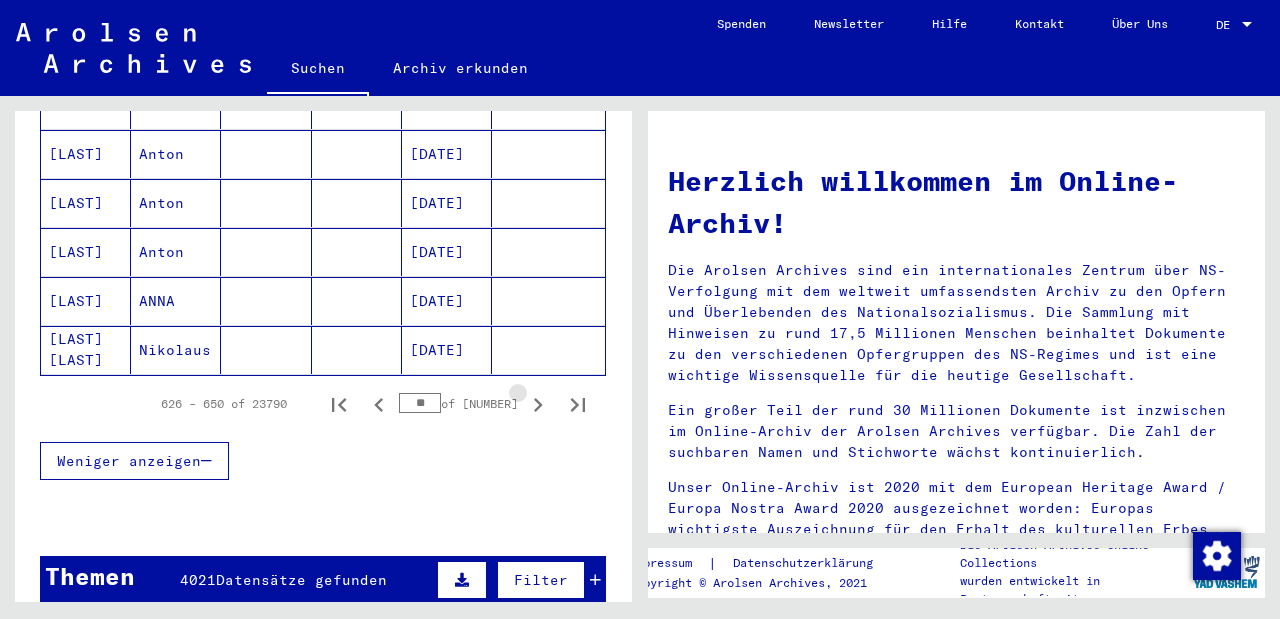 click at bounding box center [538, 405] 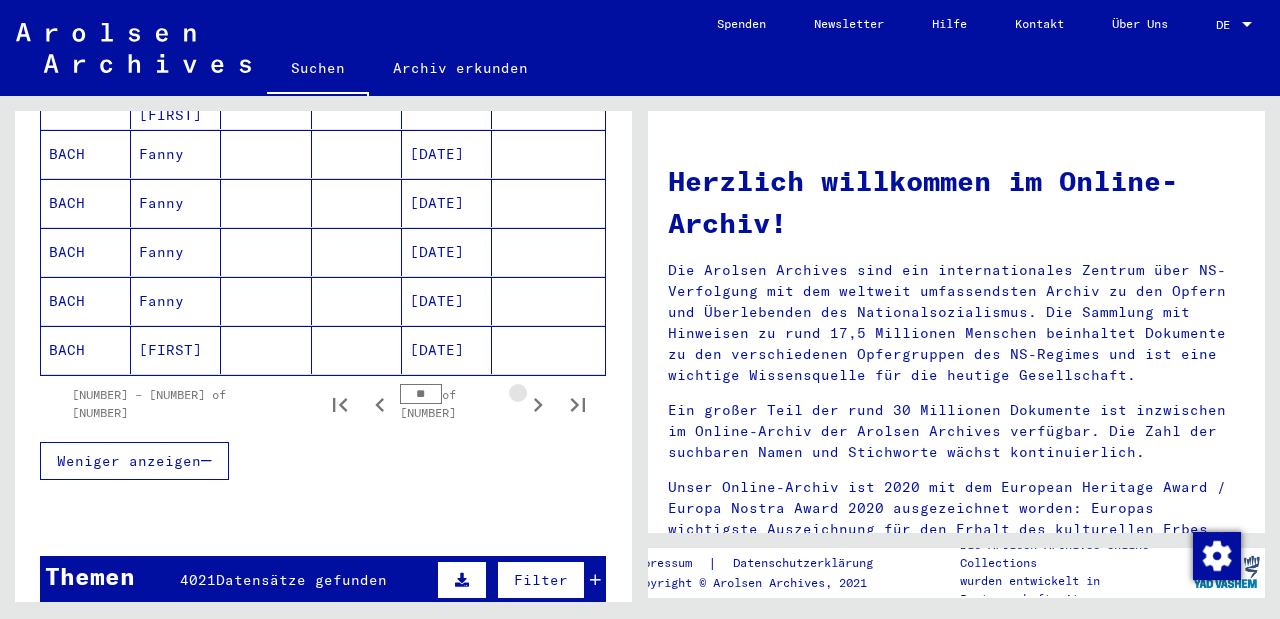 click at bounding box center (538, 405) 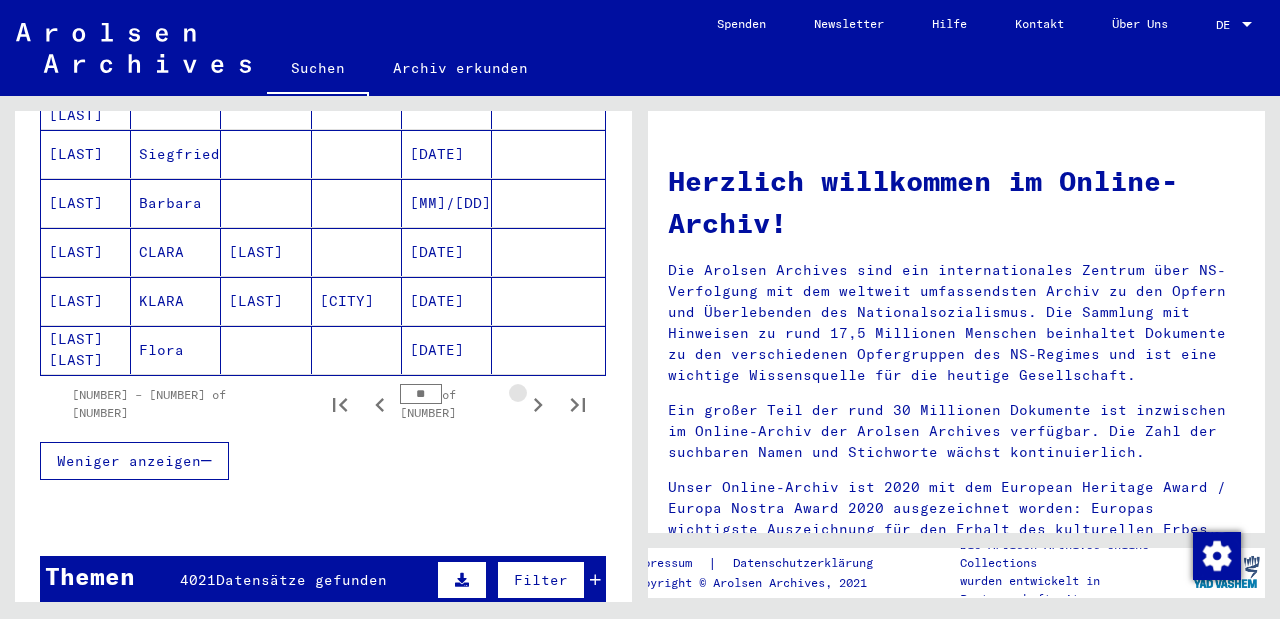 click at bounding box center [538, 405] 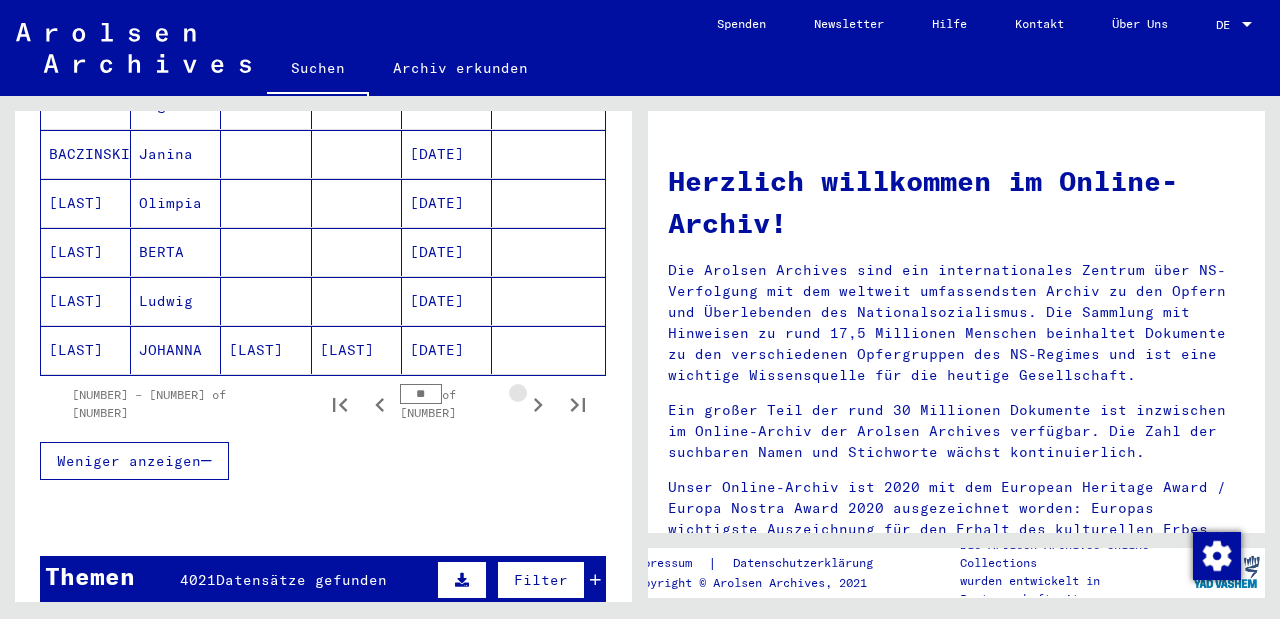 click at bounding box center [538, 405] 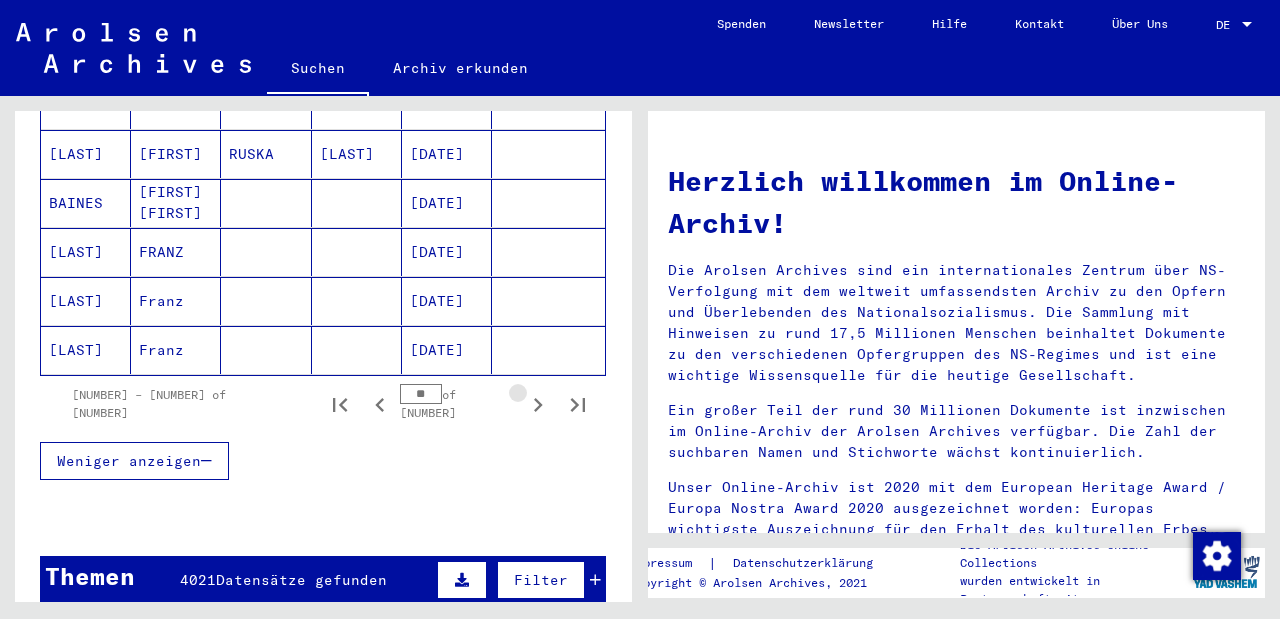 click at bounding box center (538, 405) 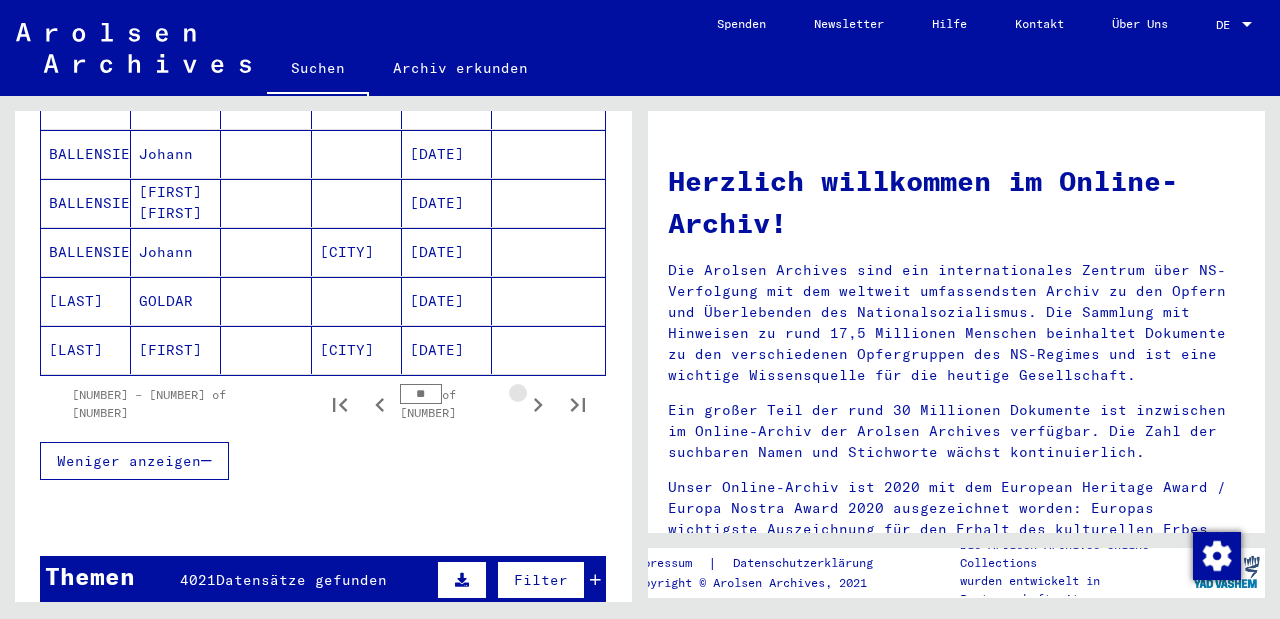 click at bounding box center [538, 405] 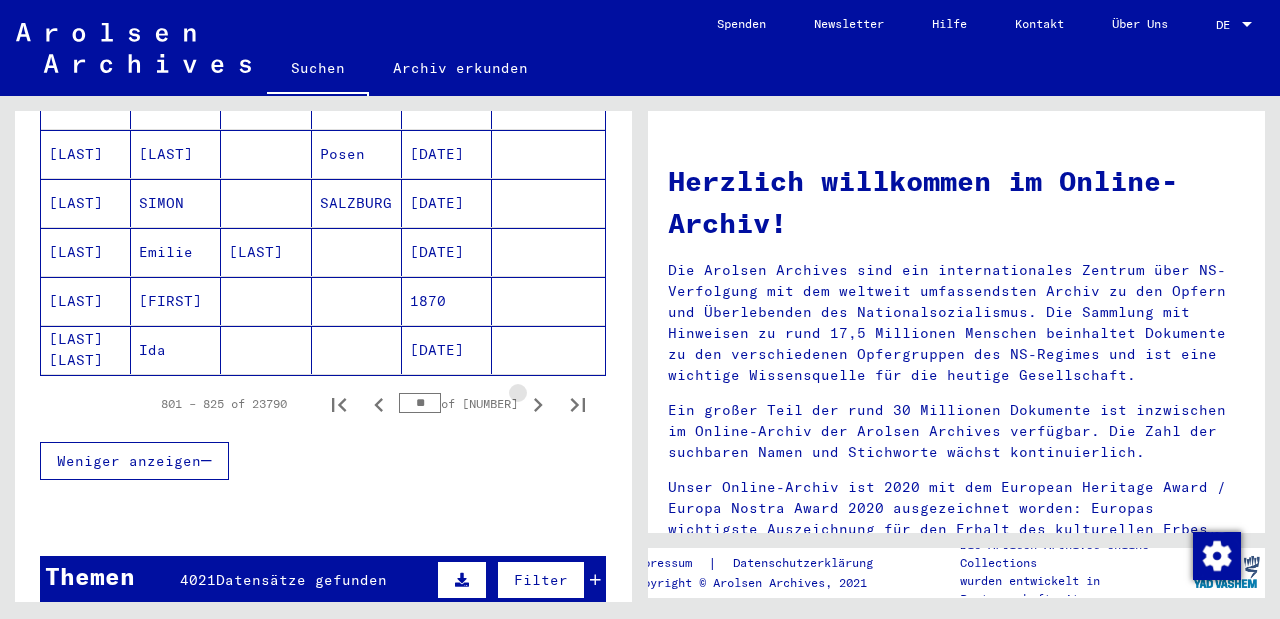 click at bounding box center [538, 405] 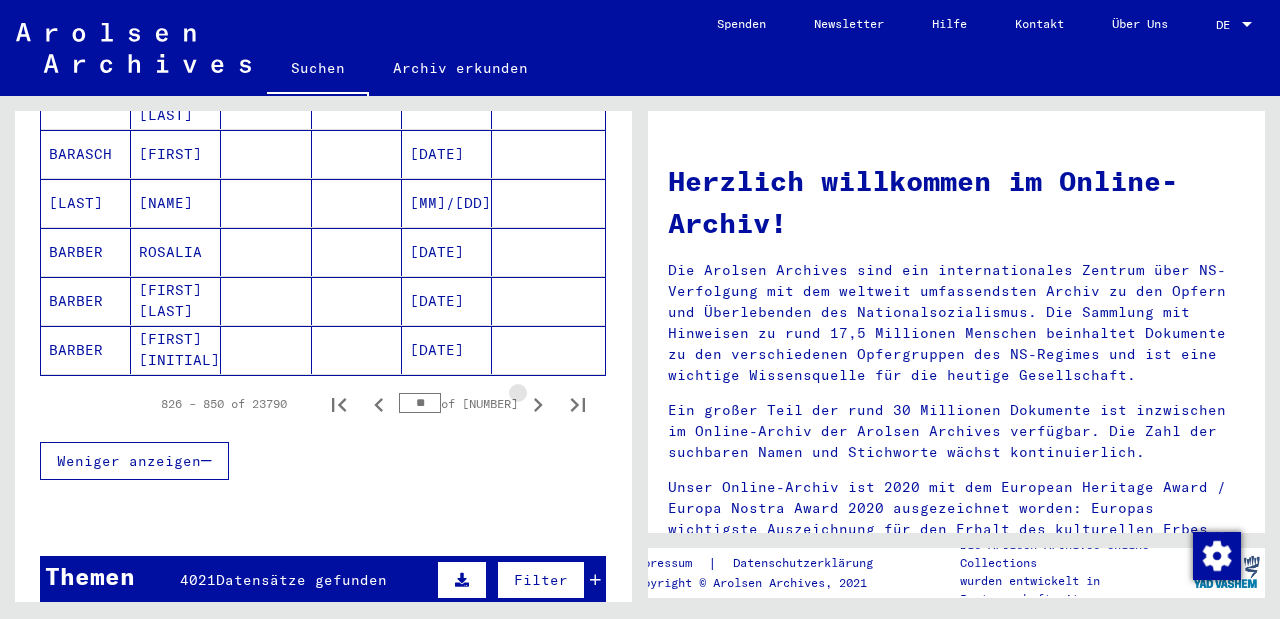 click at bounding box center [538, 405] 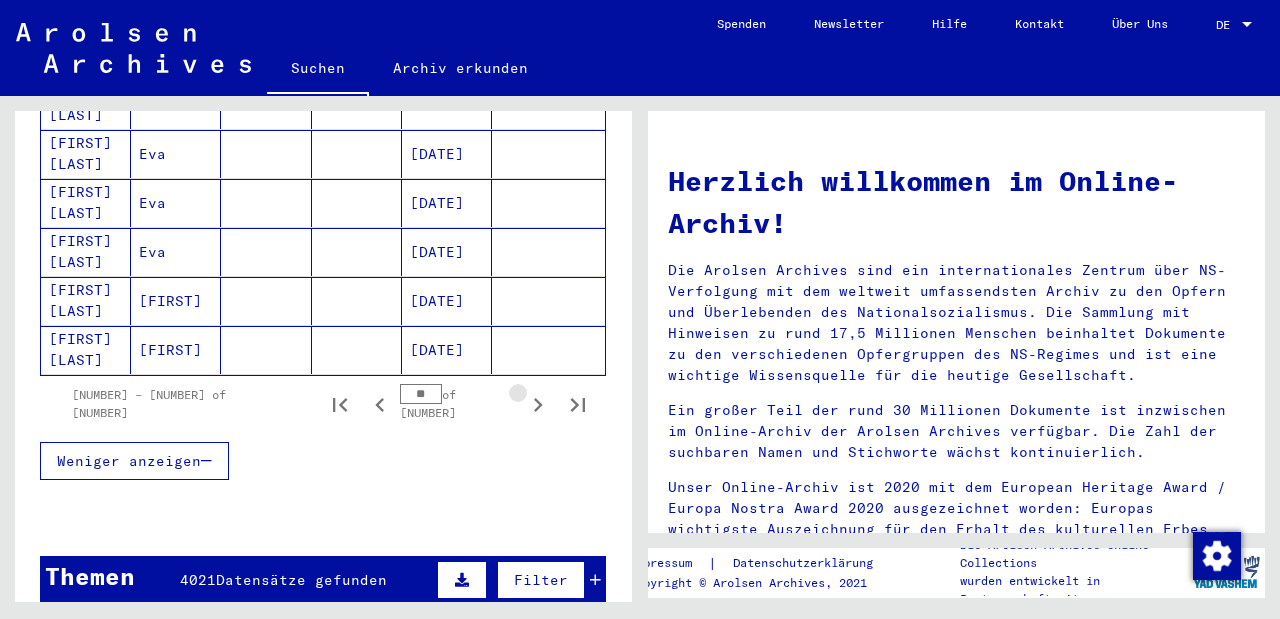 click at bounding box center (538, 405) 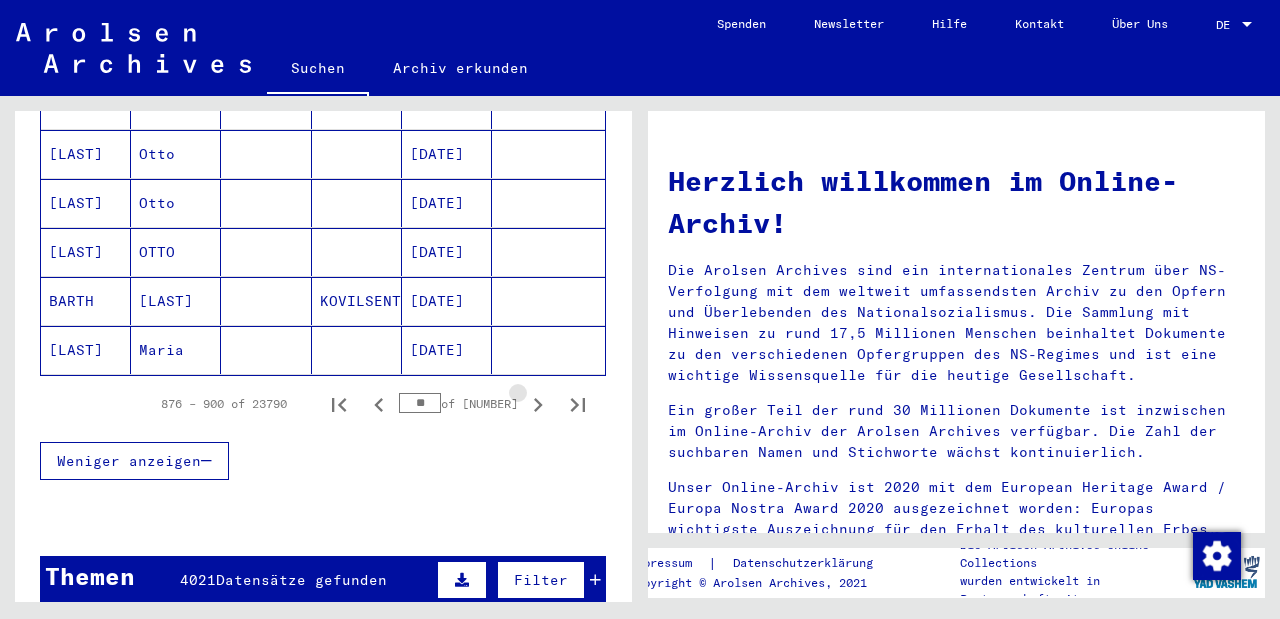 click at bounding box center (538, 405) 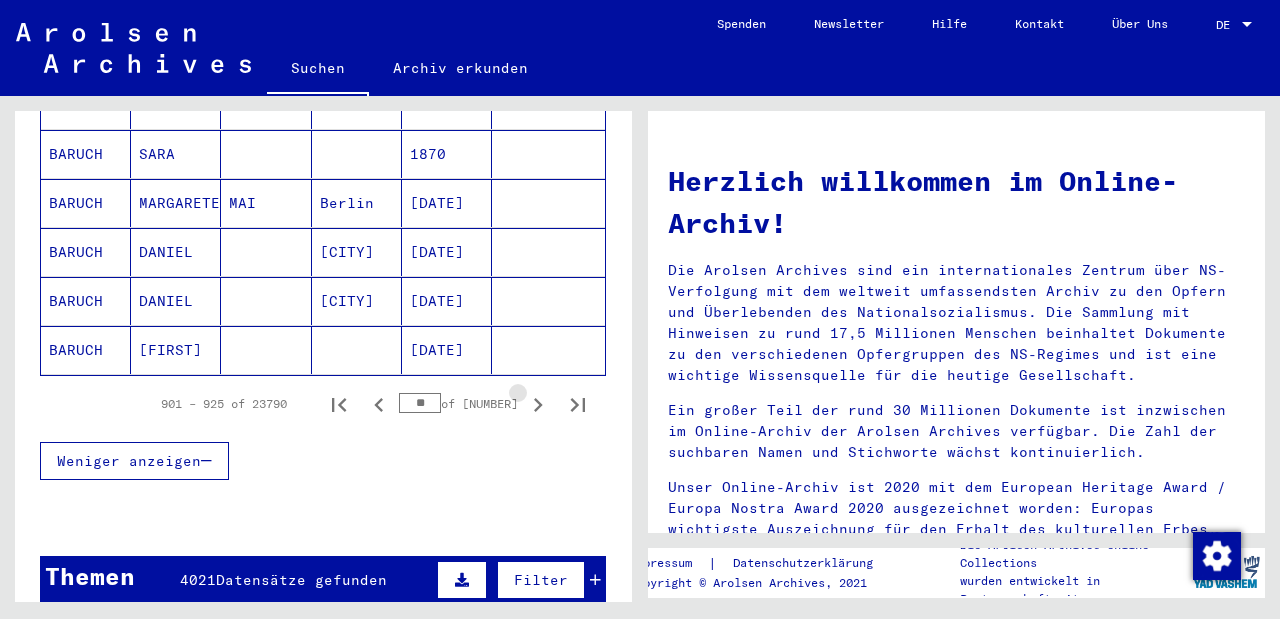 click at bounding box center (538, 405) 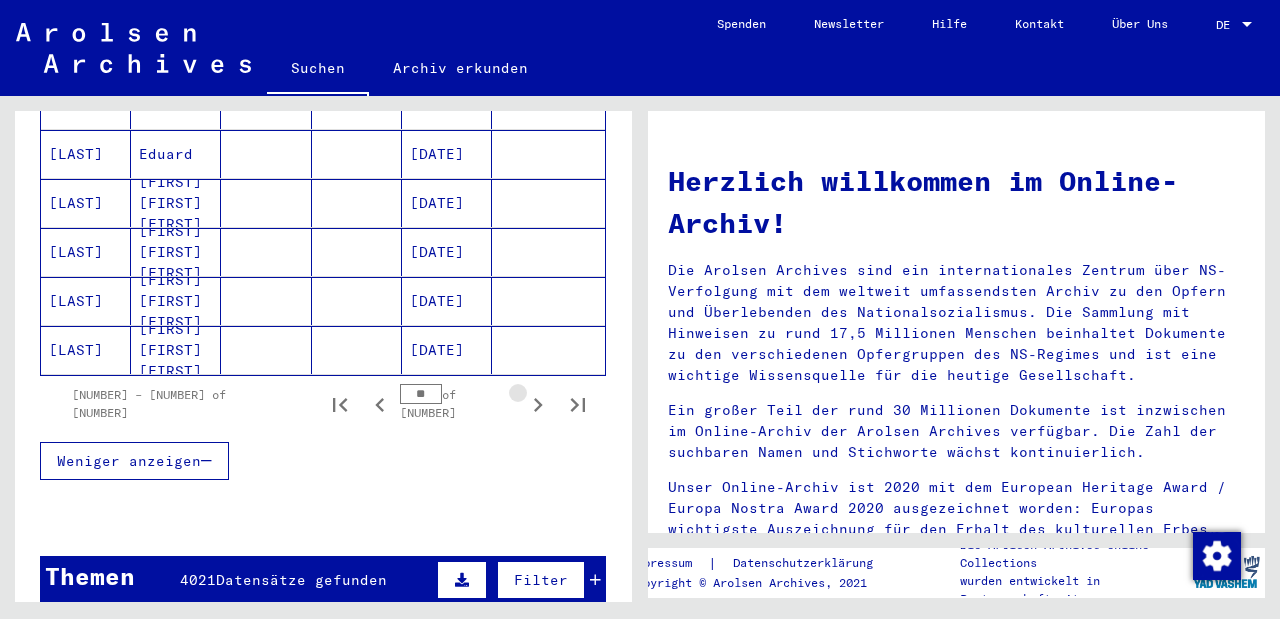 click at bounding box center (538, 405) 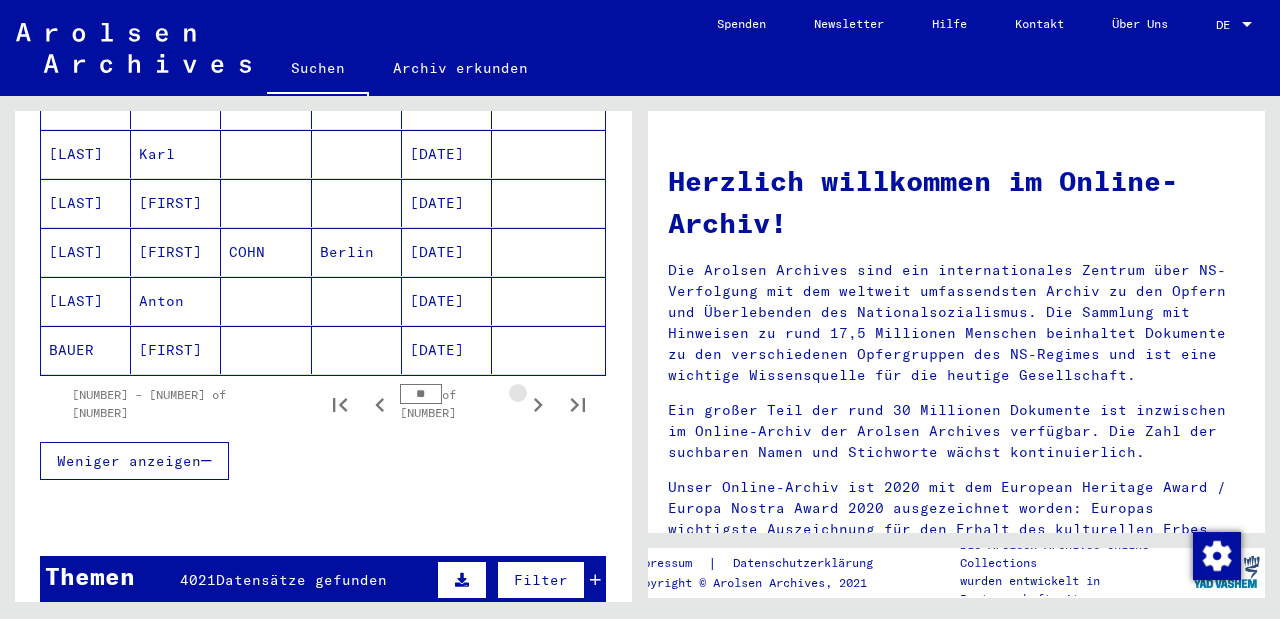 click at bounding box center [538, 405] 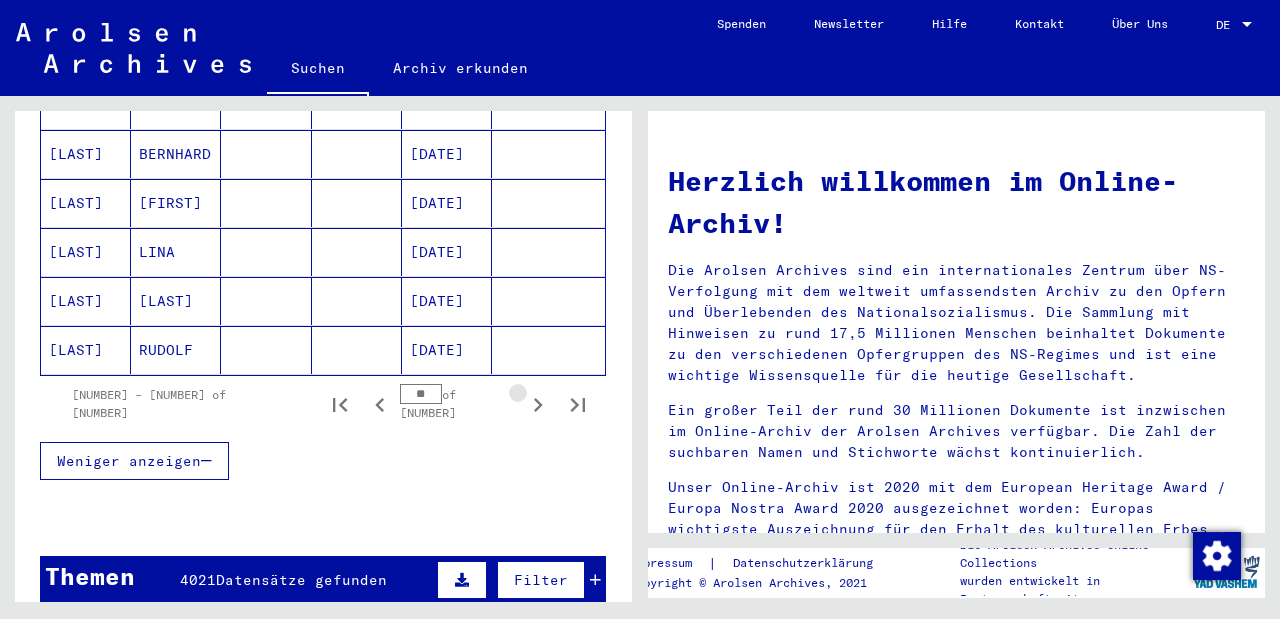 click at bounding box center (538, 405) 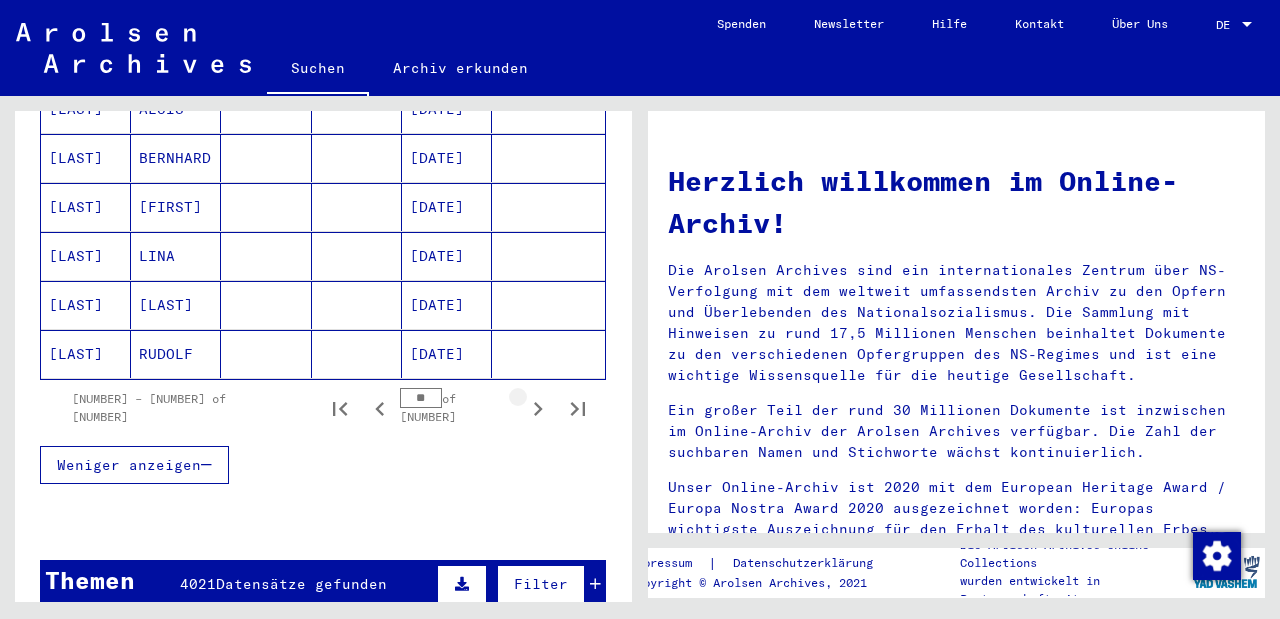 click at bounding box center (538, 409) 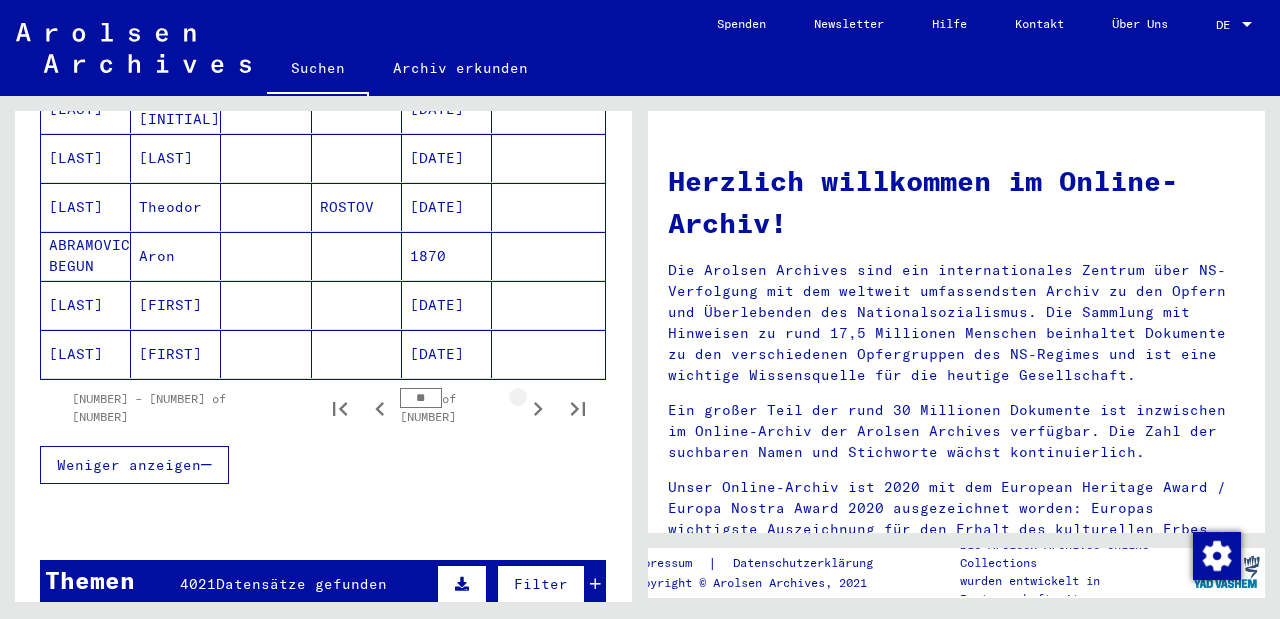 click at bounding box center (538, 409) 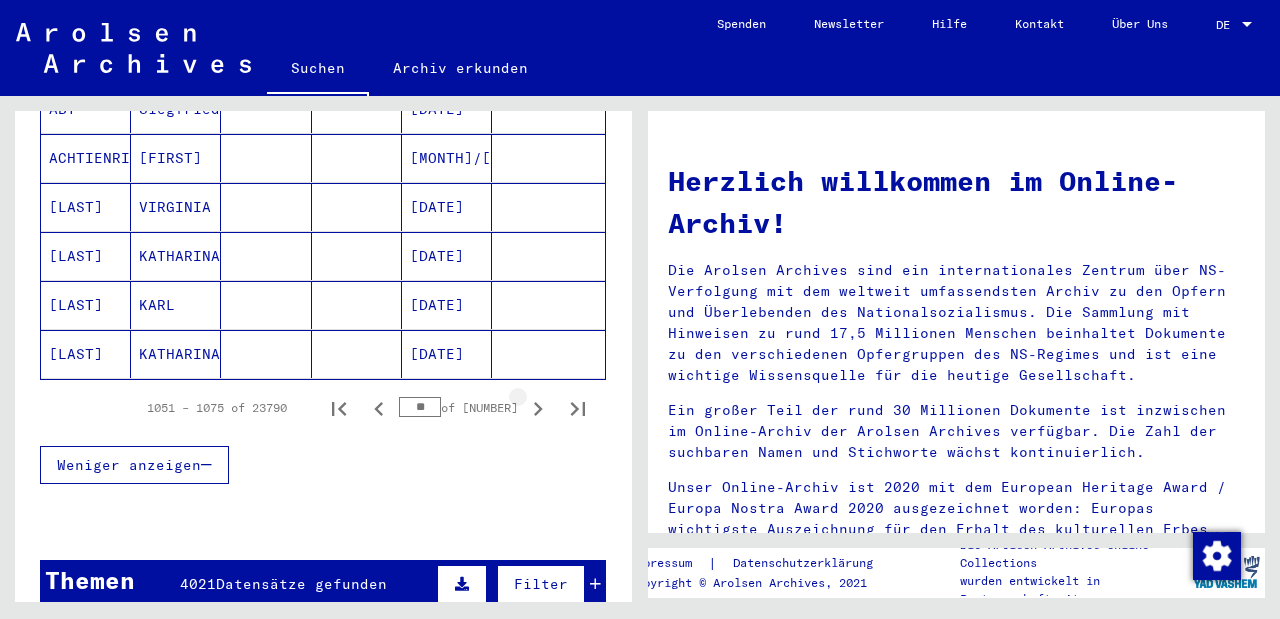 click at bounding box center (538, 409) 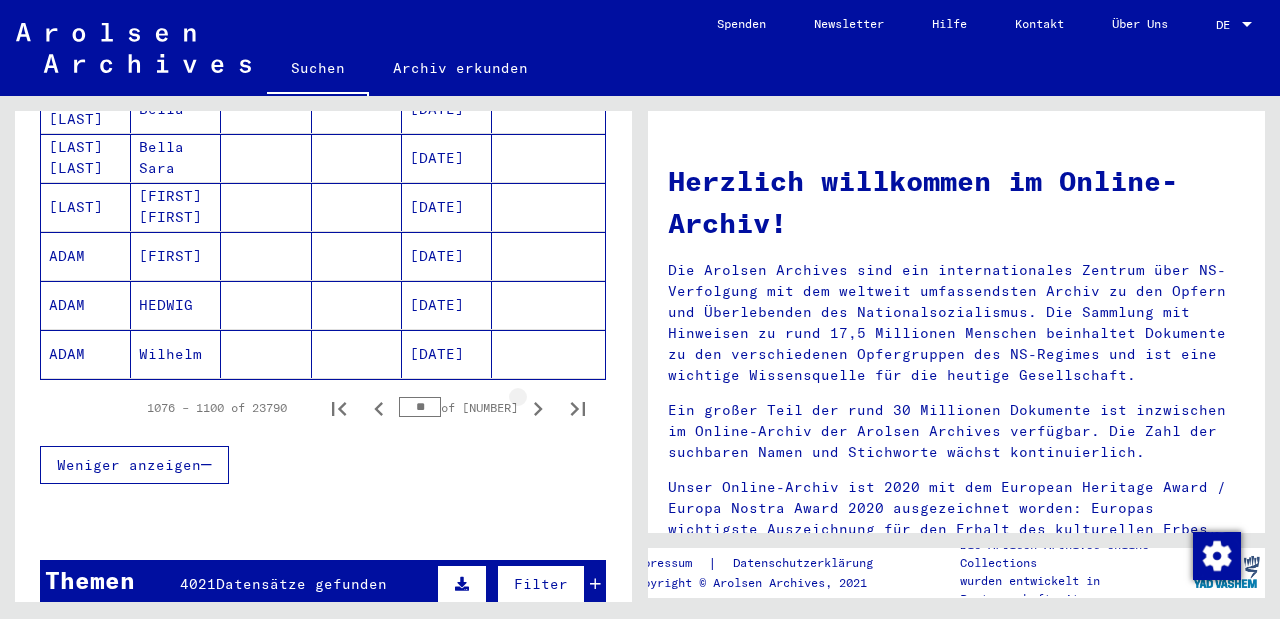 click at bounding box center [538, 409] 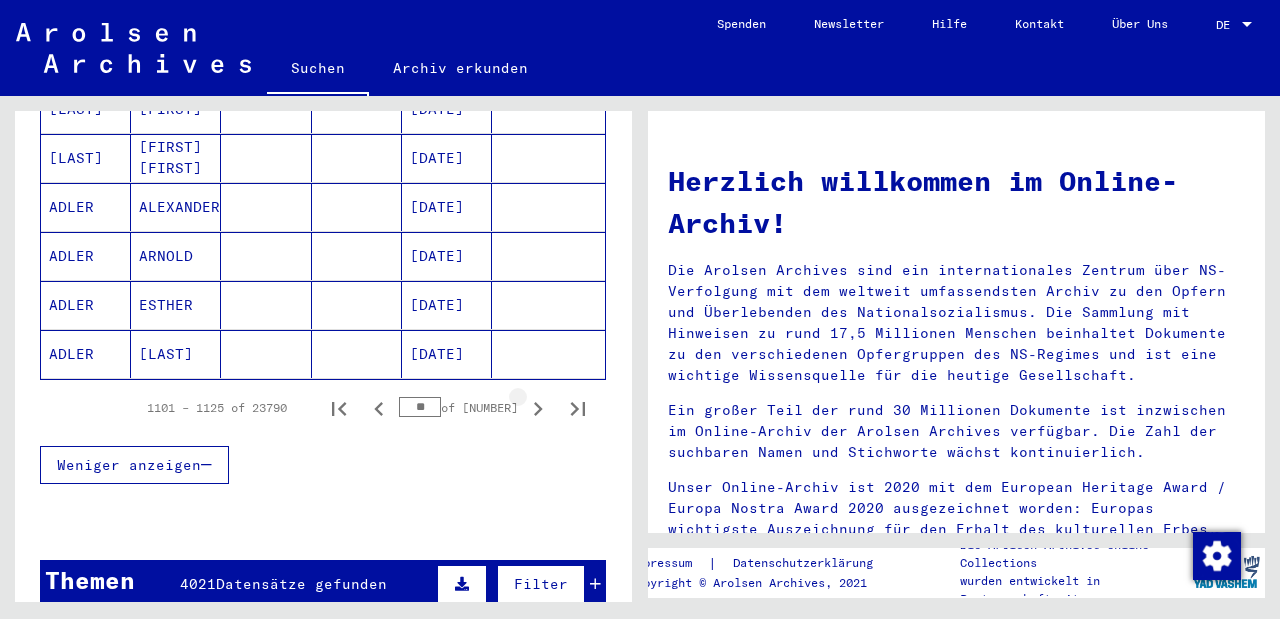 click at bounding box center [538, 409] 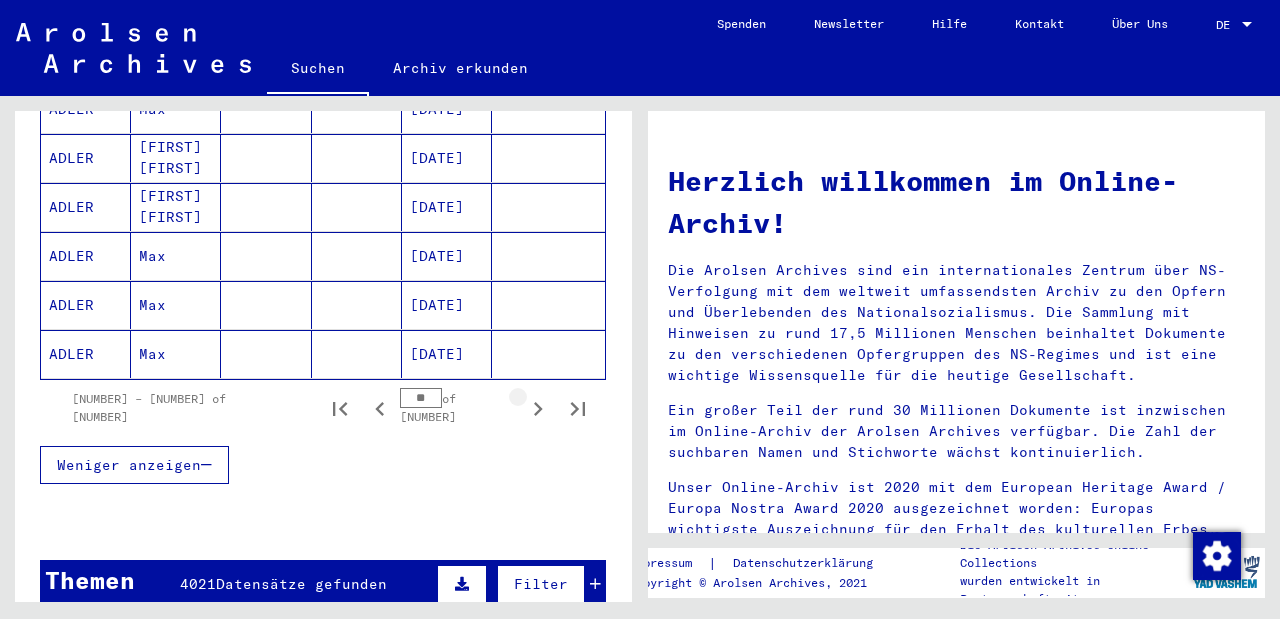 click at bounding box center [538, 409] 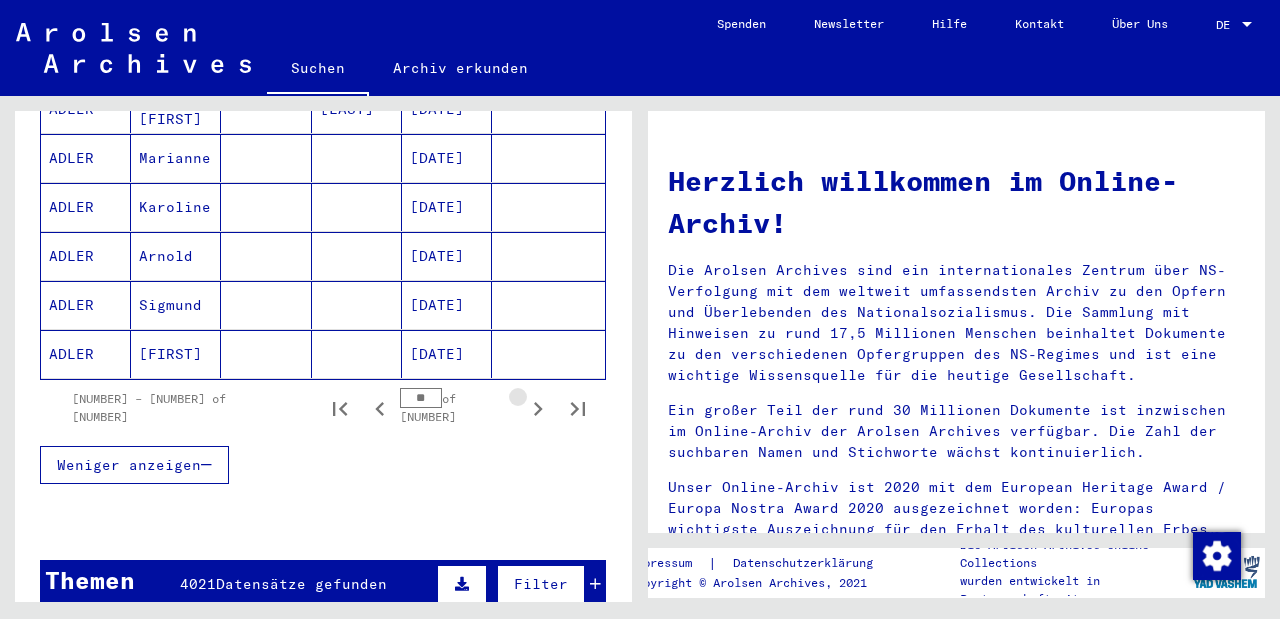 click at bounding box center [538, 409] 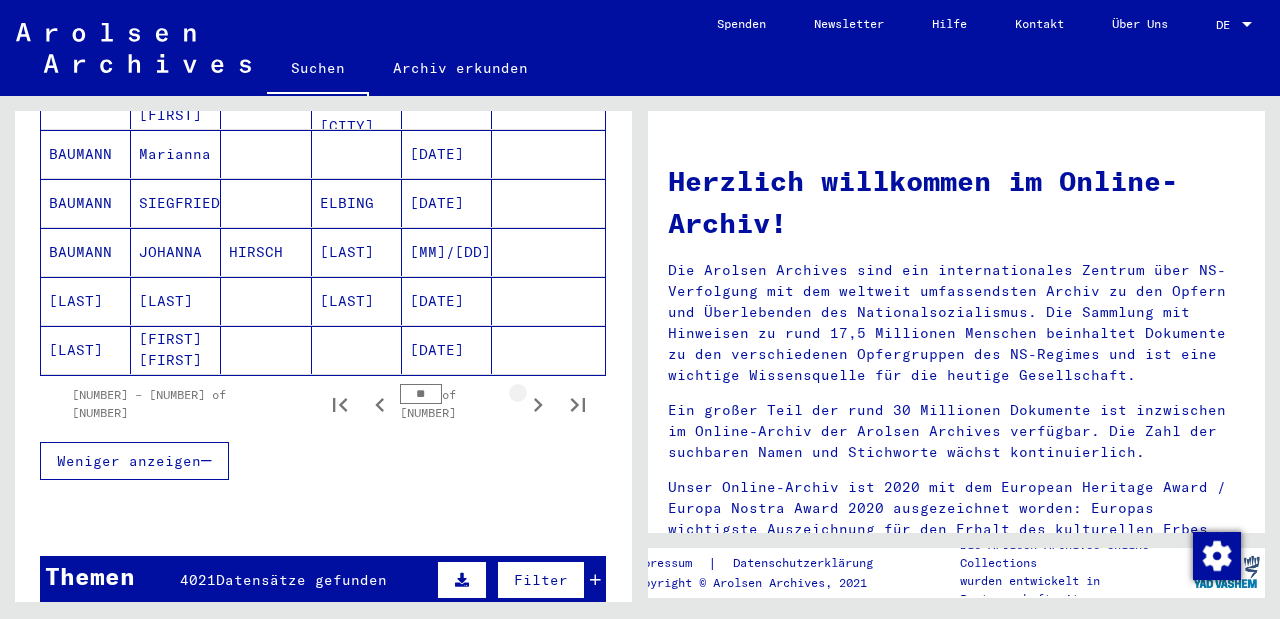 click at bounding box center (538, 405) 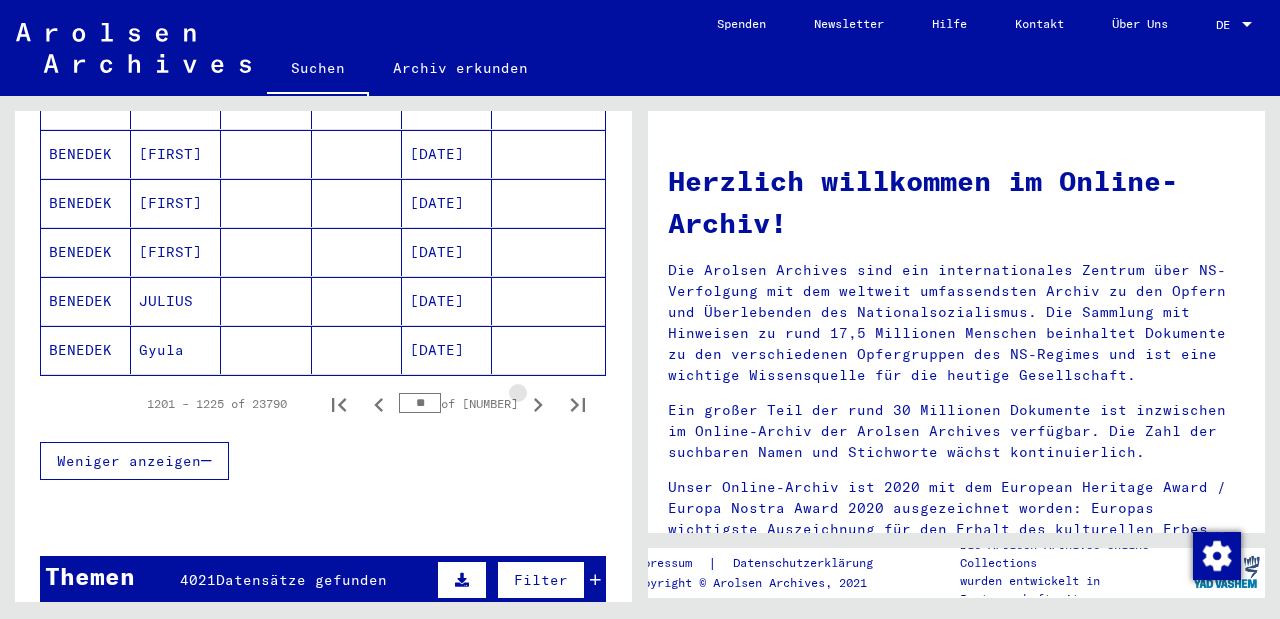 click at bounding box center (538, 405) 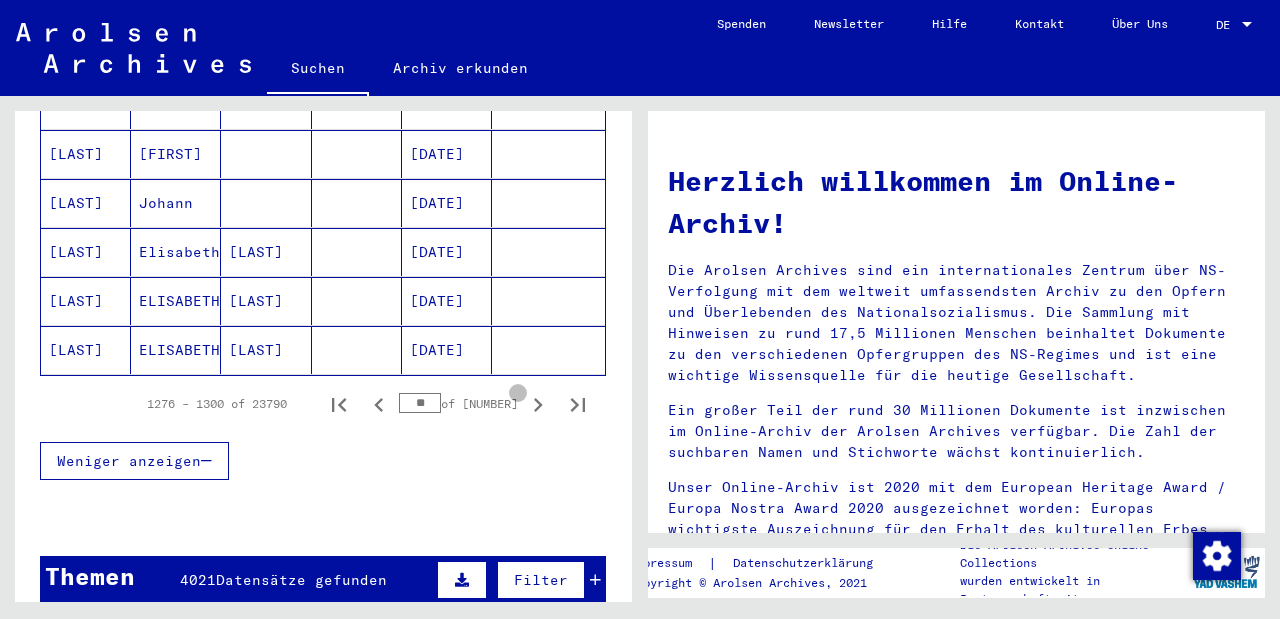 click at bounding box center [538, 405] 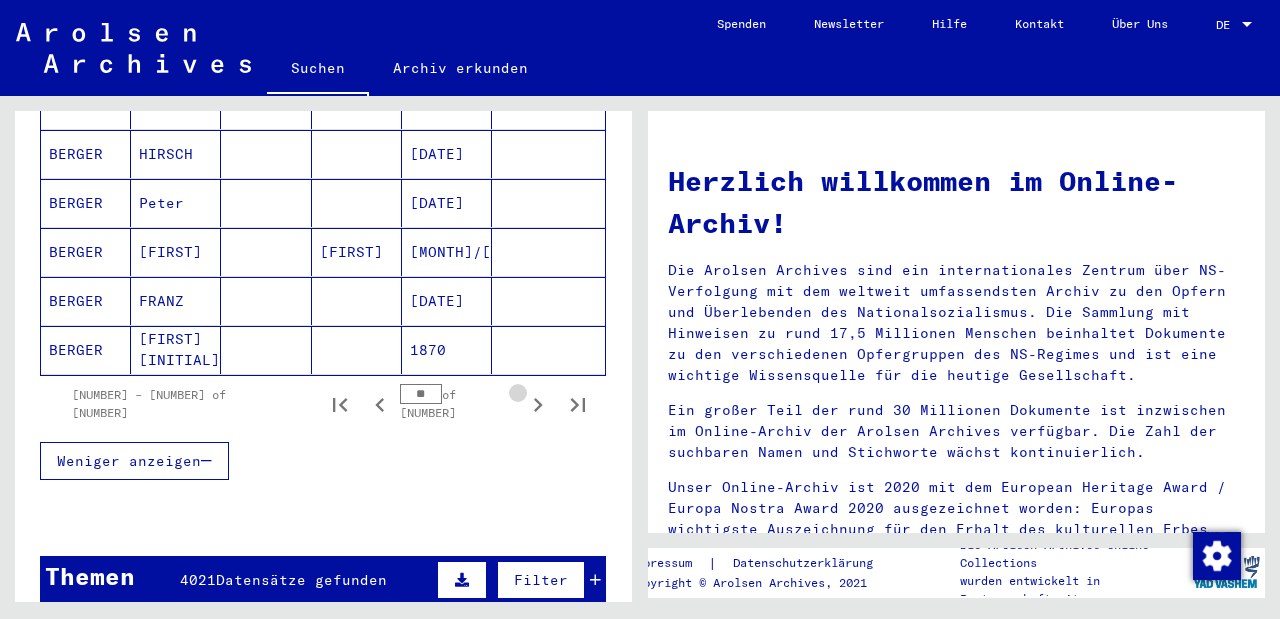 click at bounding box center (538, 405) 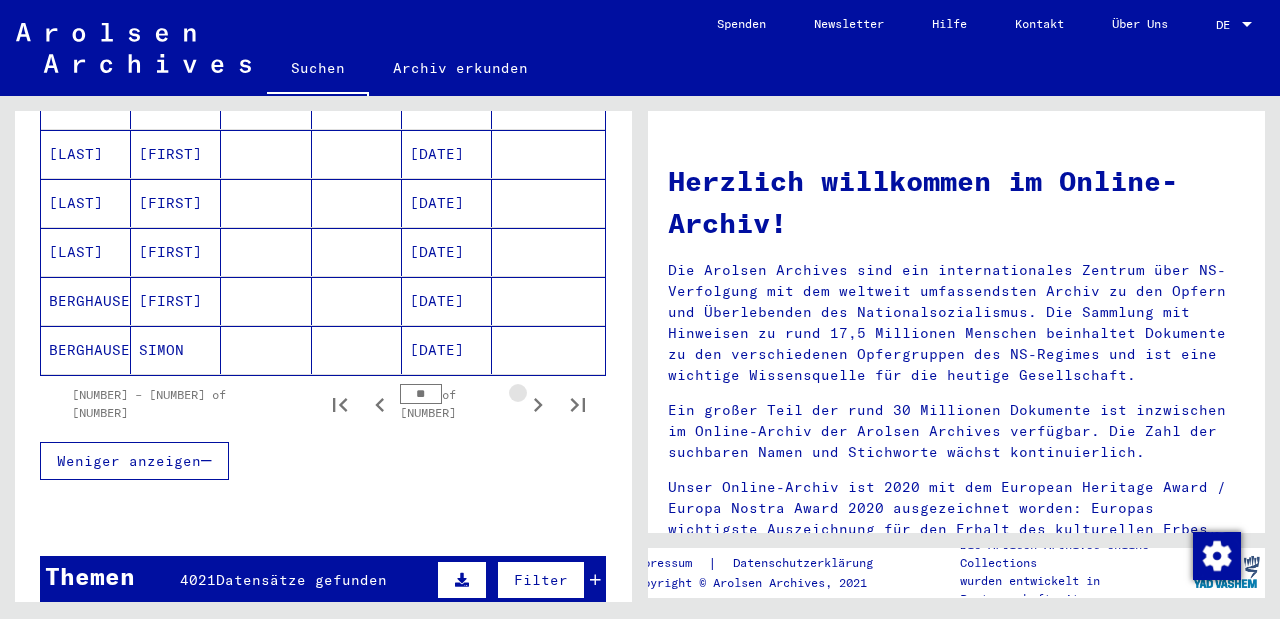 click at bounding box center (538, 405) 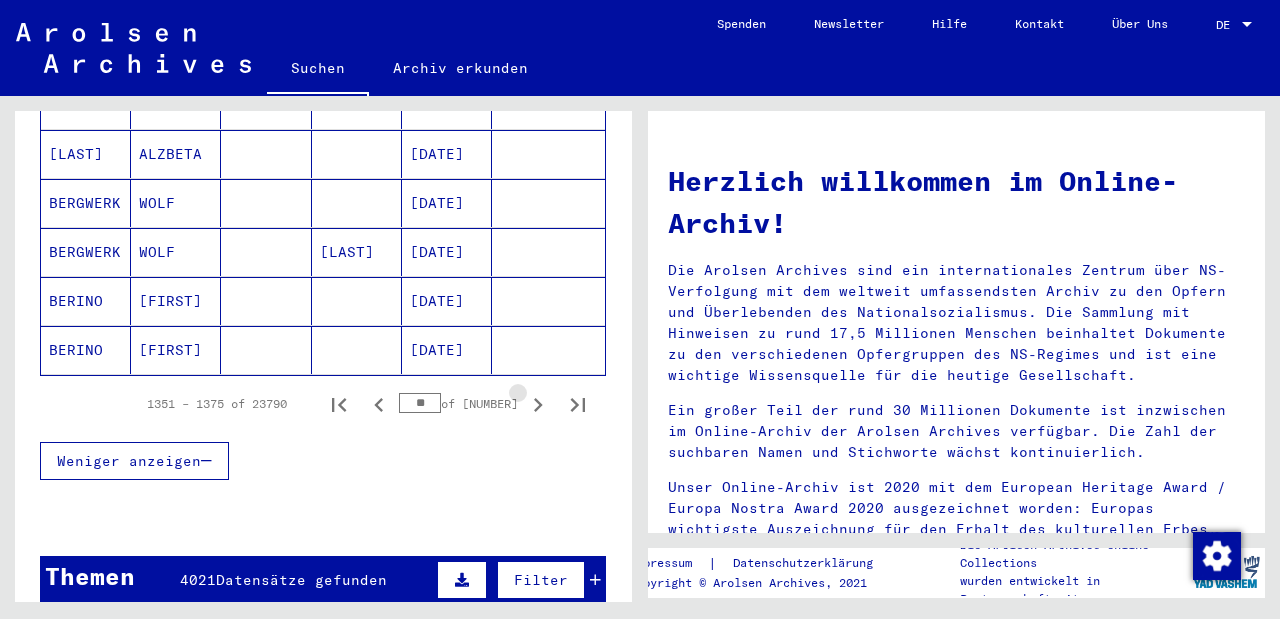 click at bounding box center (538, 405) 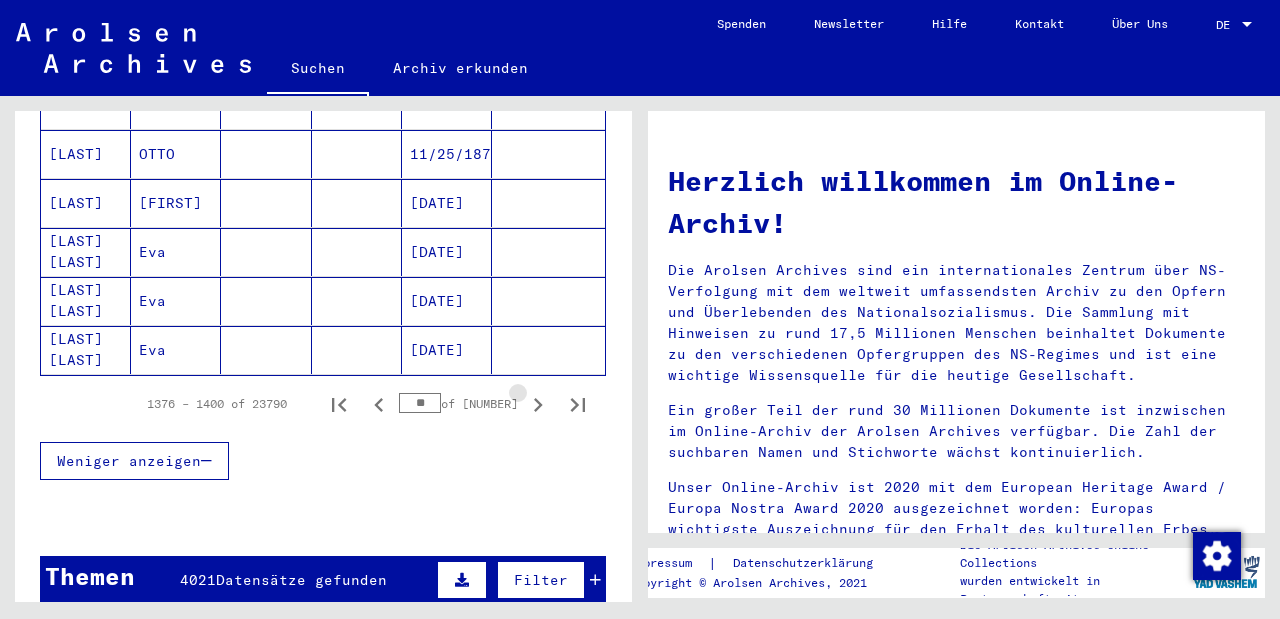 click at bounding box center (538, 405) 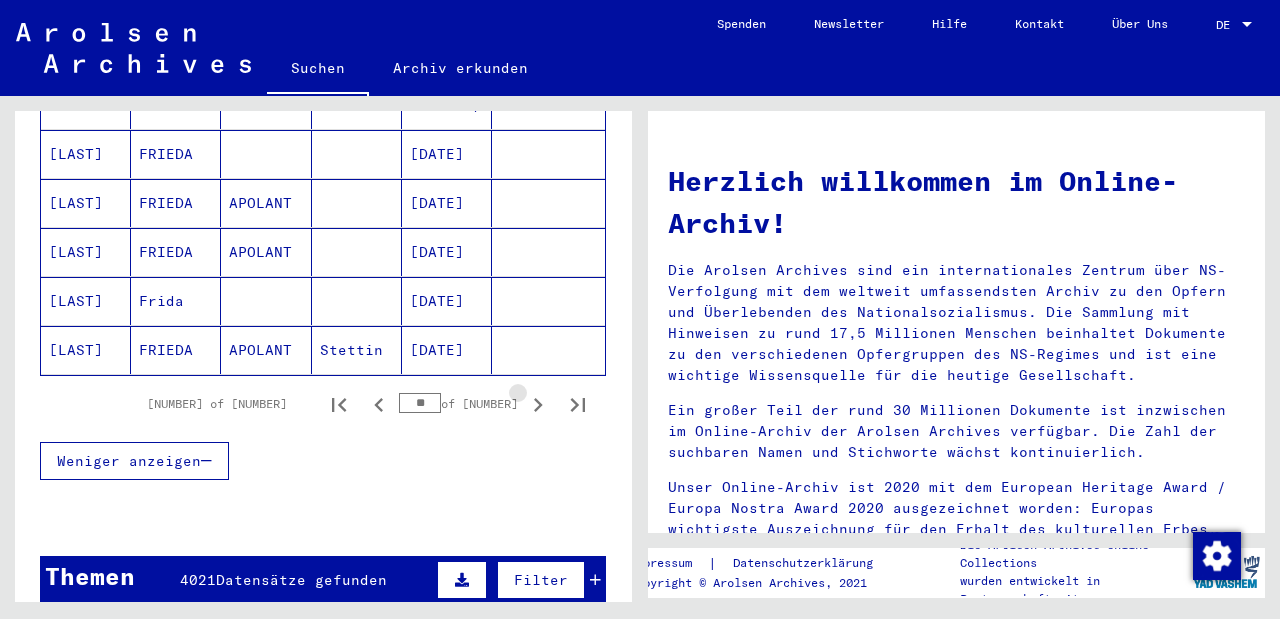 click at bounding box center (538, 405) 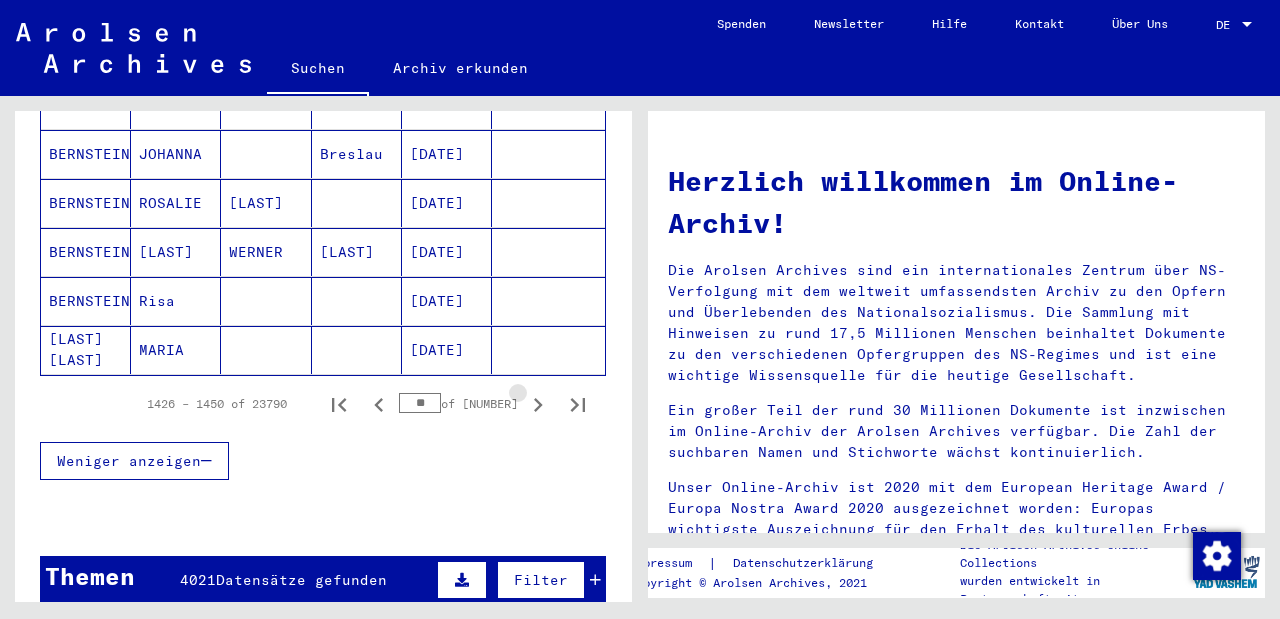 click at bounding box center (538, 405) 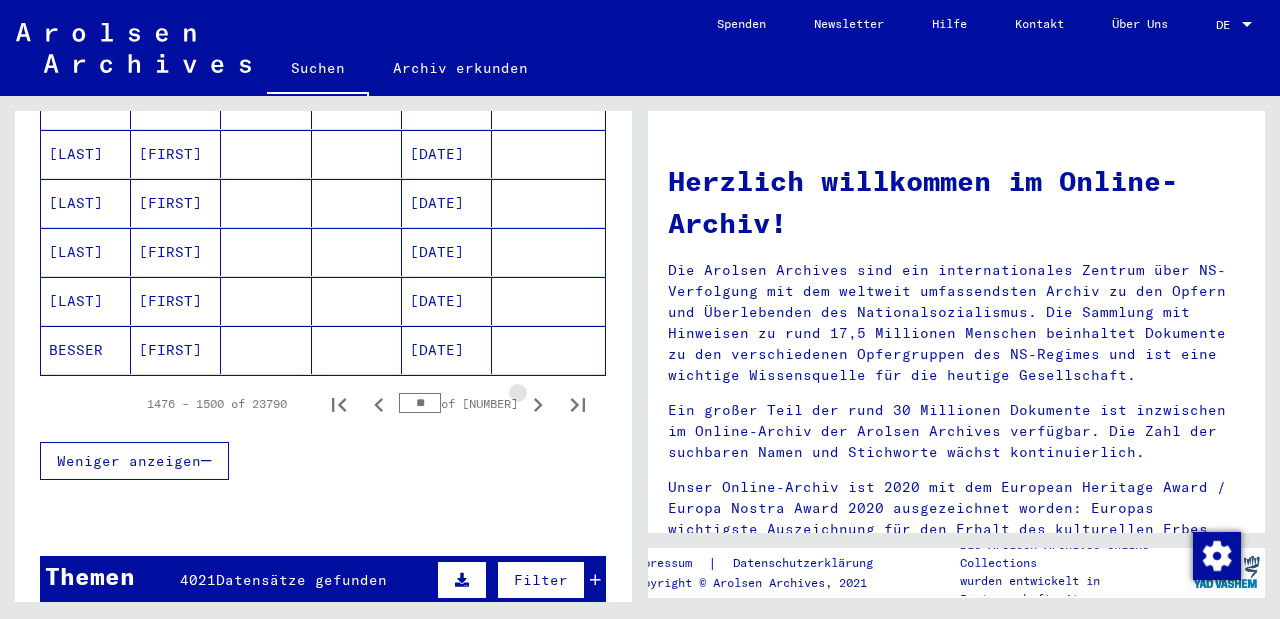 click at bounding box center [538, 405] 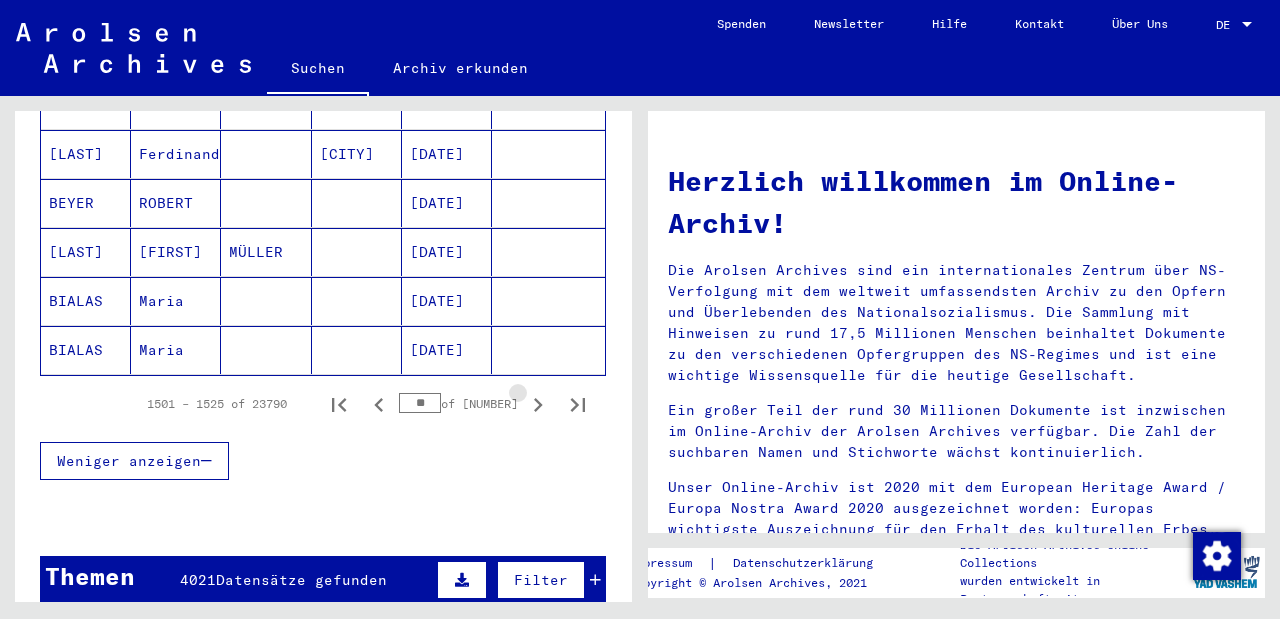 click at bounding box center [538, 405] 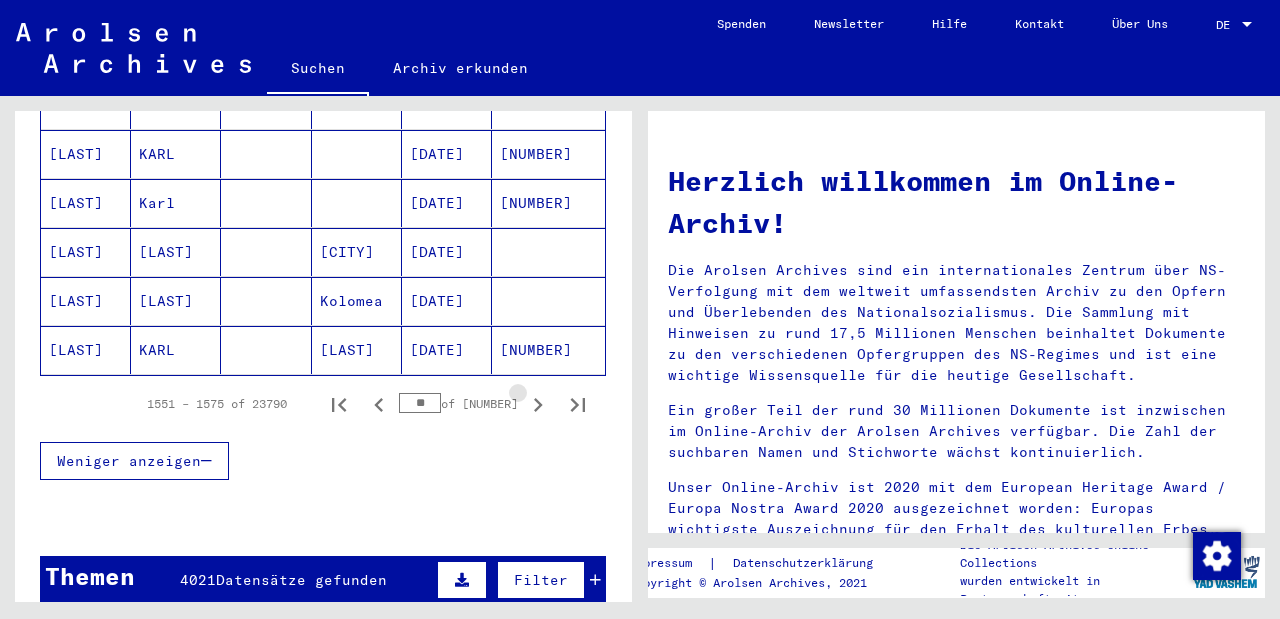 click at bounding box center (538, 405) 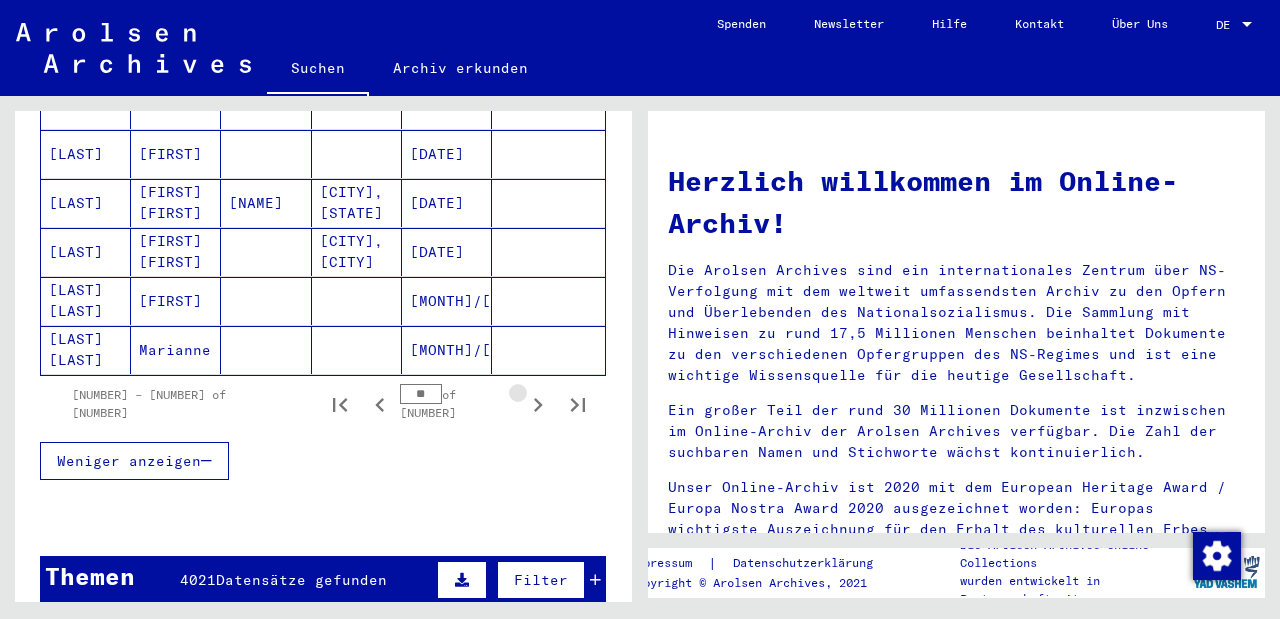 click at bounding box center [538, 405] 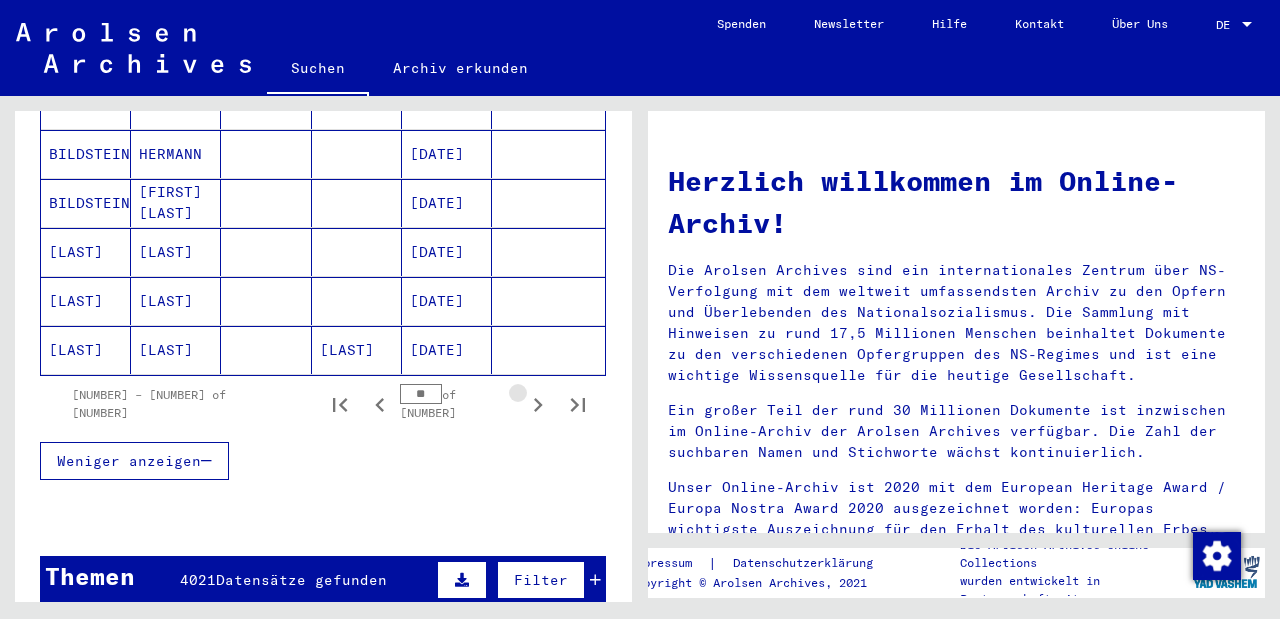 click at bounding box center [538, 405] 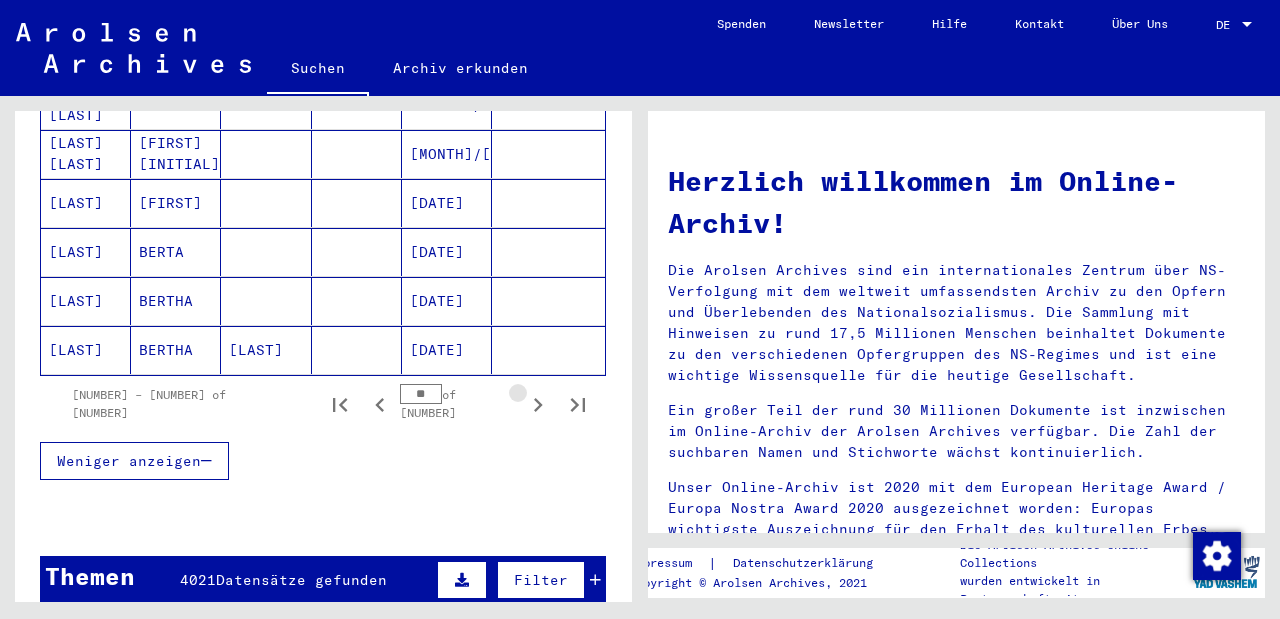 click at bounding box center (538, 405) 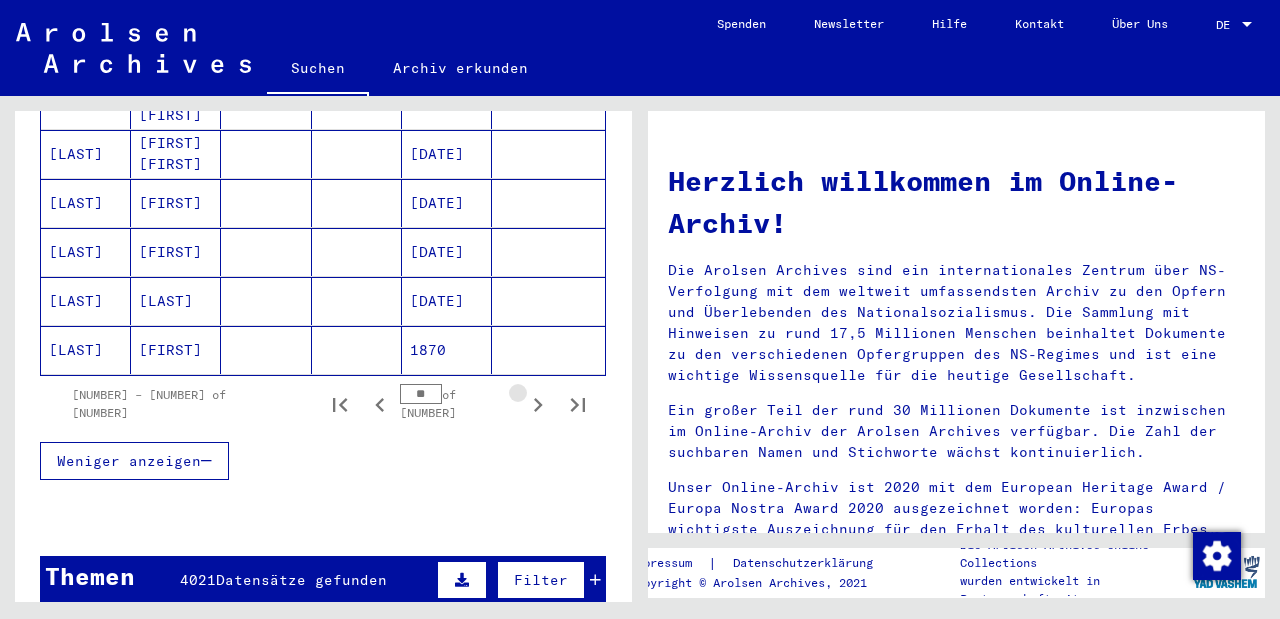 click at bounding box center [538, 405] 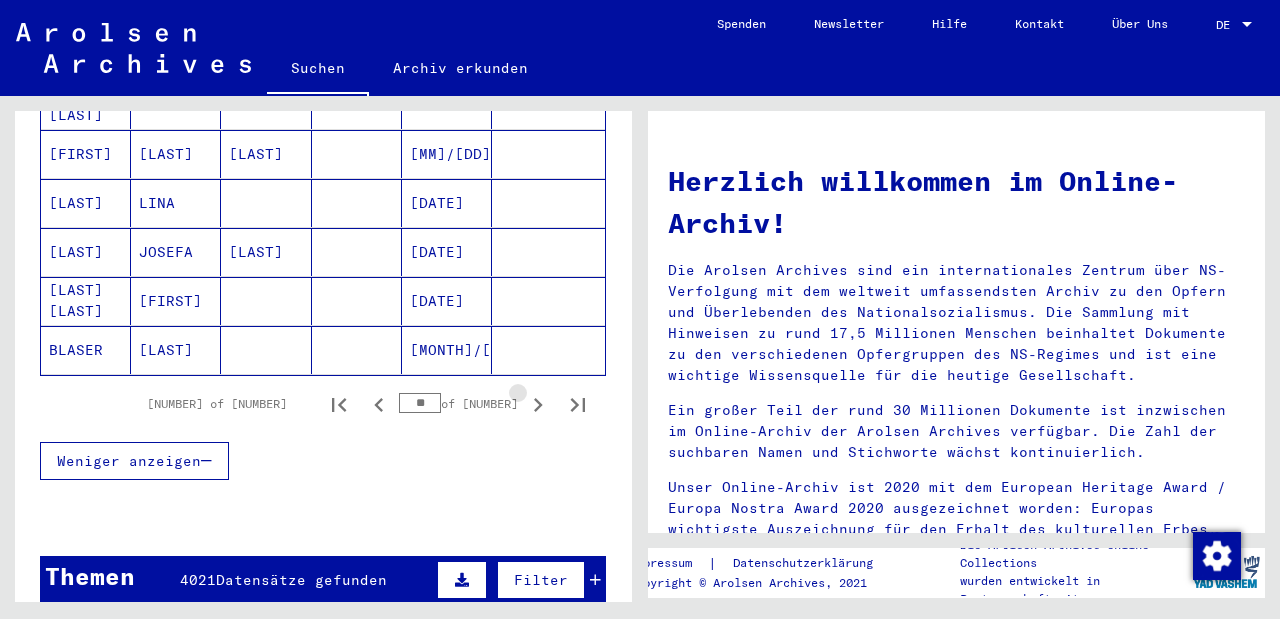 click at bounding box center (538, 405) 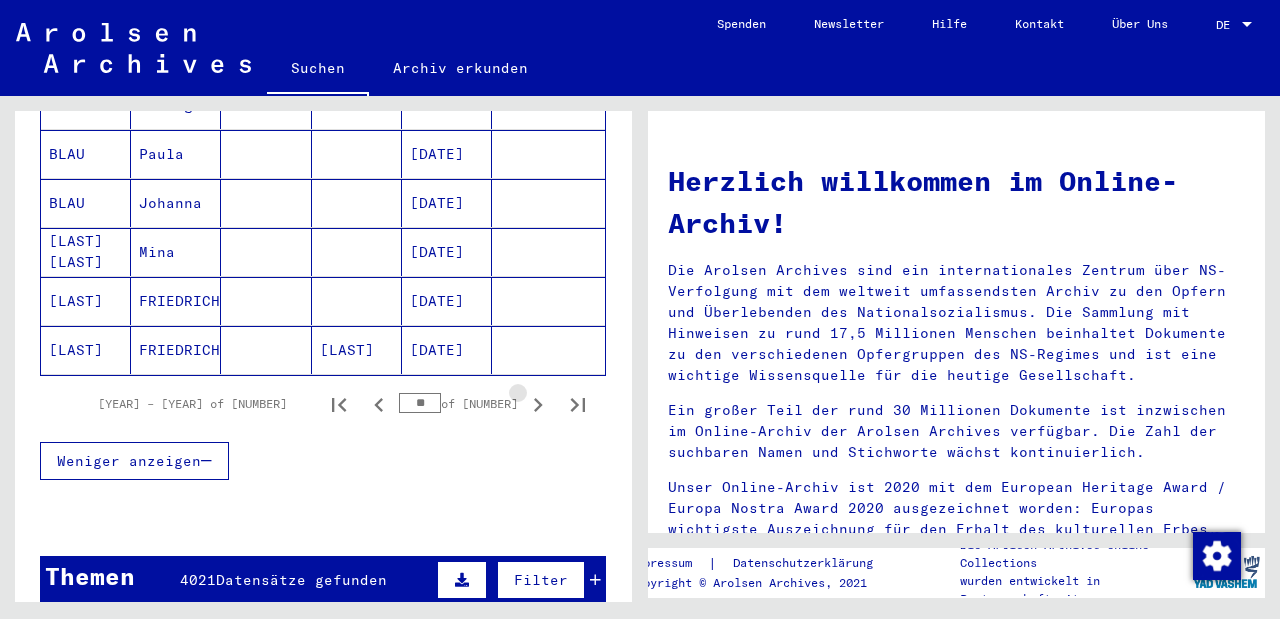 click at bounding box center (538, 405) 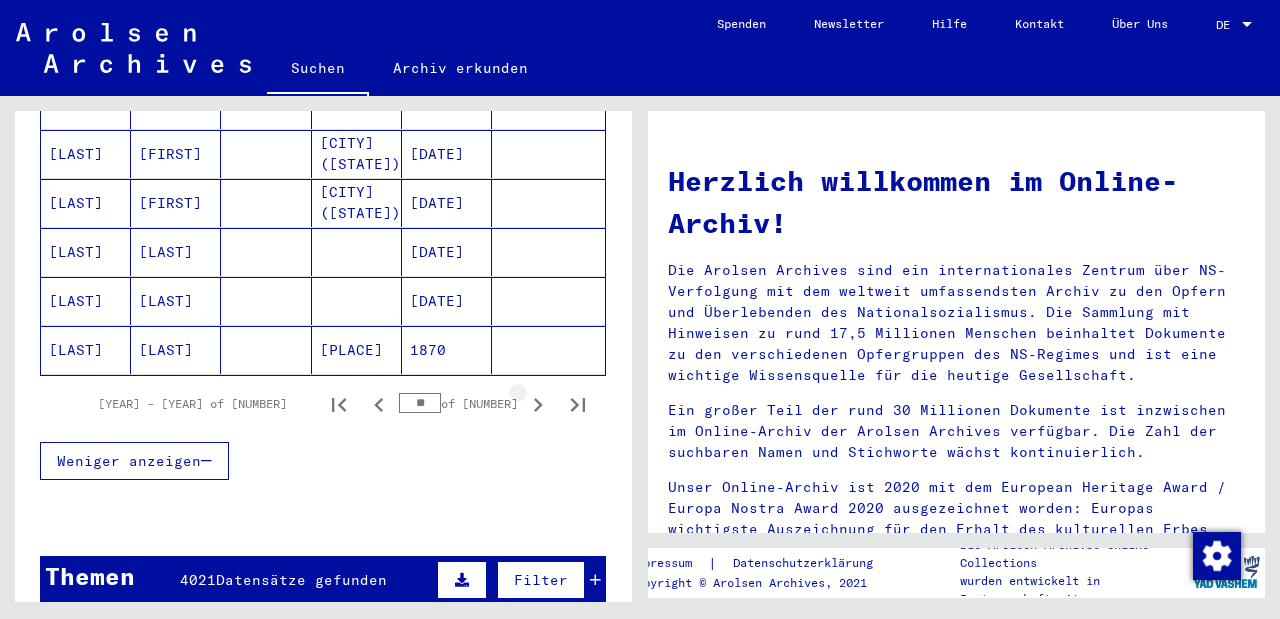 click at bounding box center (538, 405) 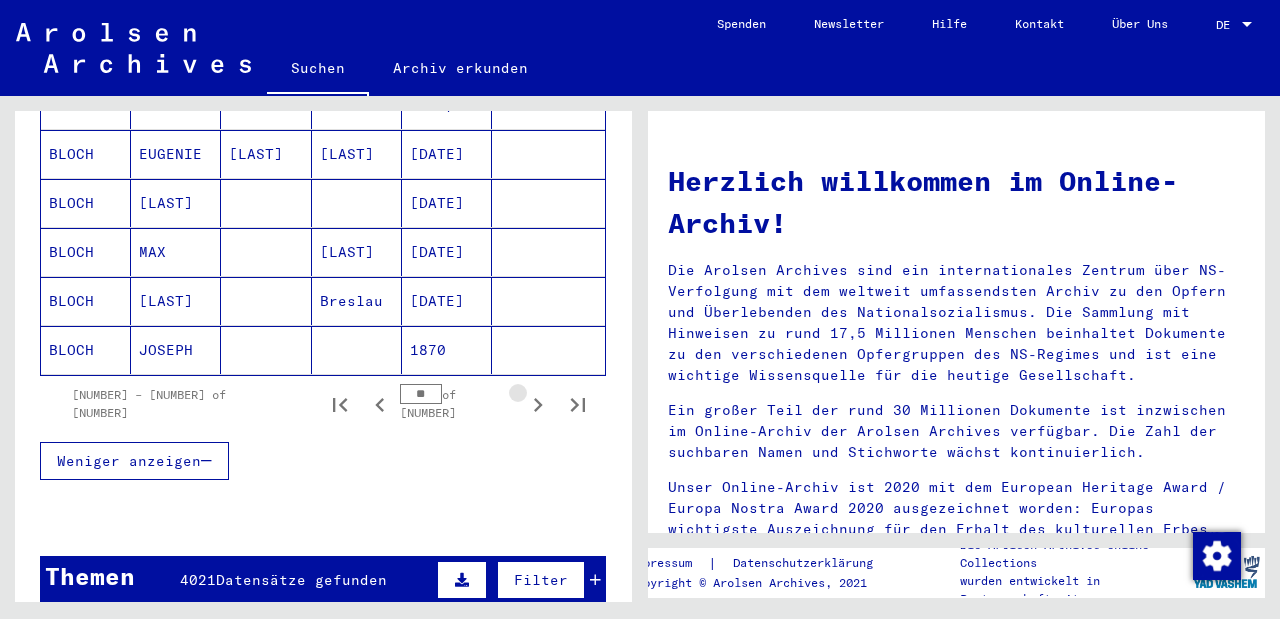 click at bounding box center [538, 405] 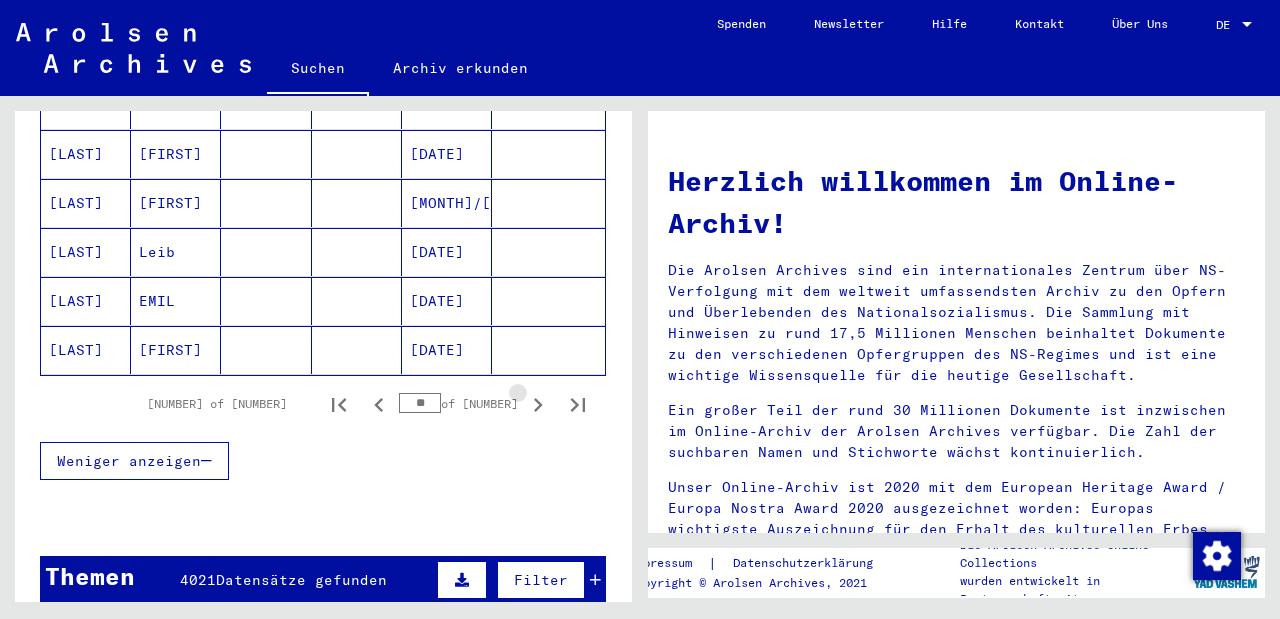 click at bounding box center (538, 405) 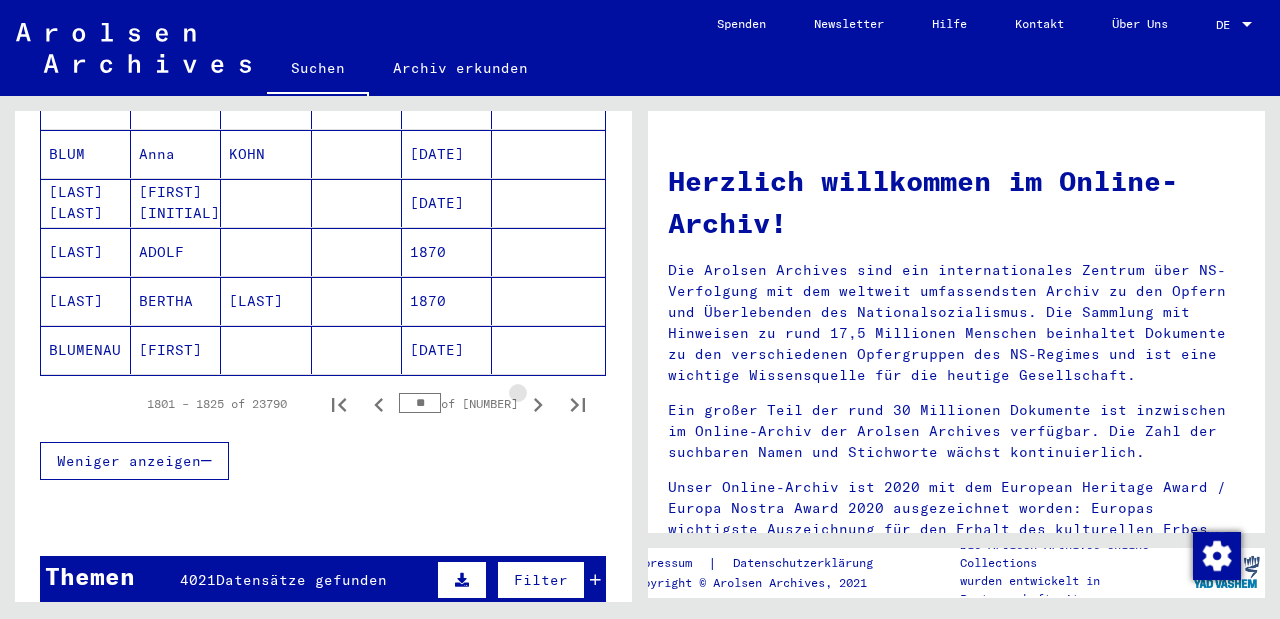 click at bounding box center [538, 405] 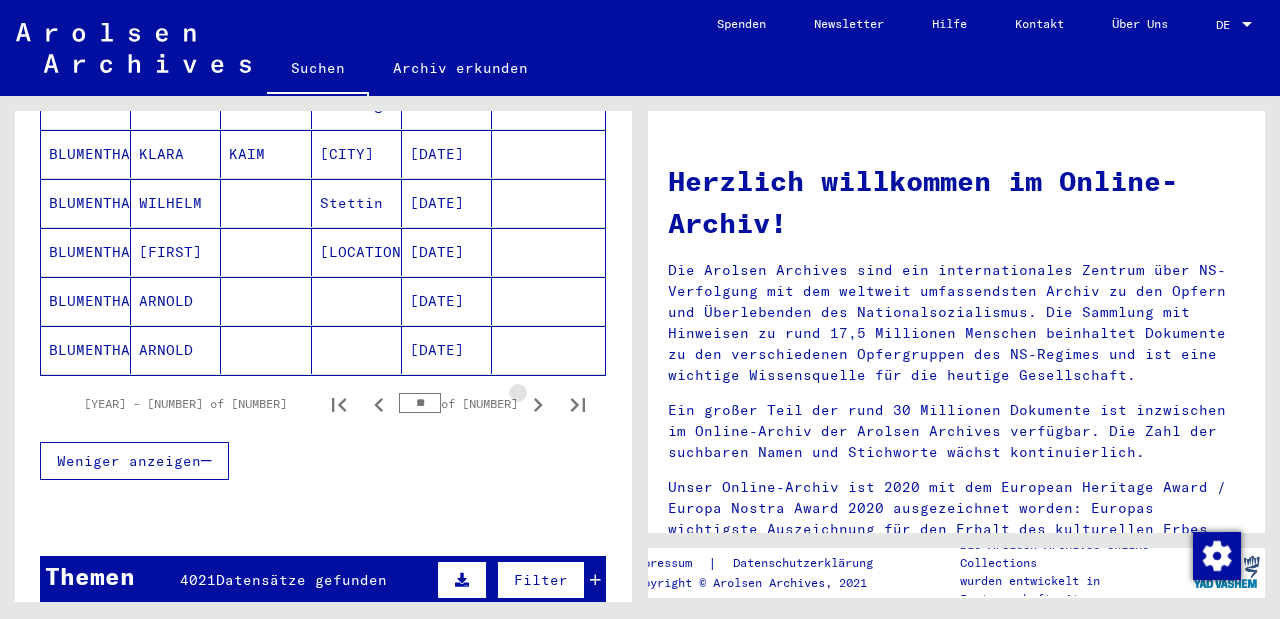 click at bounding box center (538, 405) 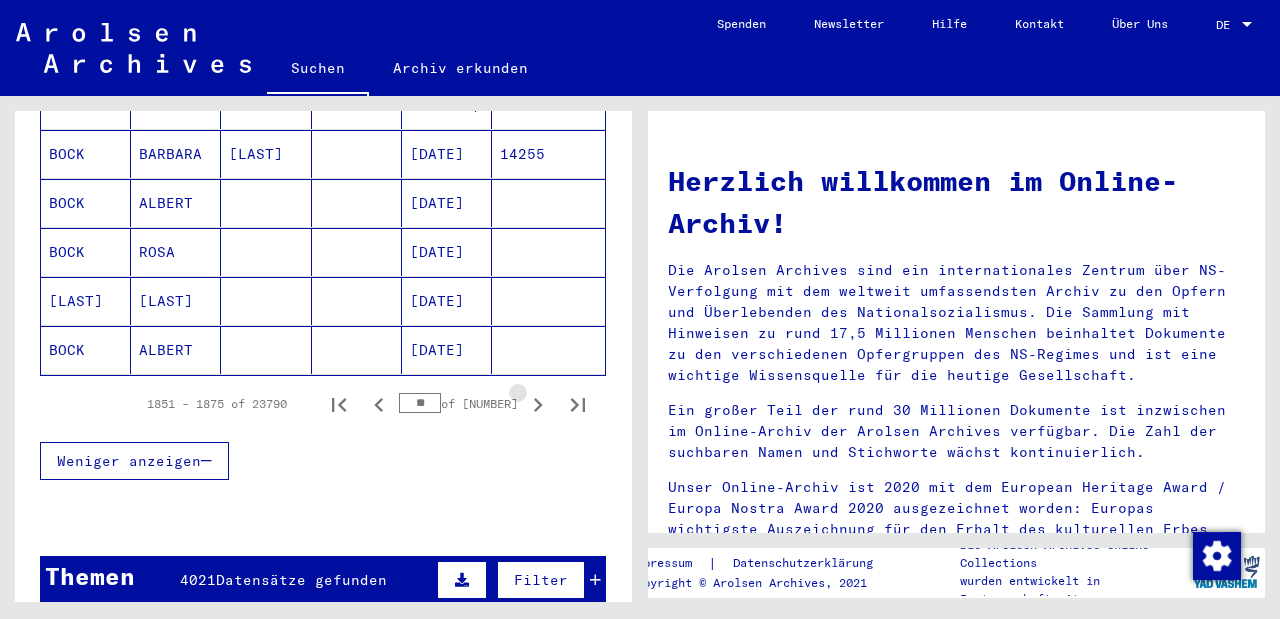 click at bounding box center (538, 405) 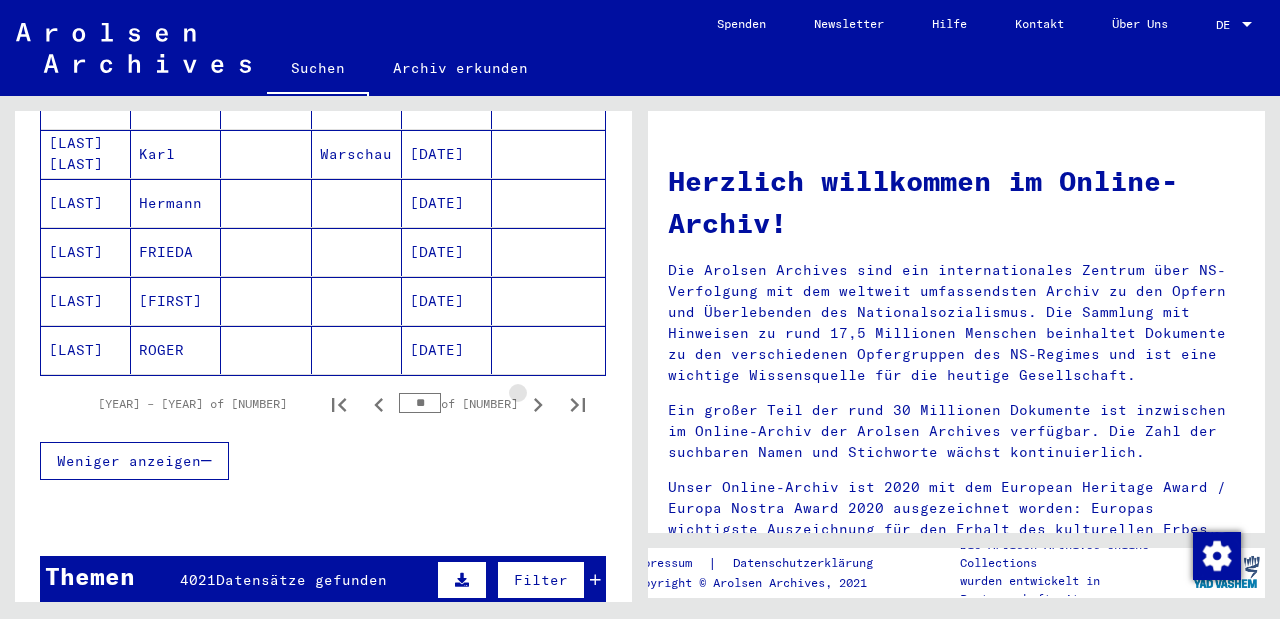 click at bounding box center [538, 405] 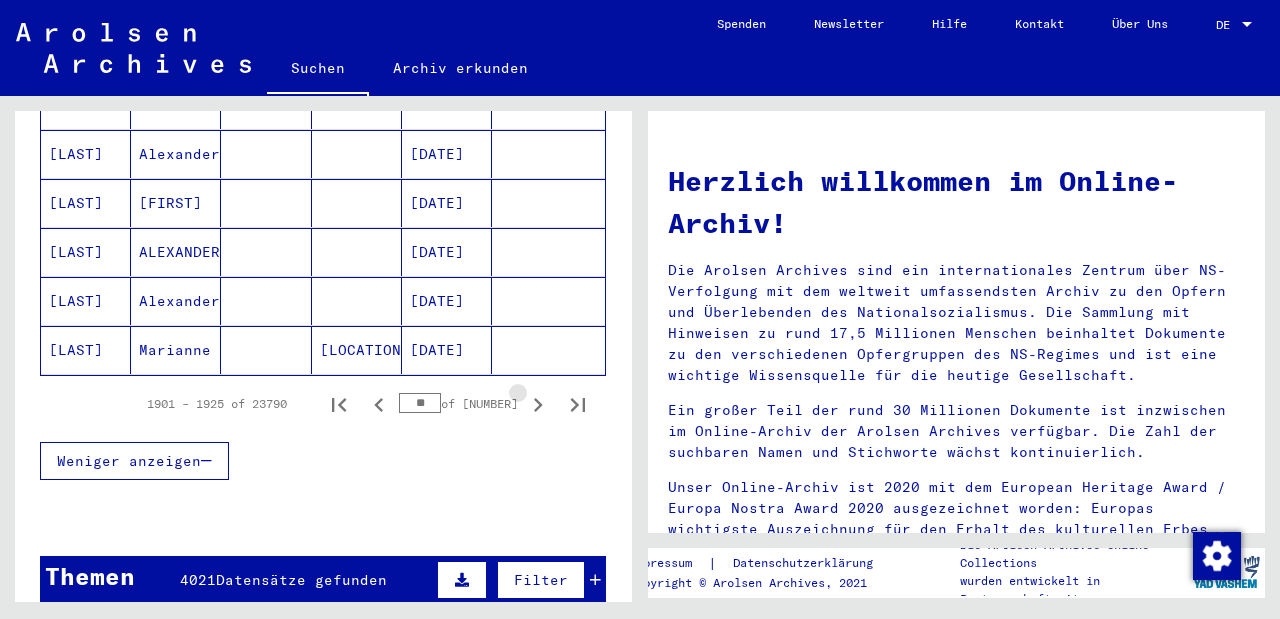 click at bounding box center [538, 405] 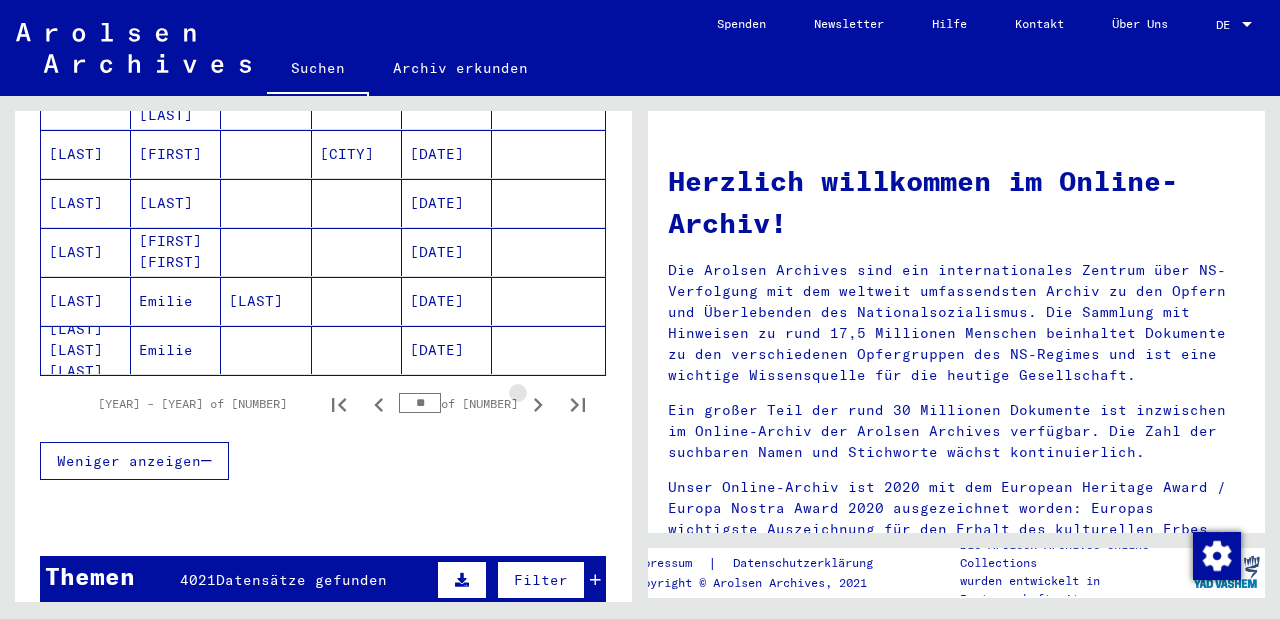 click at bounding box center [538, 405] 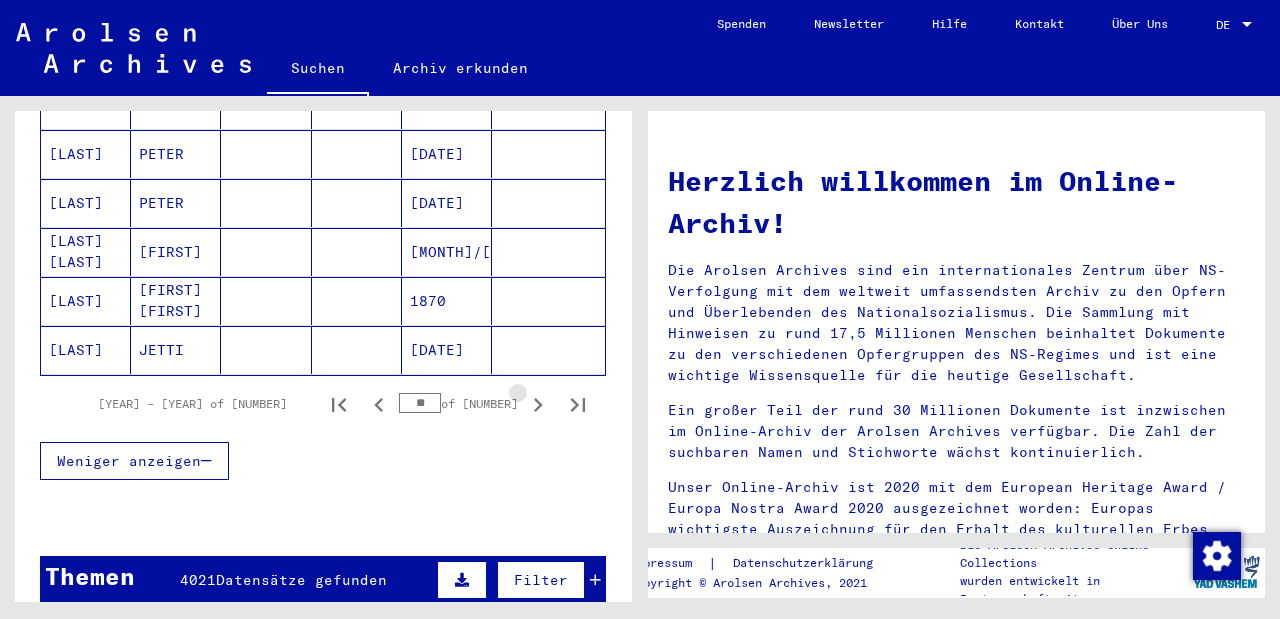 click at bounding box center [538, 405] 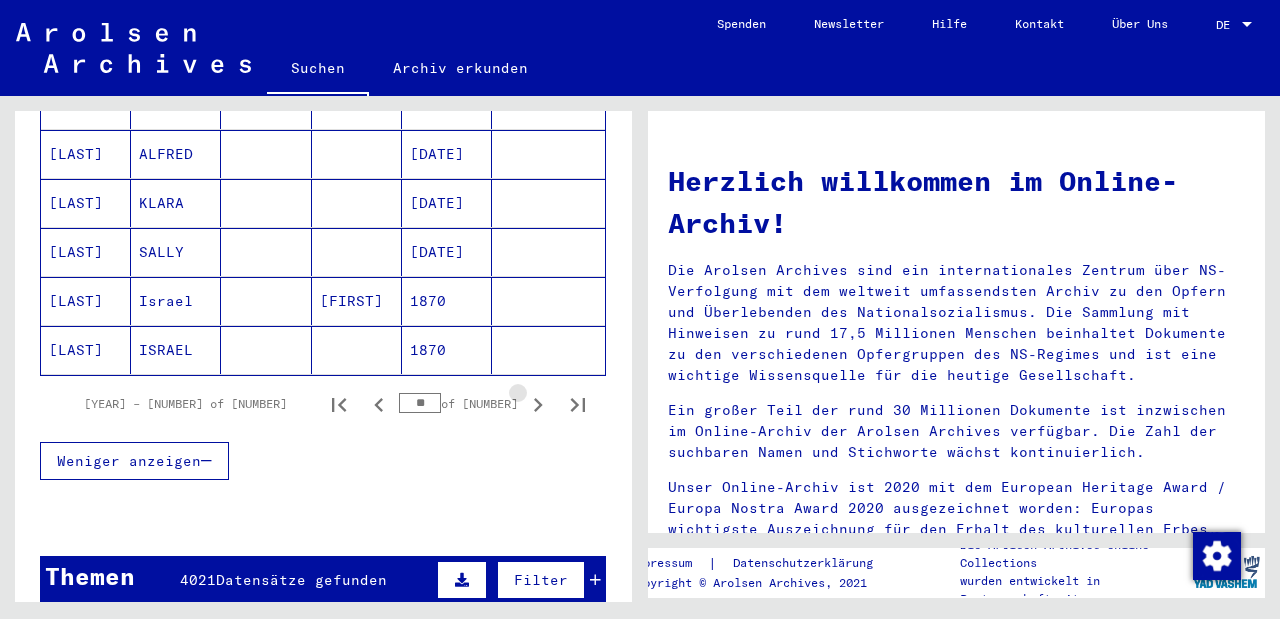click at bounding box center [538, 405] 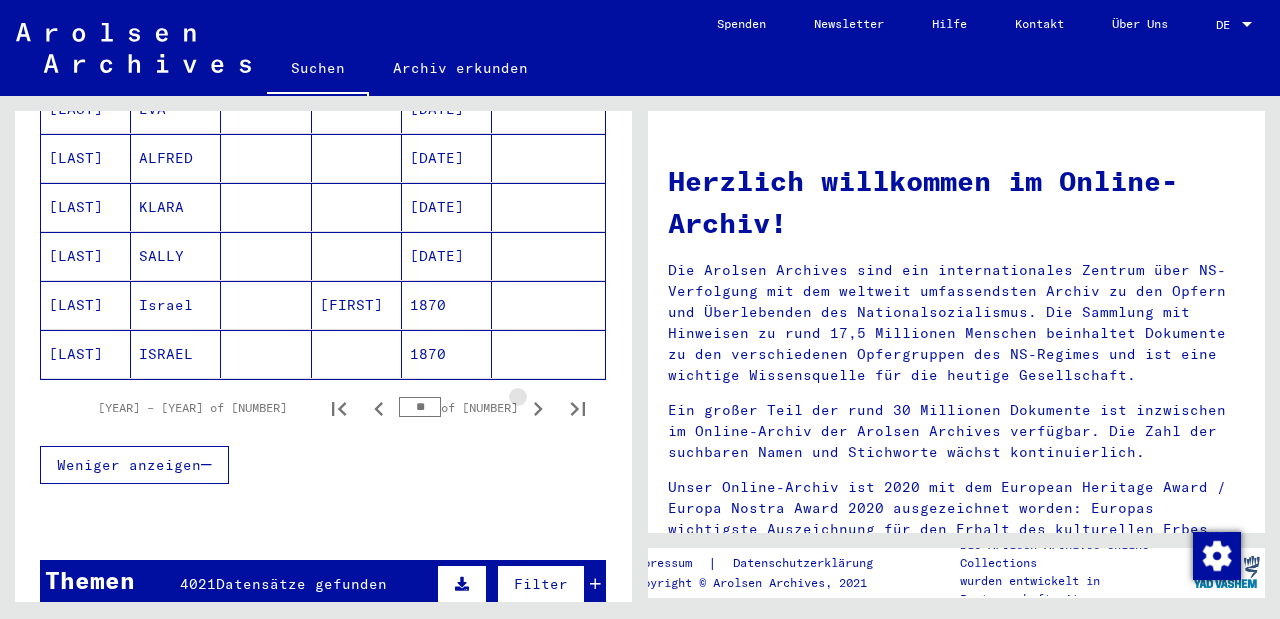 click at bounding box center [538, 409] 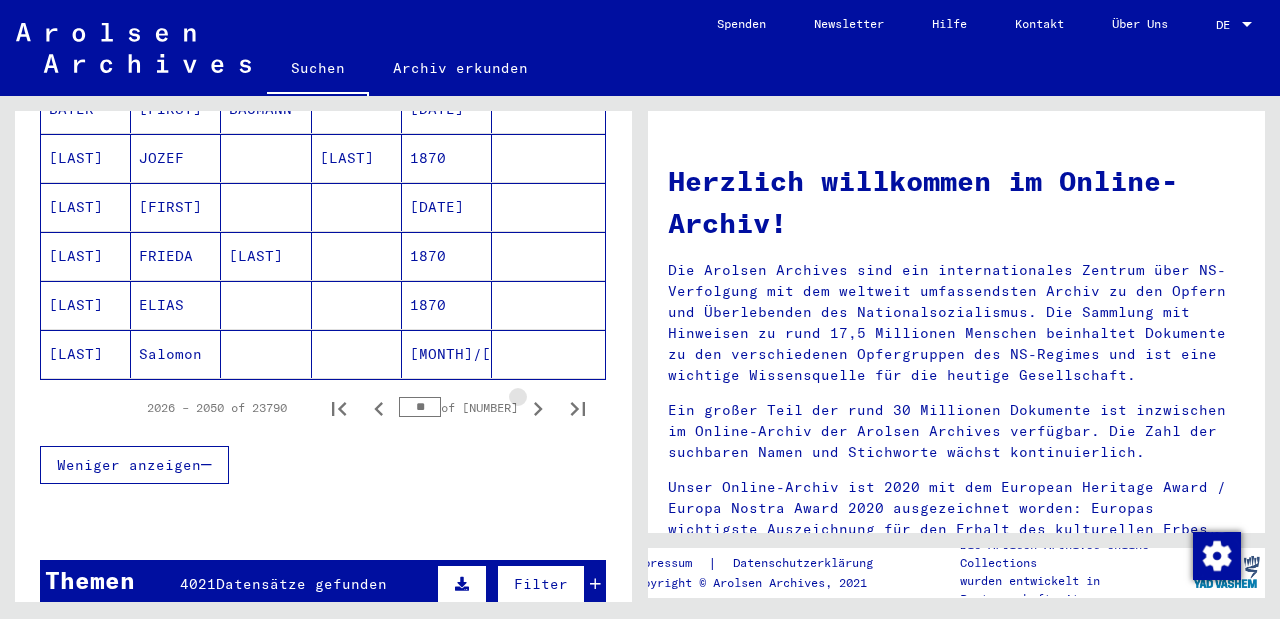 click at bounding box center (538, 409) 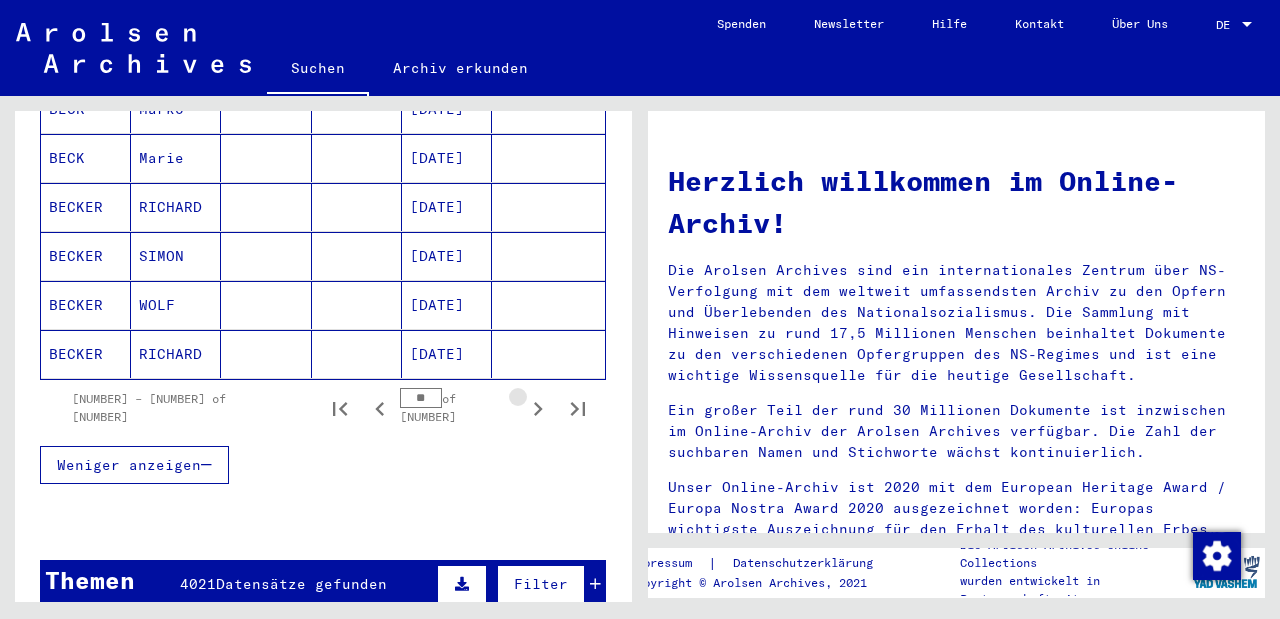 click at bounding box center (538, 409) 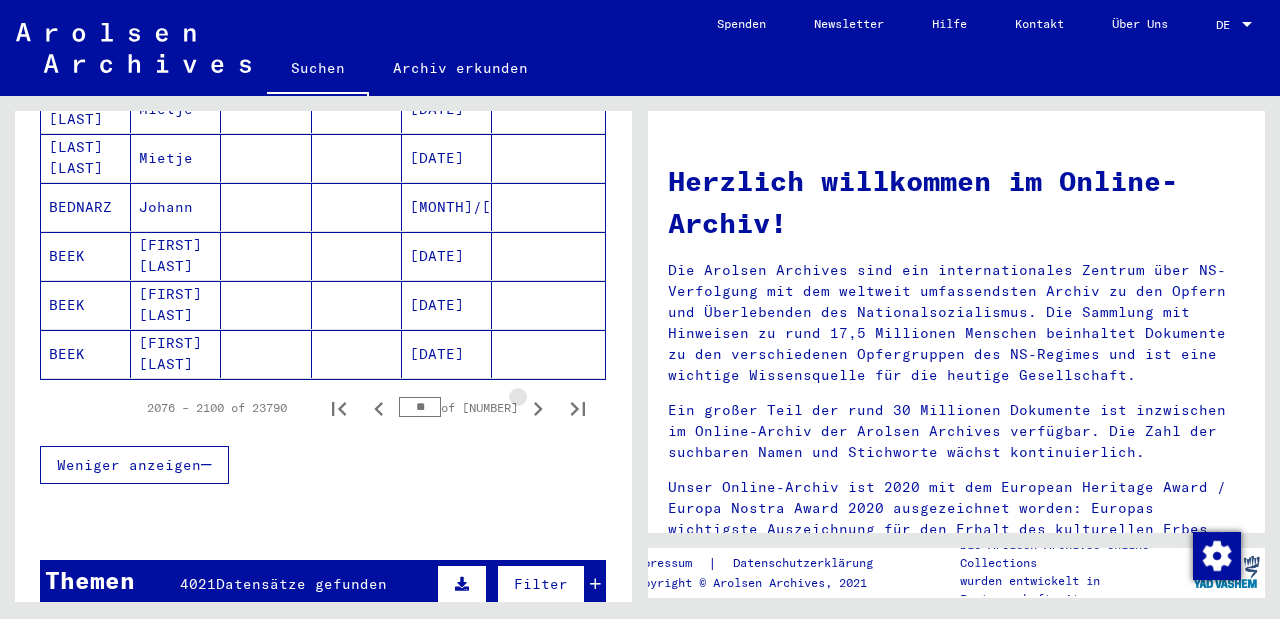 click at bounding box center [538, 409] 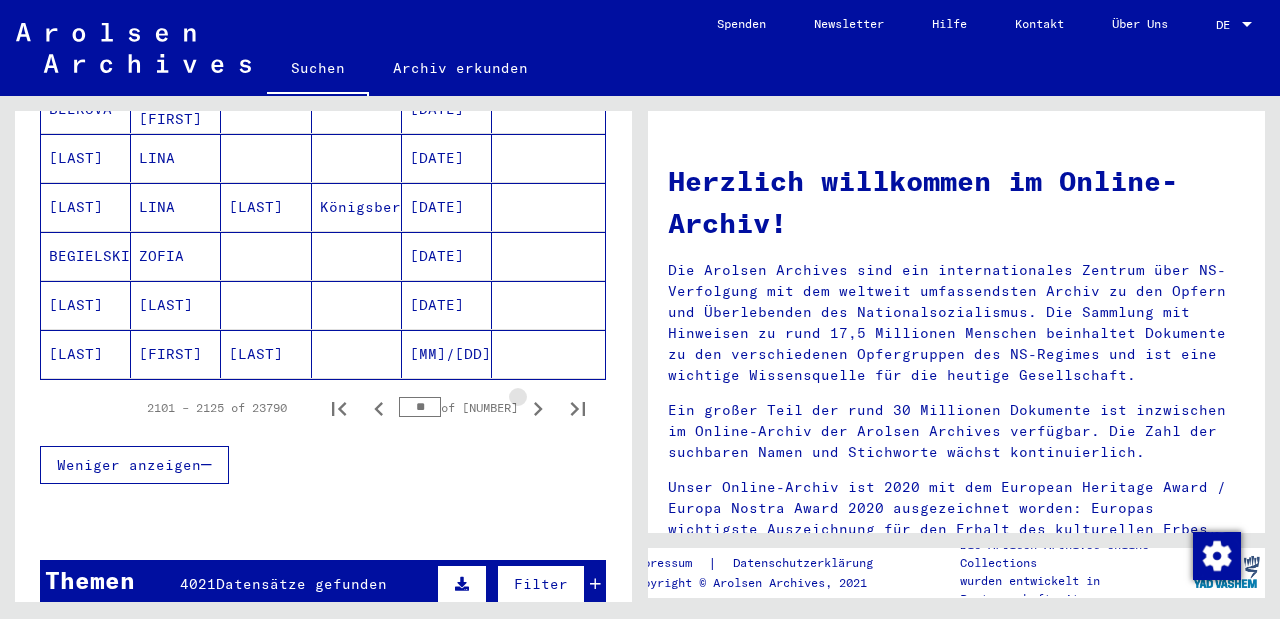 click at bounding box center (538, 409) 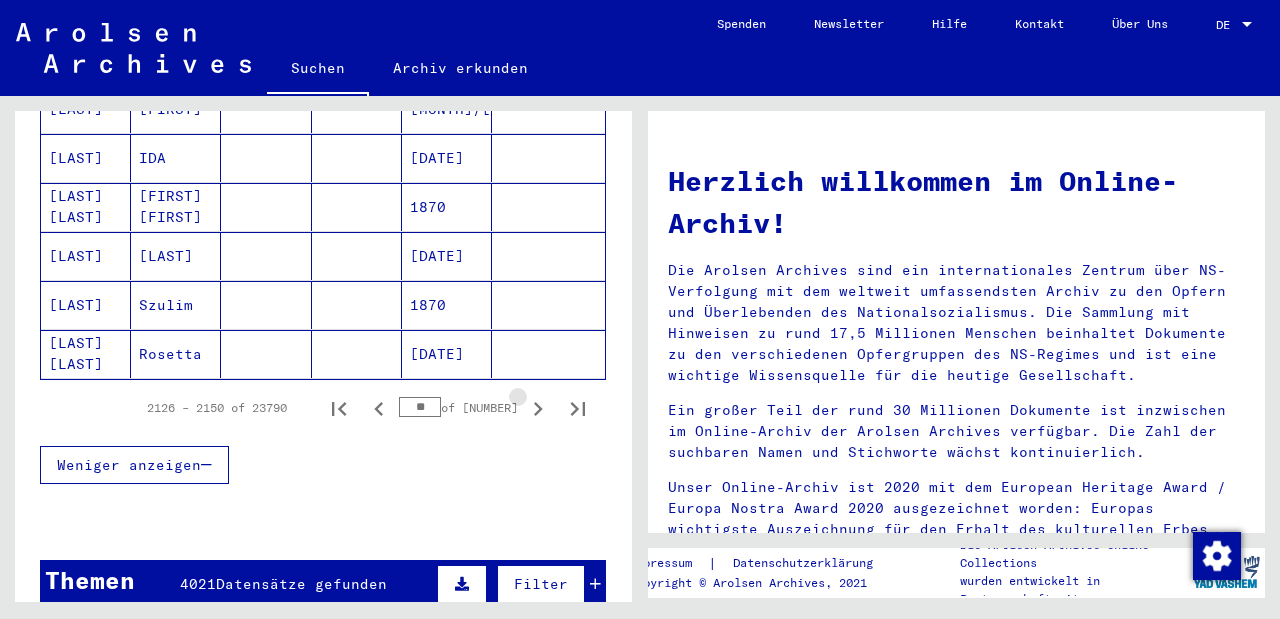 click at bounding box center [538, 409] 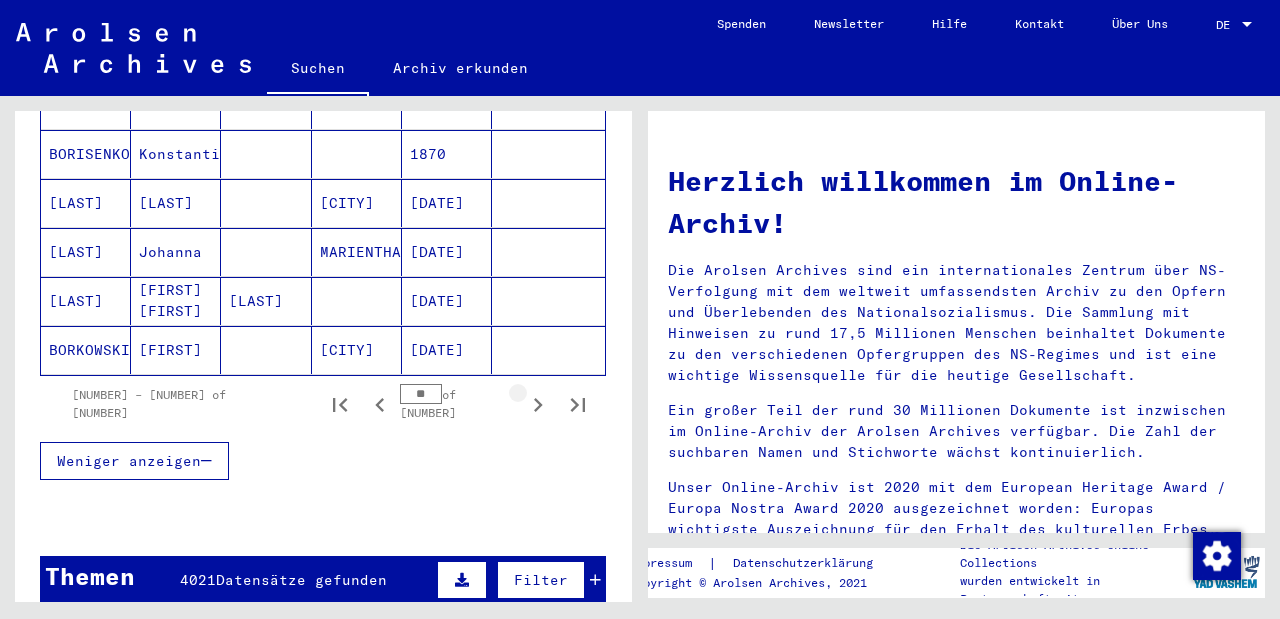 click at bounding box center (538, 405) 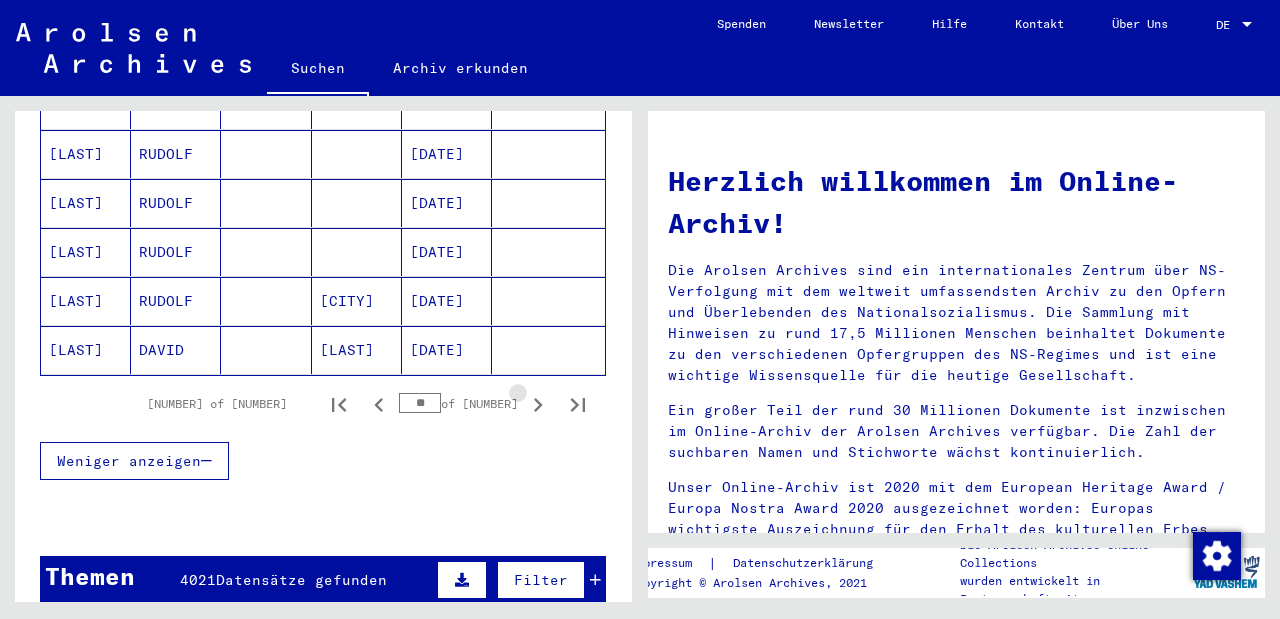 click at bounding box center [538, 405] 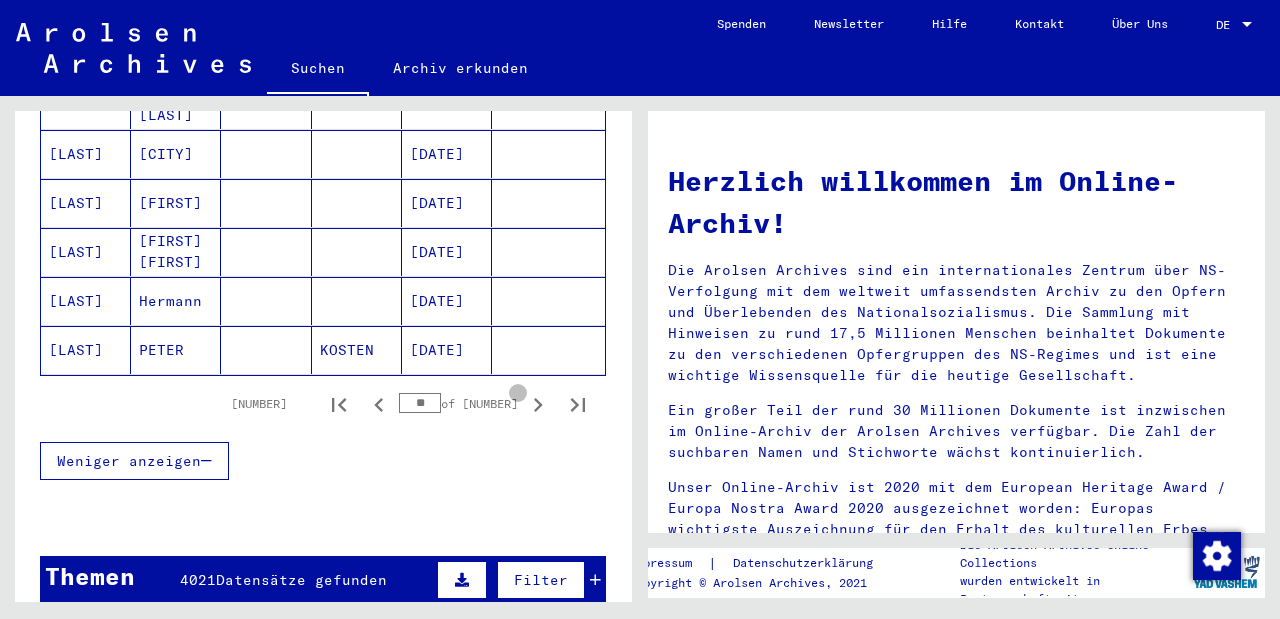 click at bounding box center (538, 405) 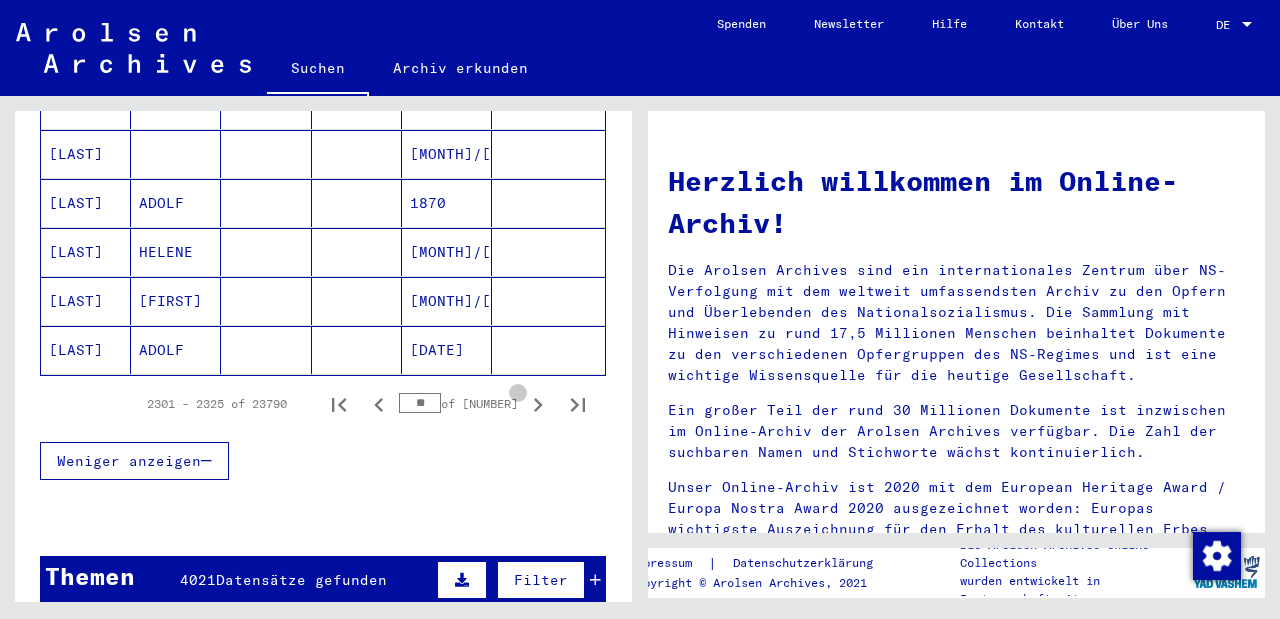 click at bounding box center [538, 405] 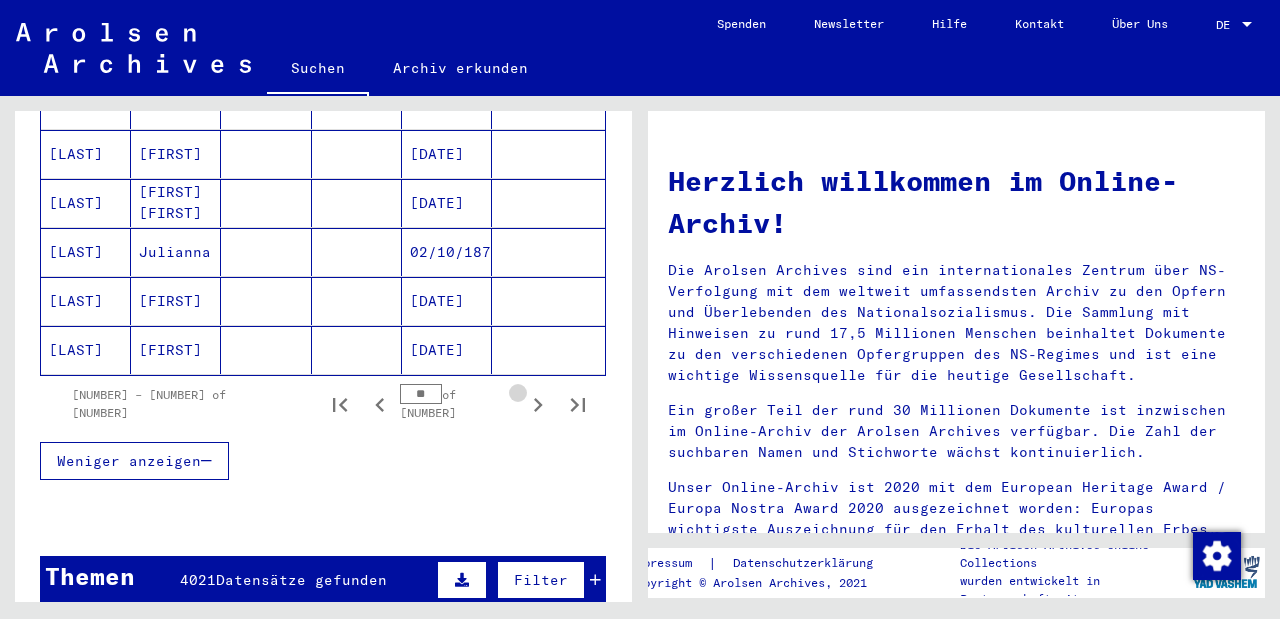 click at bounding box center [538, 405] 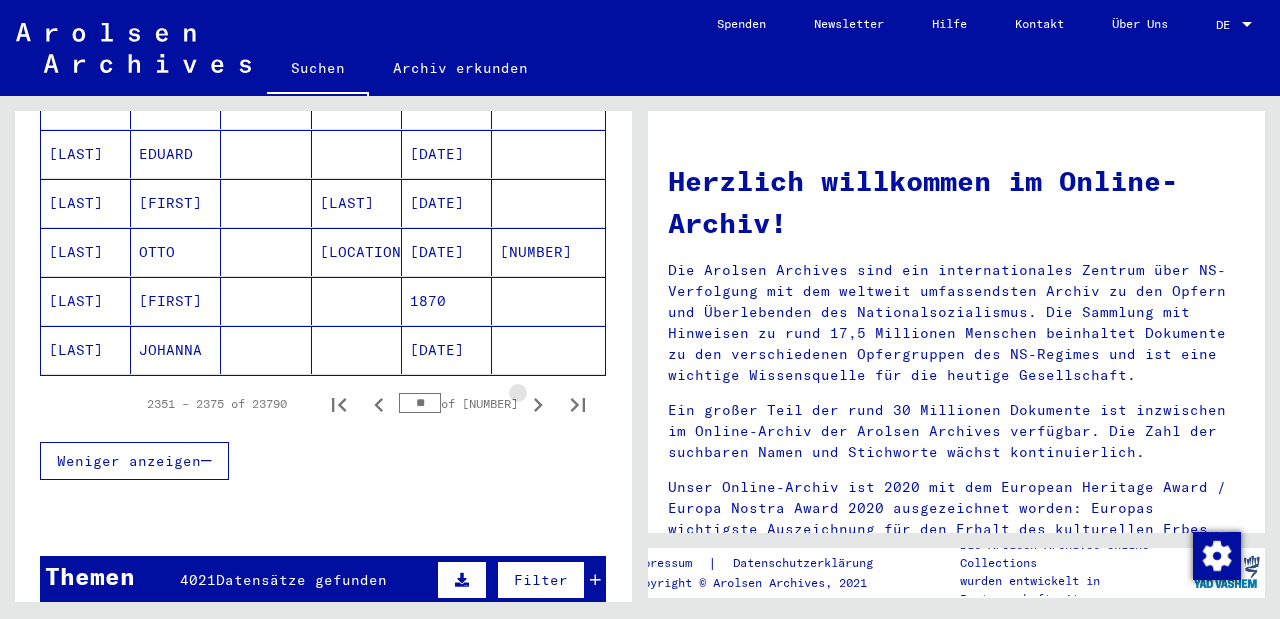 click at bounding box center (538, 405) 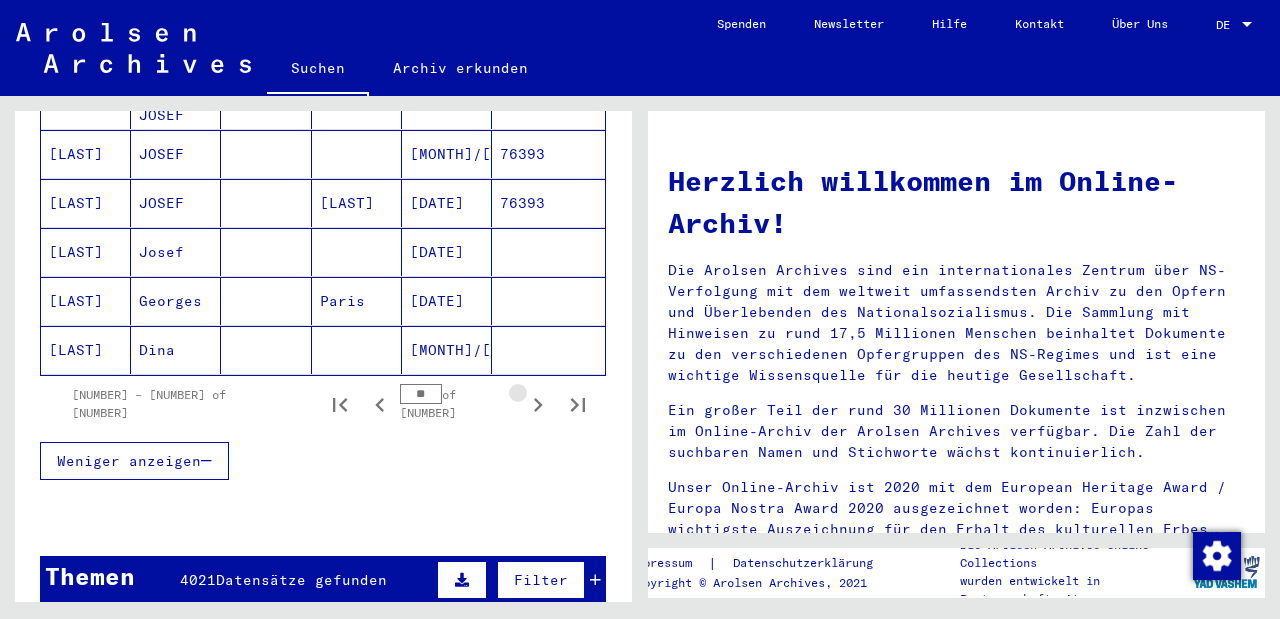 click at bounding box center (538, 405) 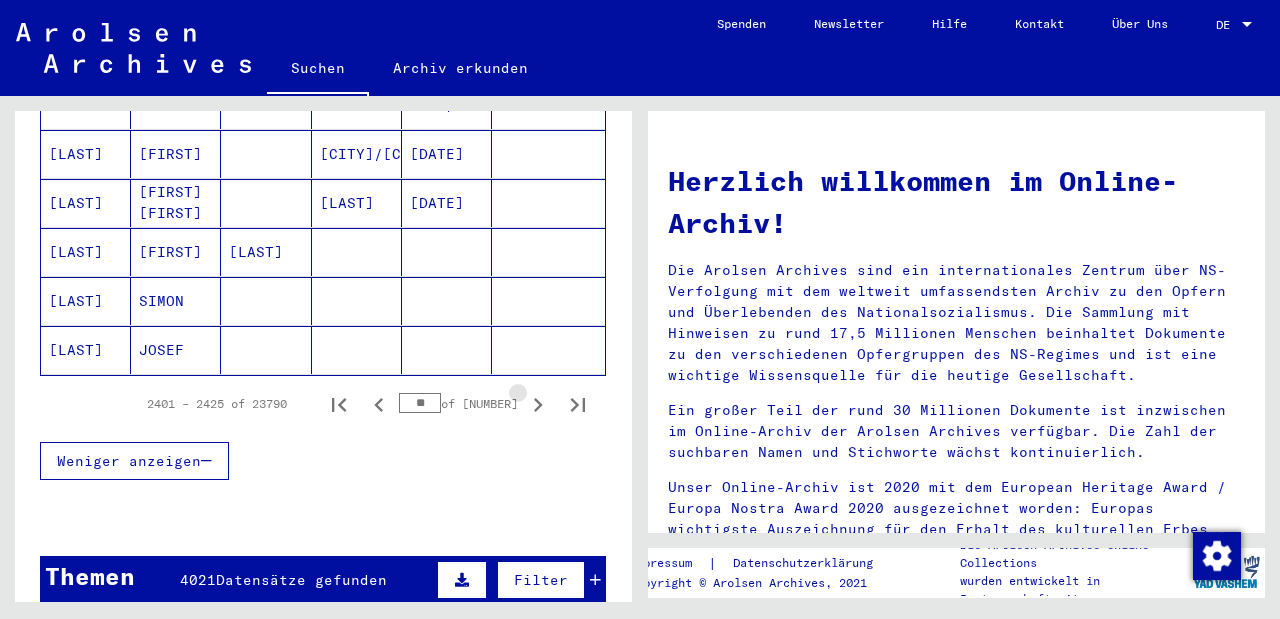 click at bounding box center (538, 405) 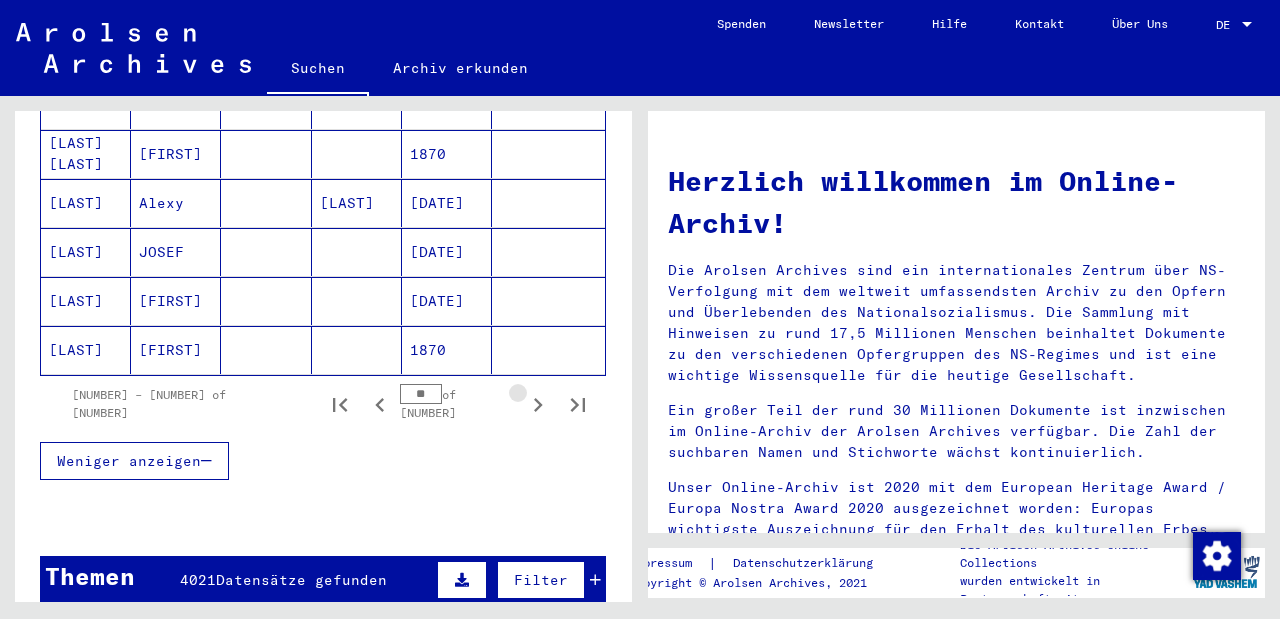 click at bounding box center [538, 405] 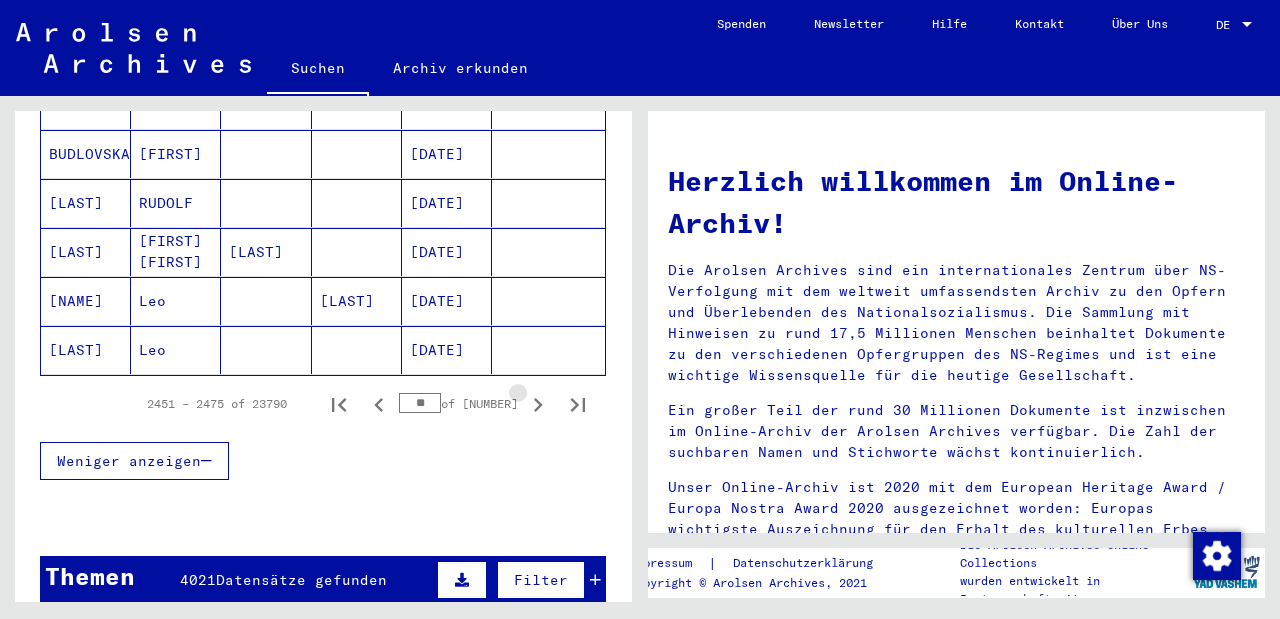 click at bounding box center (538, 405) 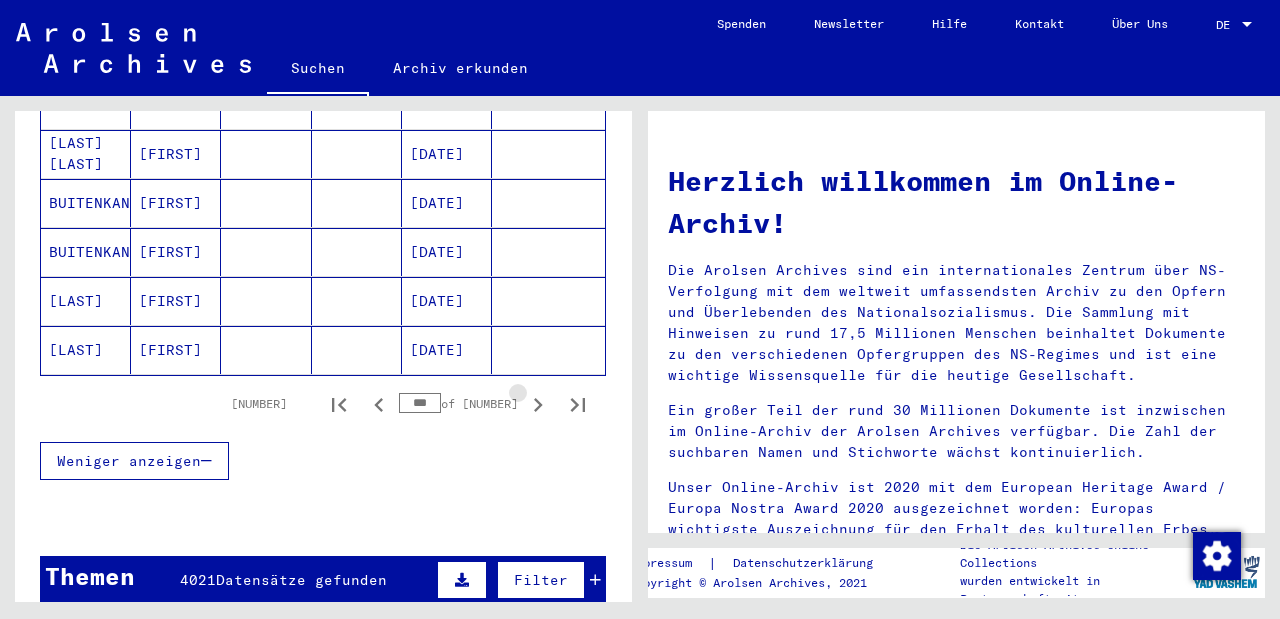 click at bounding box center (538, 405) 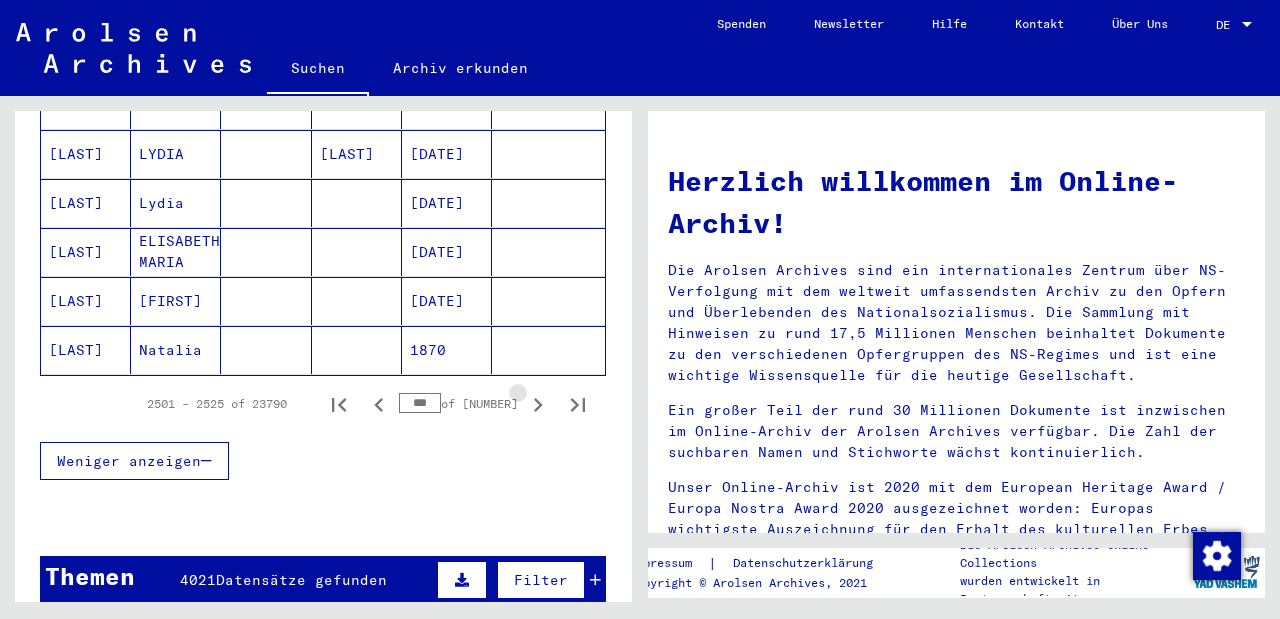 click at bounding box center [538, 405] 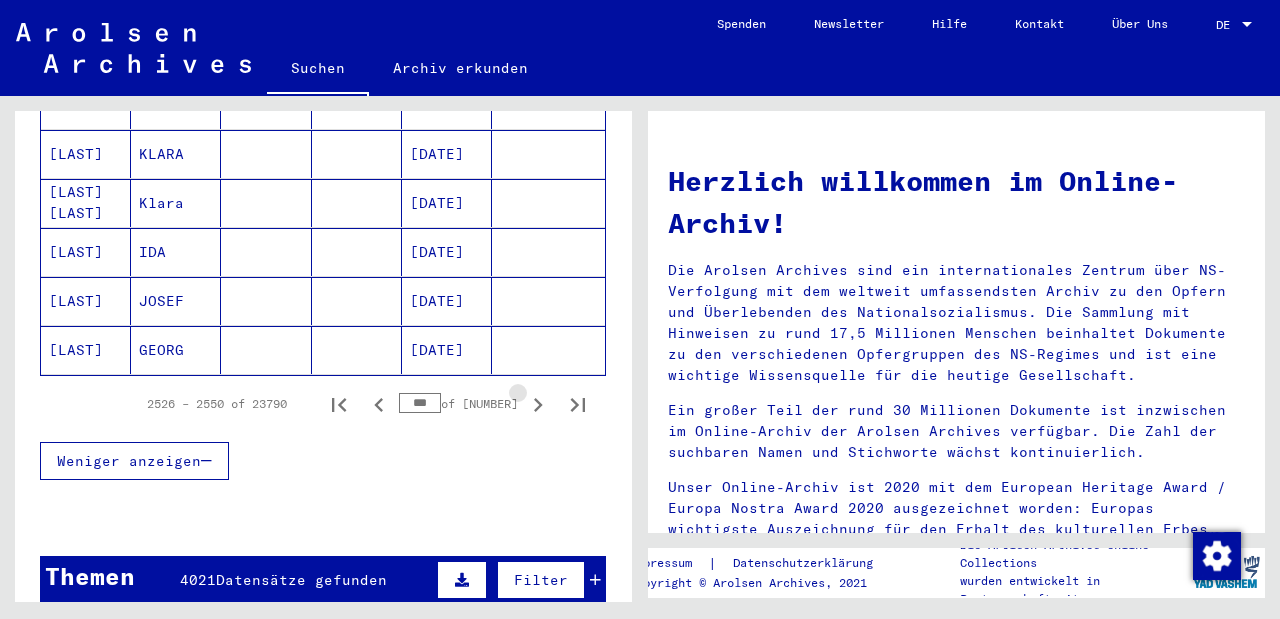 click at bounding box center [538, 405] 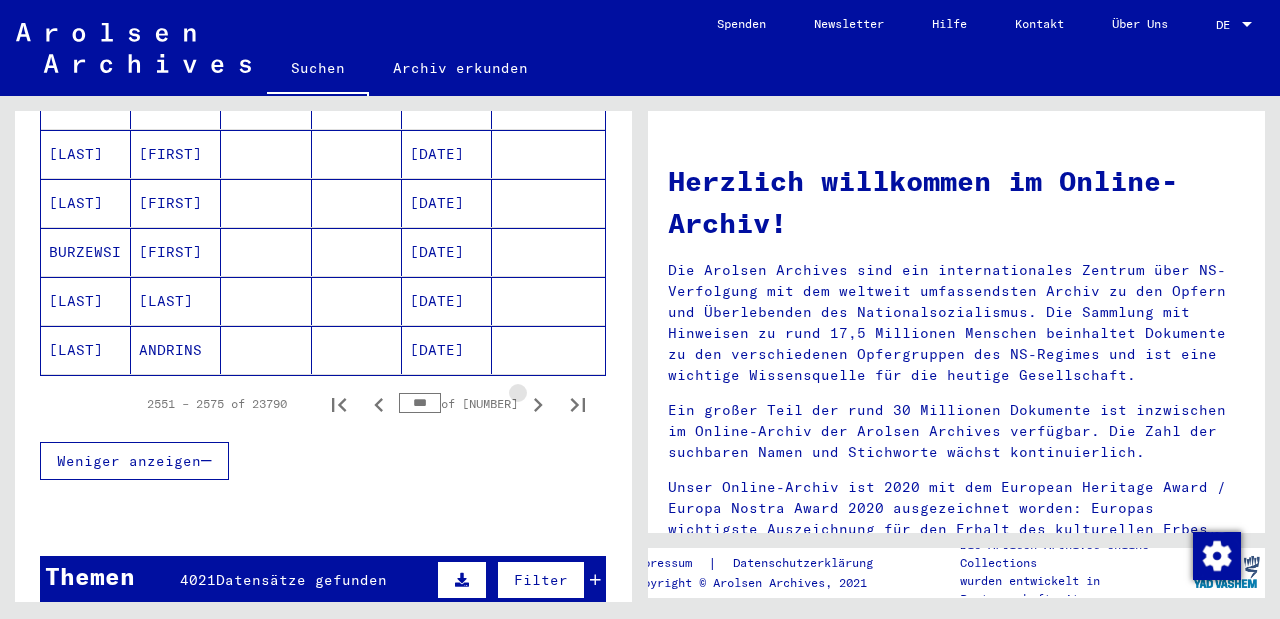 click at bounding box center [538, 405] 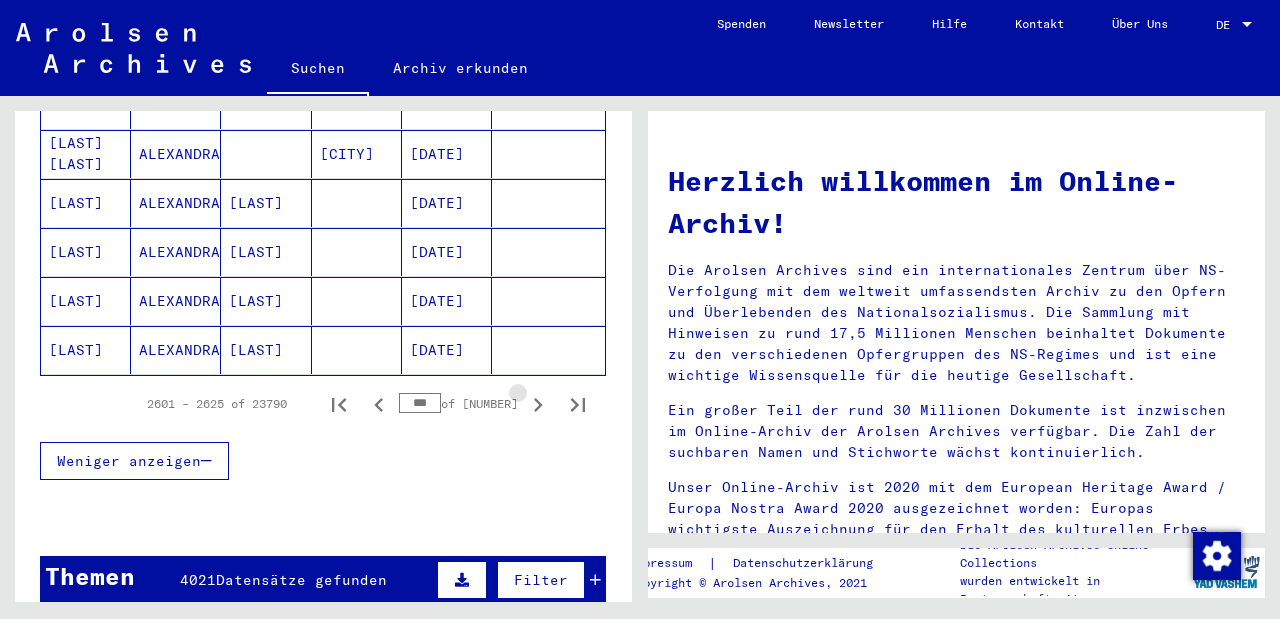 click at bounding box center [538, 405] 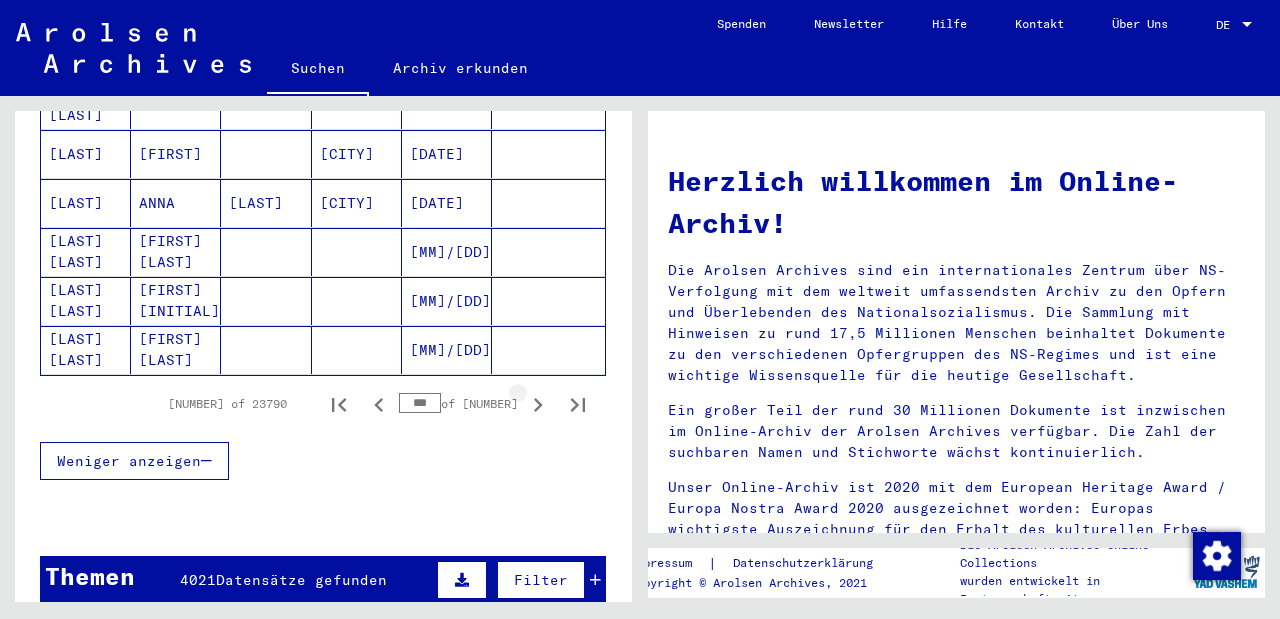 click at bounding box center [538, 405] 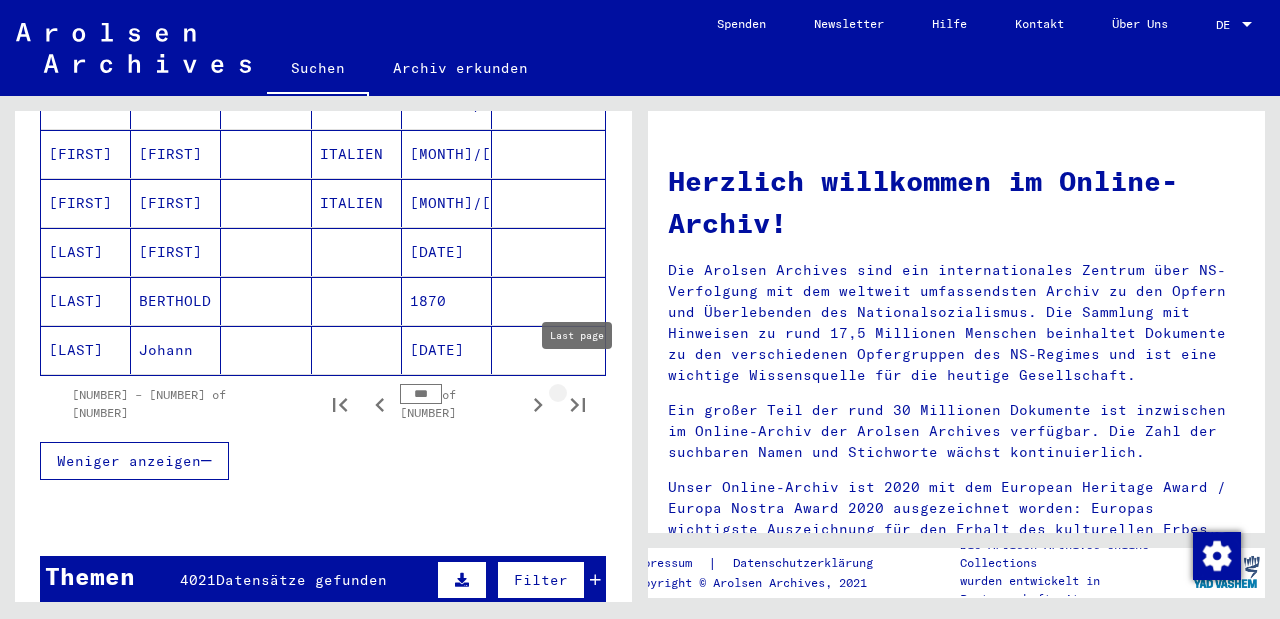 click at bounding box center [578, 405] 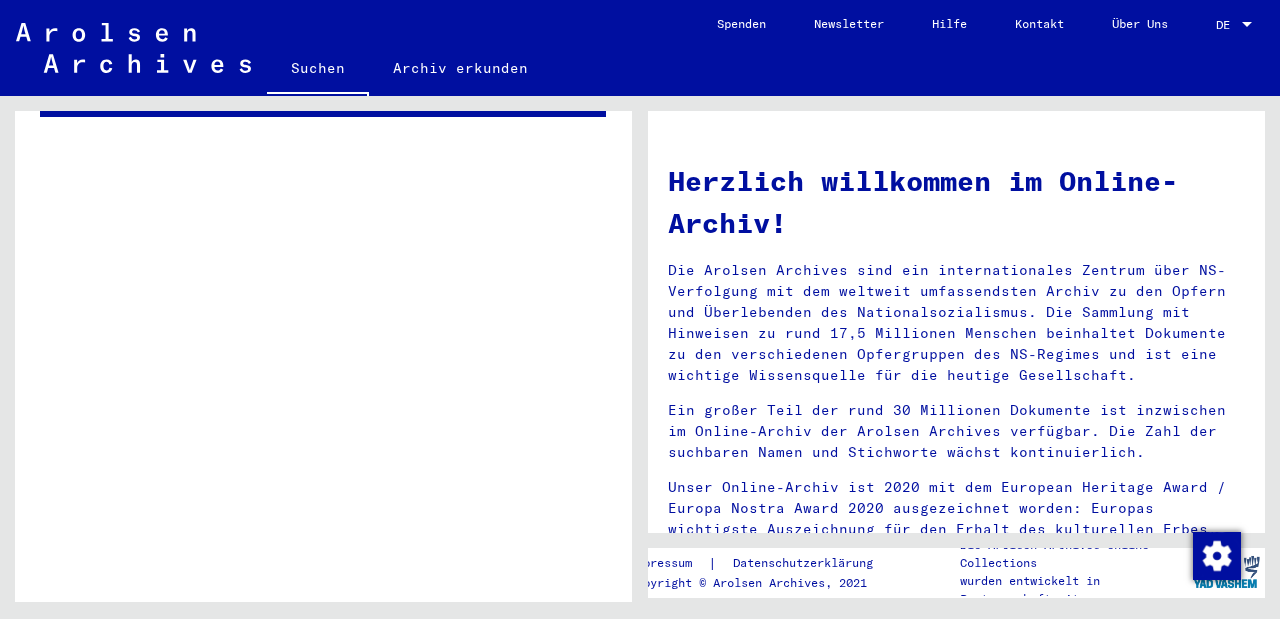 click on "Kartenbestand Segment [YEAR]" at bounding box center [365, 184] 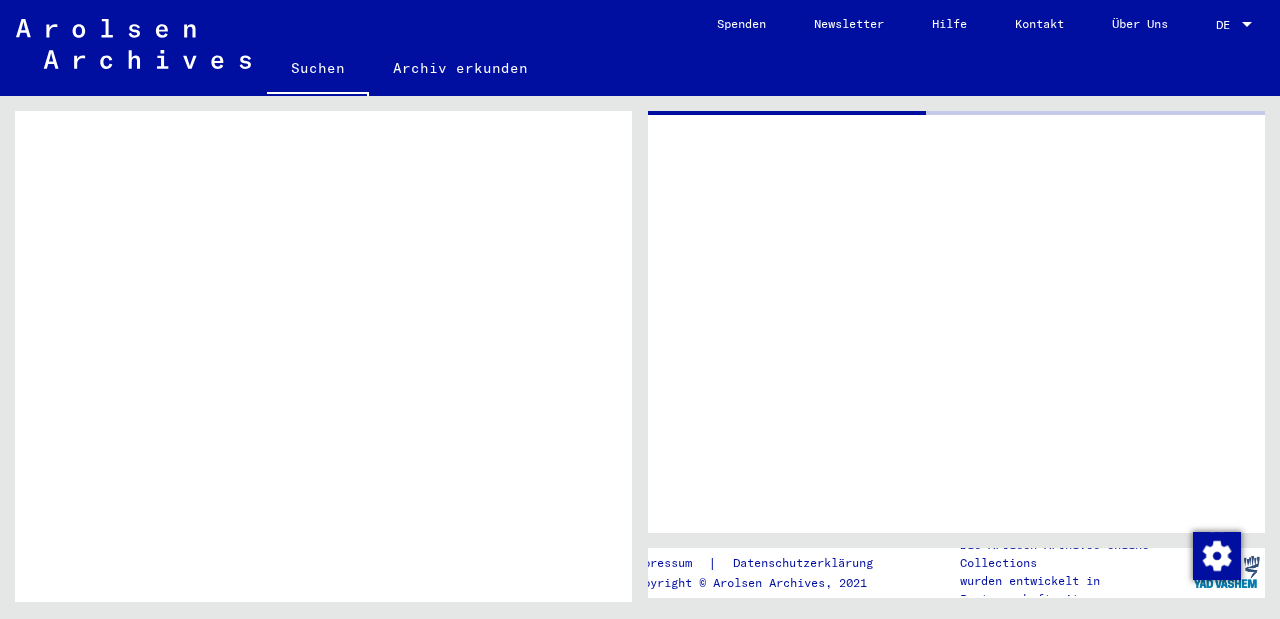 click on "0.1  Globale Findmittel > Zentrale Namenkartei > Hinweiskarten und Originale, die in T/D-Fällen aufgefunden und entnommen      wurden > Kartenbestand Segmente 1501 und folgende Kartenbestand Segment 1870 500  0.1  Globale Findmittel > Zentrale Namenkartei > Karteikarten, die im Rahmen der sequentiellen Massendigitalisierung in      1996/97 gescannt wurden > Kartenbestand Segmente 1751 und folgende Kartenbestand Segment 1870 350  0.1  Globale Findmittel > Zentrale Namenkartei > Datensätze, für die kein Image vorhanden oder zugeordnet ist > Kartenbestand Segmente 1501 und folgende Kartenbestand Segment 1870 500  1.1.1.2  Inhaftierungsdokumente > Lager und Ghettos > Polizeiliches Durchgangslager Amersfoort > Individuelle Unterlagen Amersfoort > Individuelle Häftlings Unterlagen > Akten mit Namen ab [LAST] Akte von [LAST], [FIRST], geboren am [MONTH].[DAY].[YEAR] 3  1.1.12.2  Akte von [LAST], [FIRST], geboren am [MONTH].[DAY].[YEAR] 2  1.1.12.2  Akte von [LAST], [FIRST], geboren am [MONTH].[DAY].[YEAR] 2  1.1.12.2  2  1.1.12.2  2  1.1.12.2" at bounding box center [323, 396] 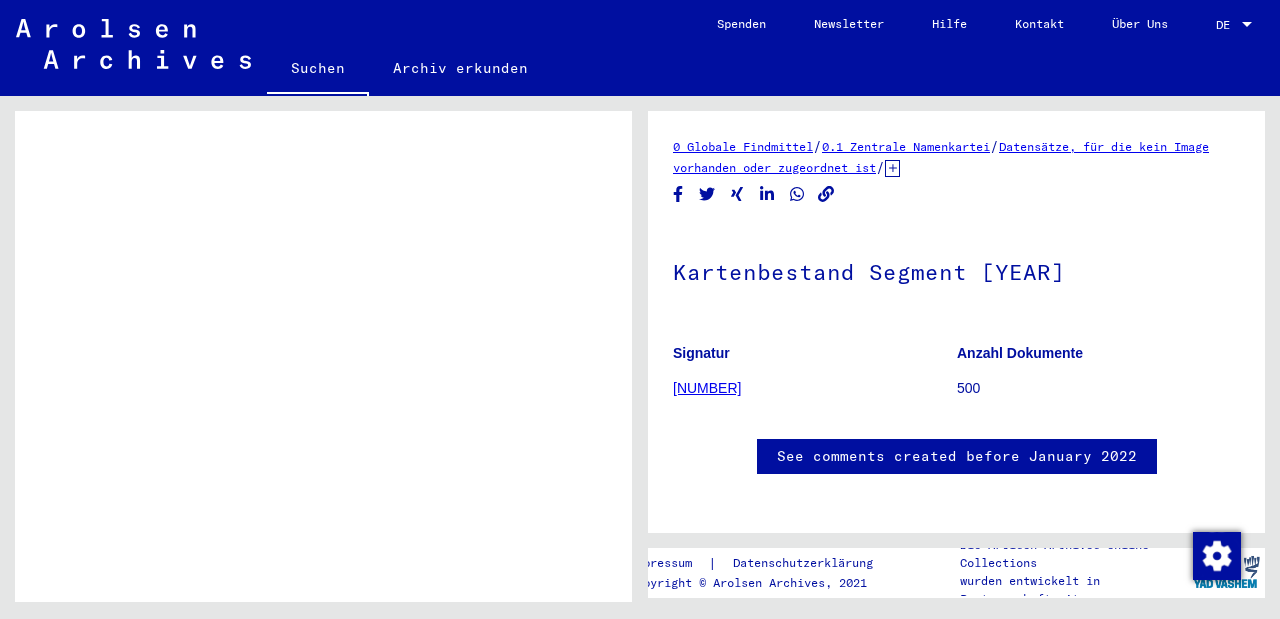 scroll, scrollTop: 0, scrollLeft: 0, axis: both 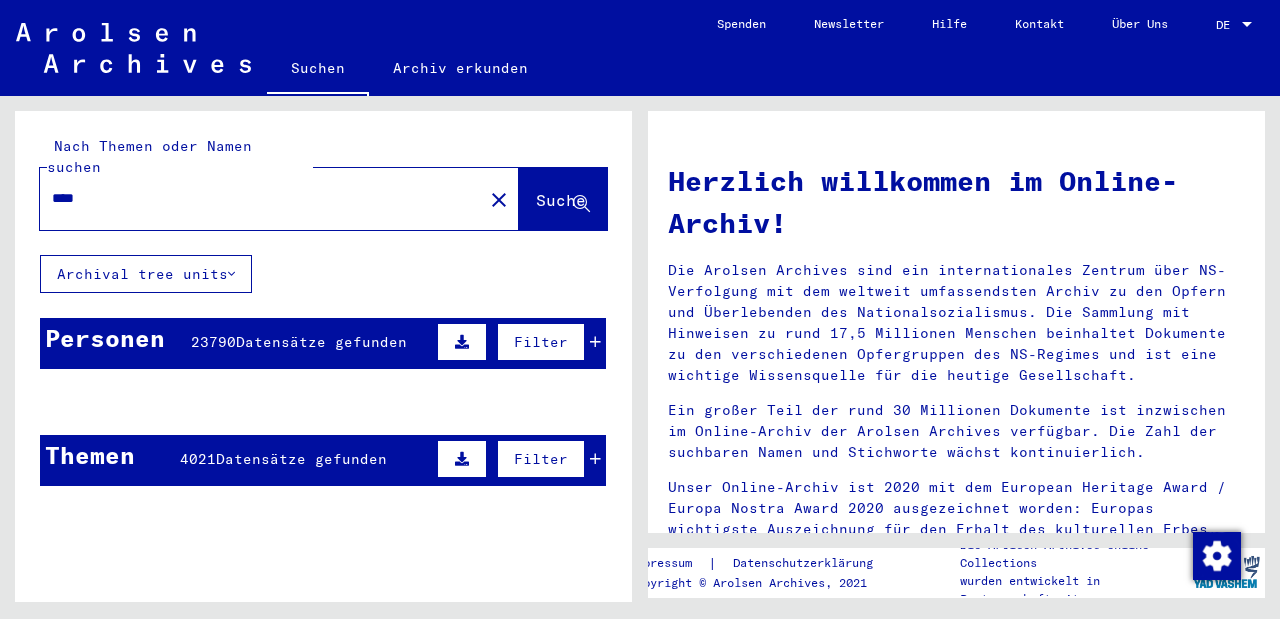 click on "Suche" at bounding box center (561, 200) 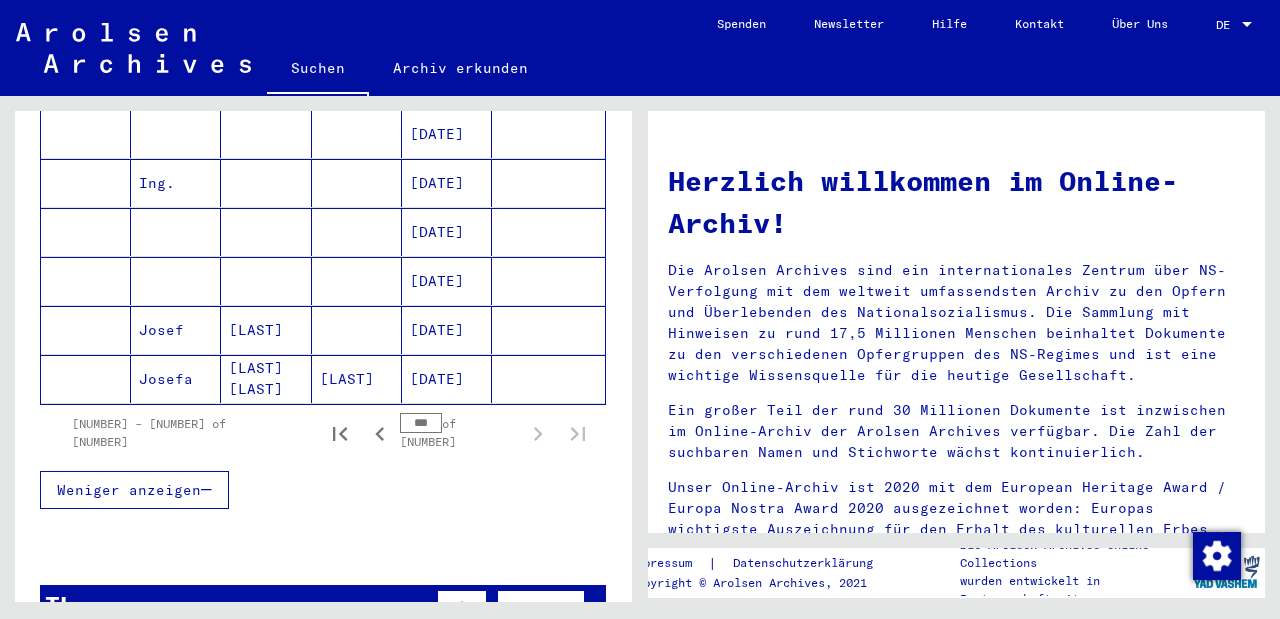 scroll, scrollTop: 765, scrollLeft: 0, axis: vertical 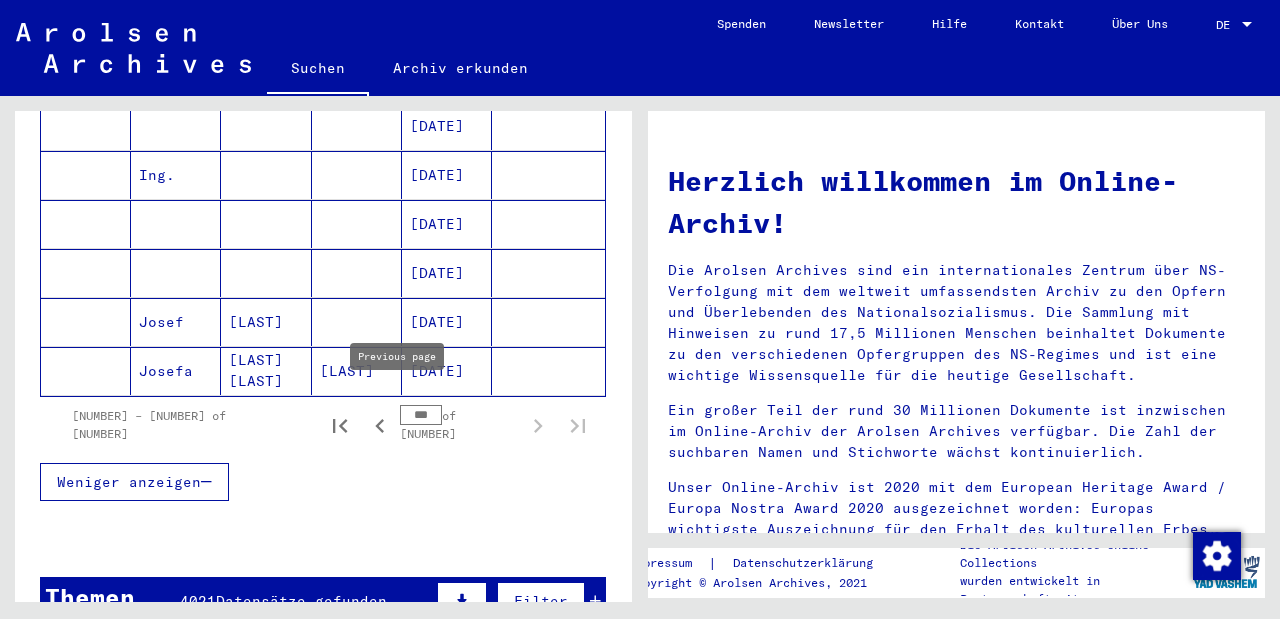 click at bounding box center (379, 426) 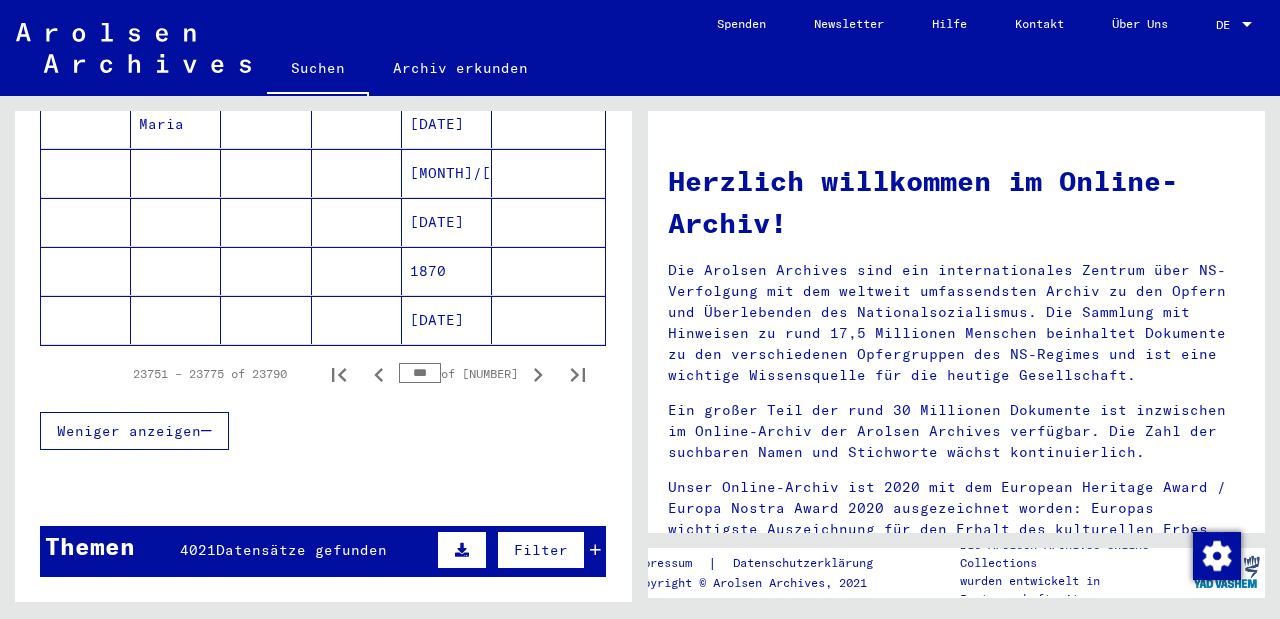 scroll, scrollTop: 1308, scrollLeft: 0, axis: vertical 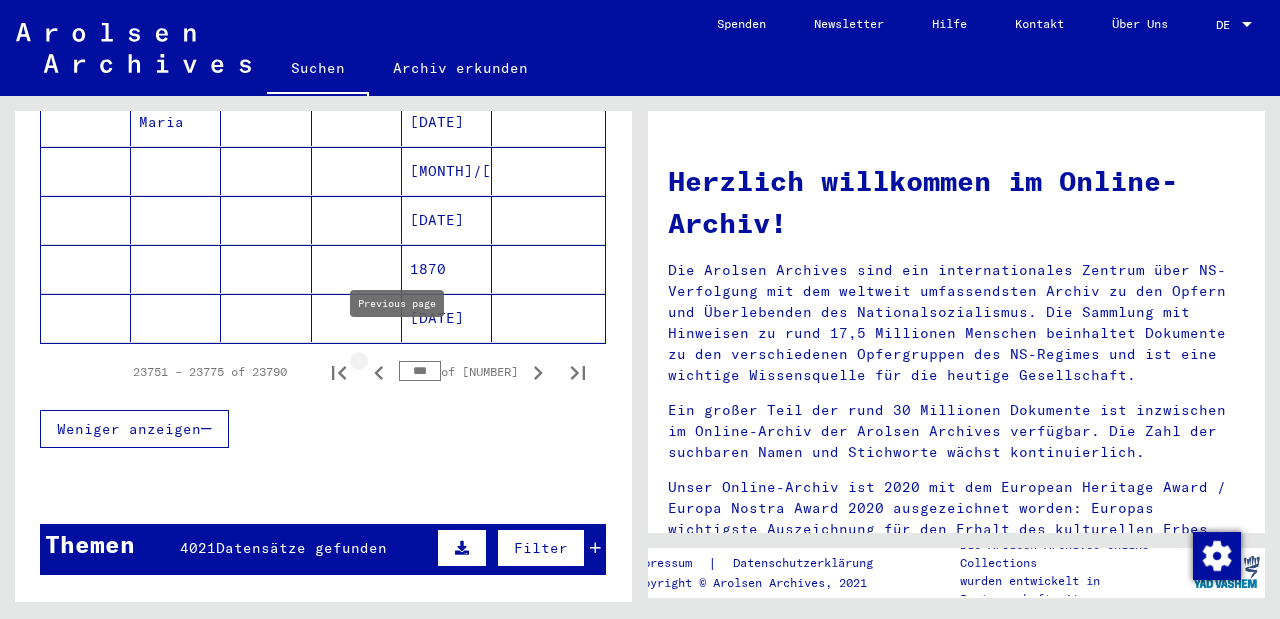 click at bounding box center (379, 373) 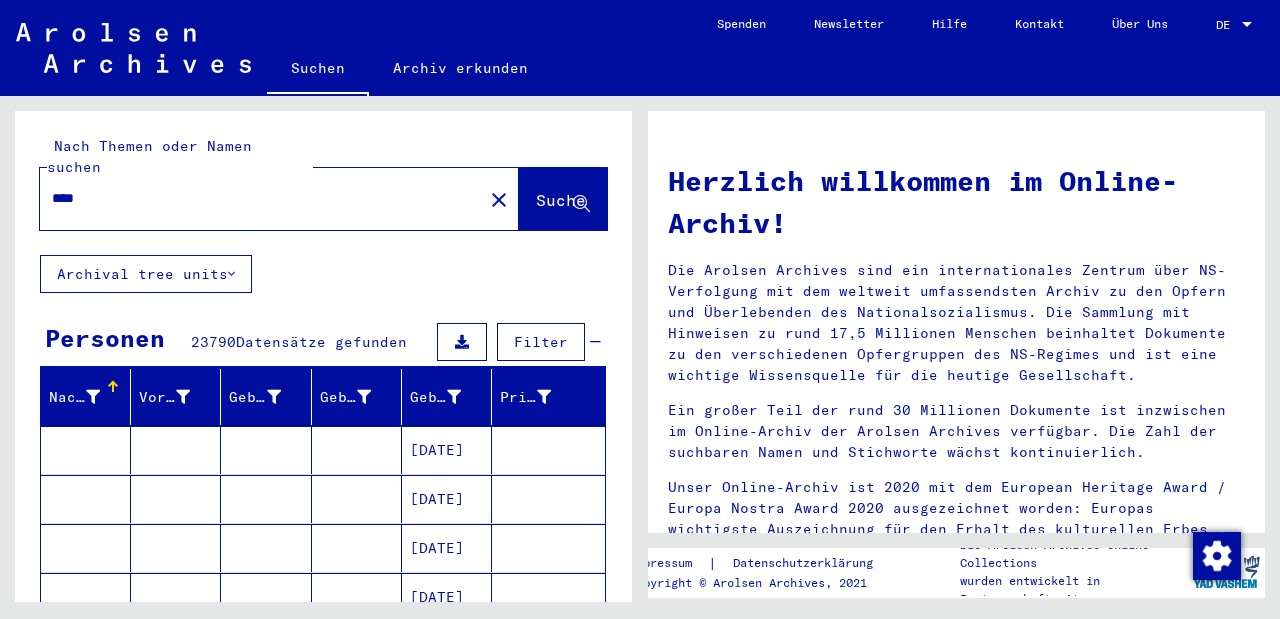 scroll, scrollTop: 0, scrollLeft: 0, axis: both 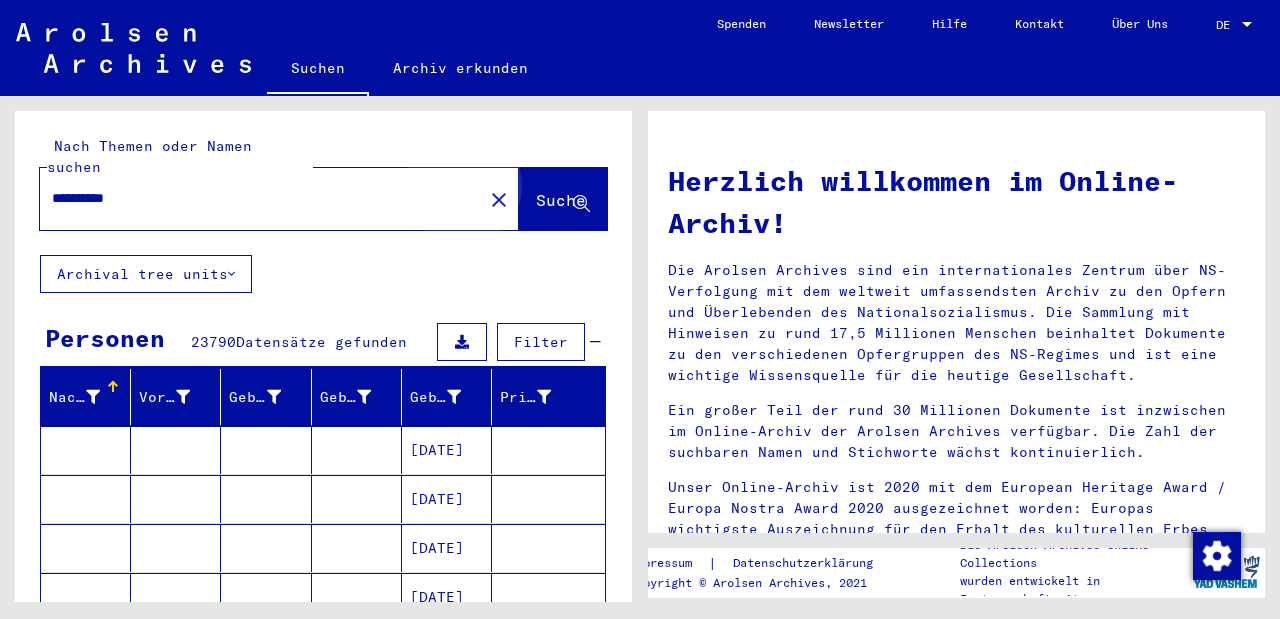 click on "Suche" at bounding box center (561, 200) 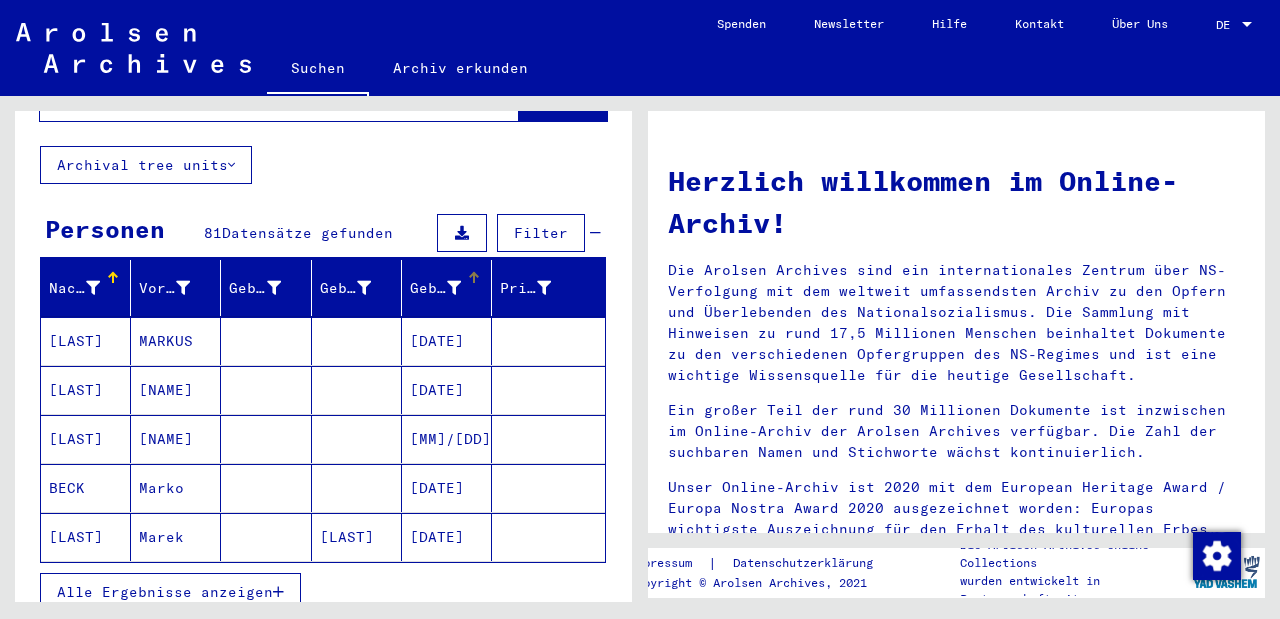 scroll, scrollTop: 120, scrollLeft: 0, axis: vertical 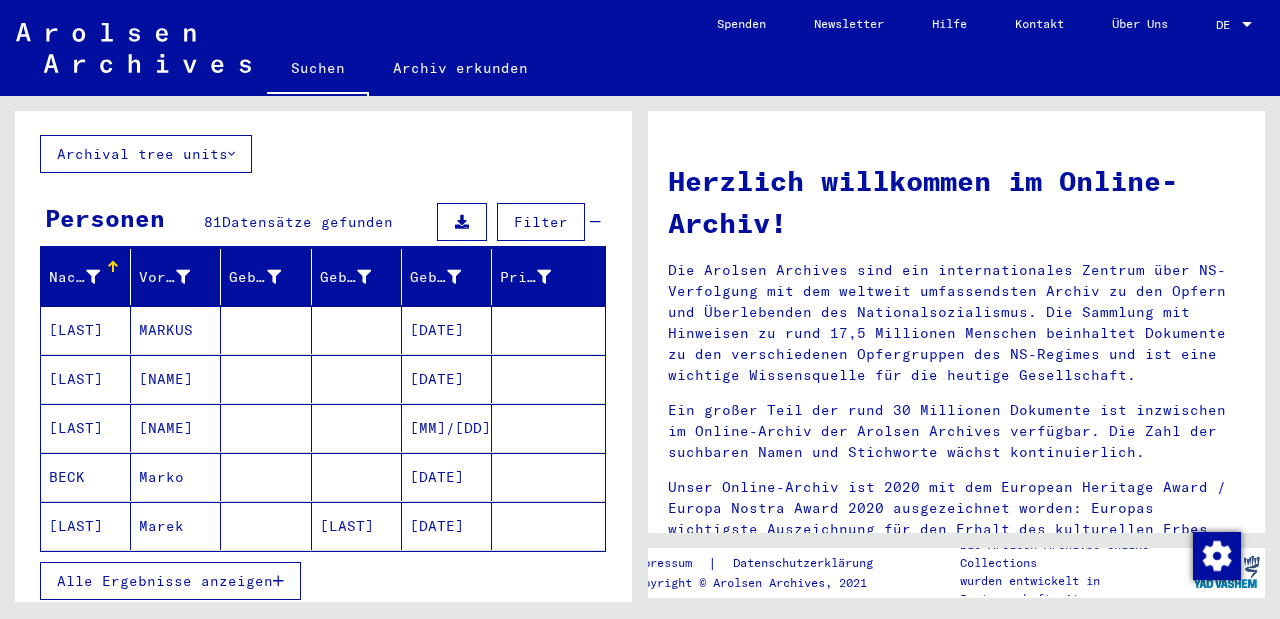click on "Alle Ergebnisse anzeigen" at bounding box center [165, 581] 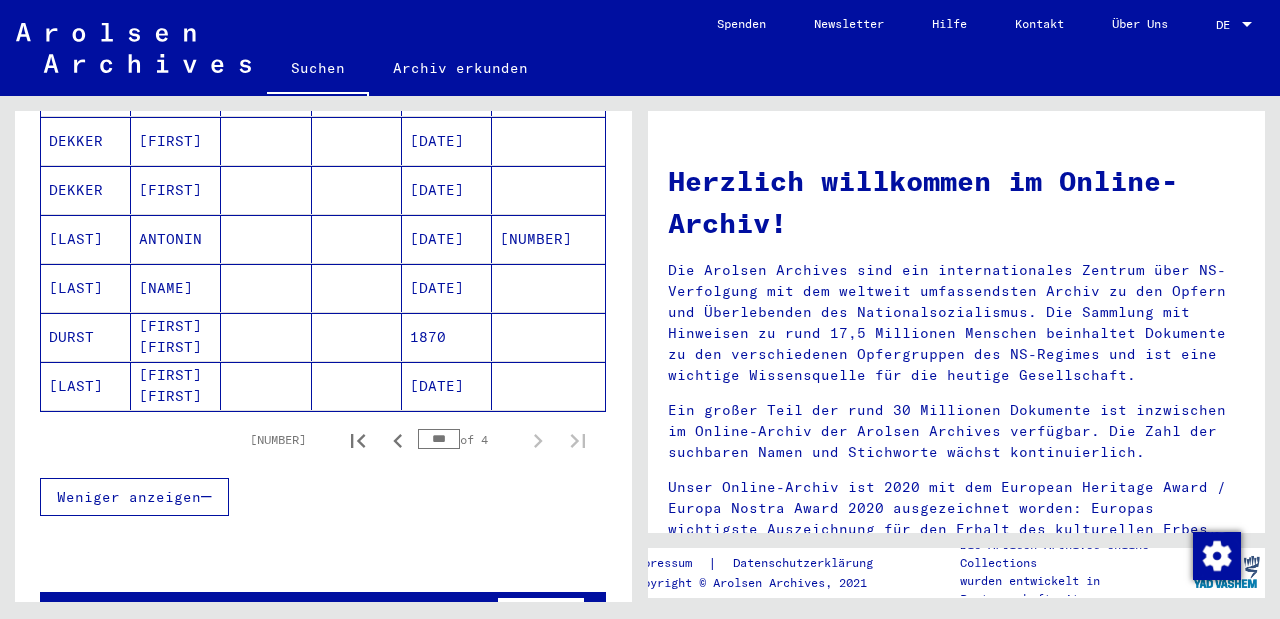 scroll, scrollTop: 1243, scrollLeft: 0, axis: vertical 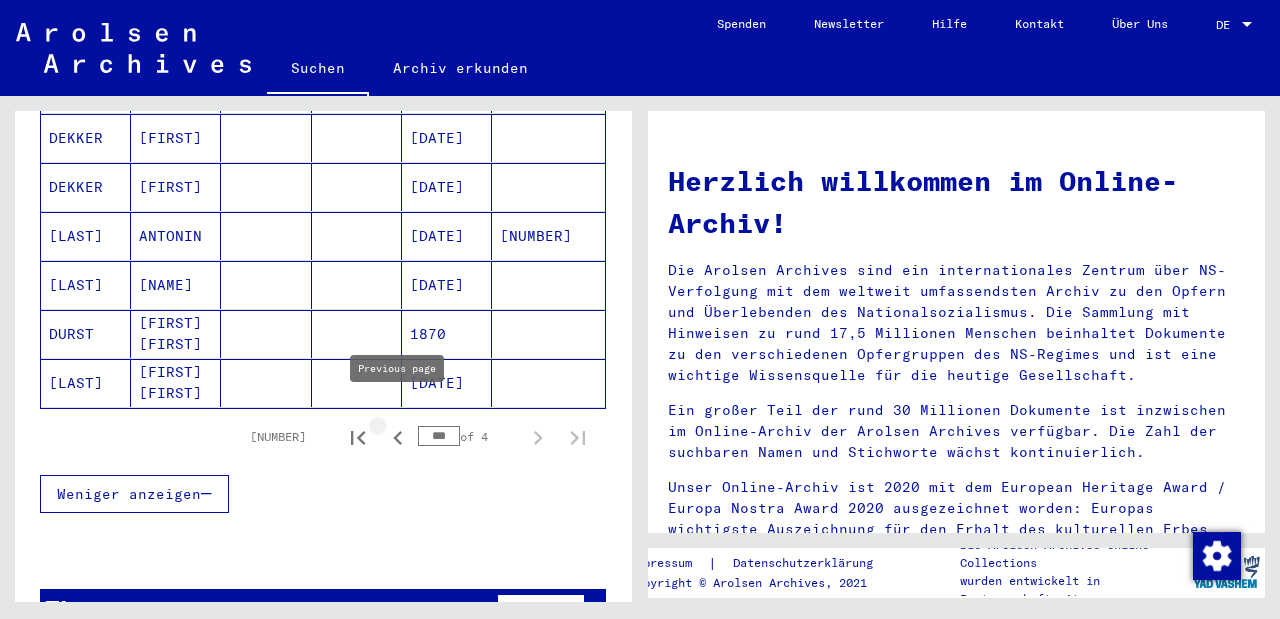 click at bounding box center [398, 438] 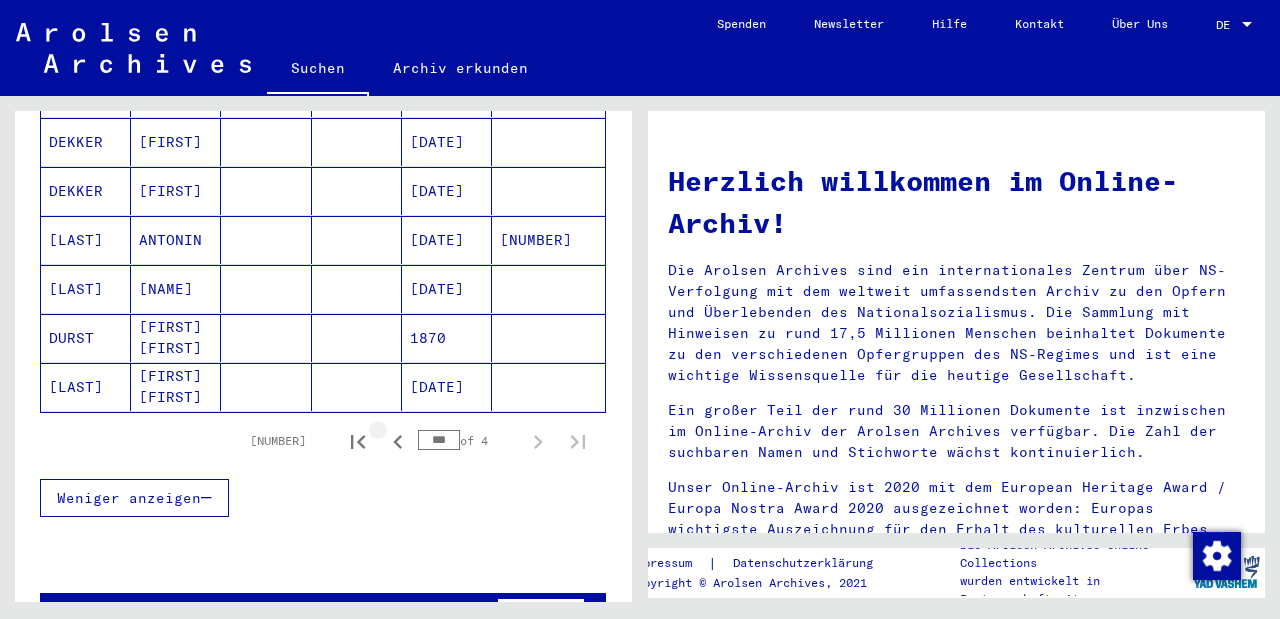 scroll, scrollTop: 0, scrollLeft: 0, axis: both 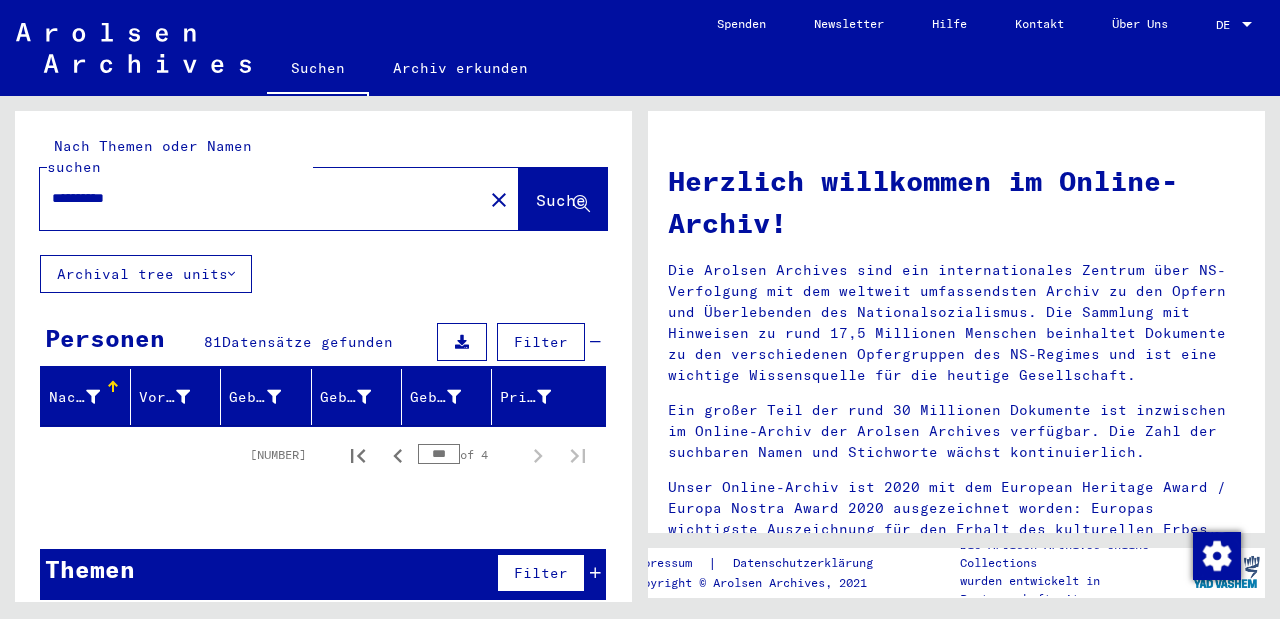 drag, startPoint x: 106, startPoint y: 176, endPoint x: 23, endPoint y: 176, distance: 83 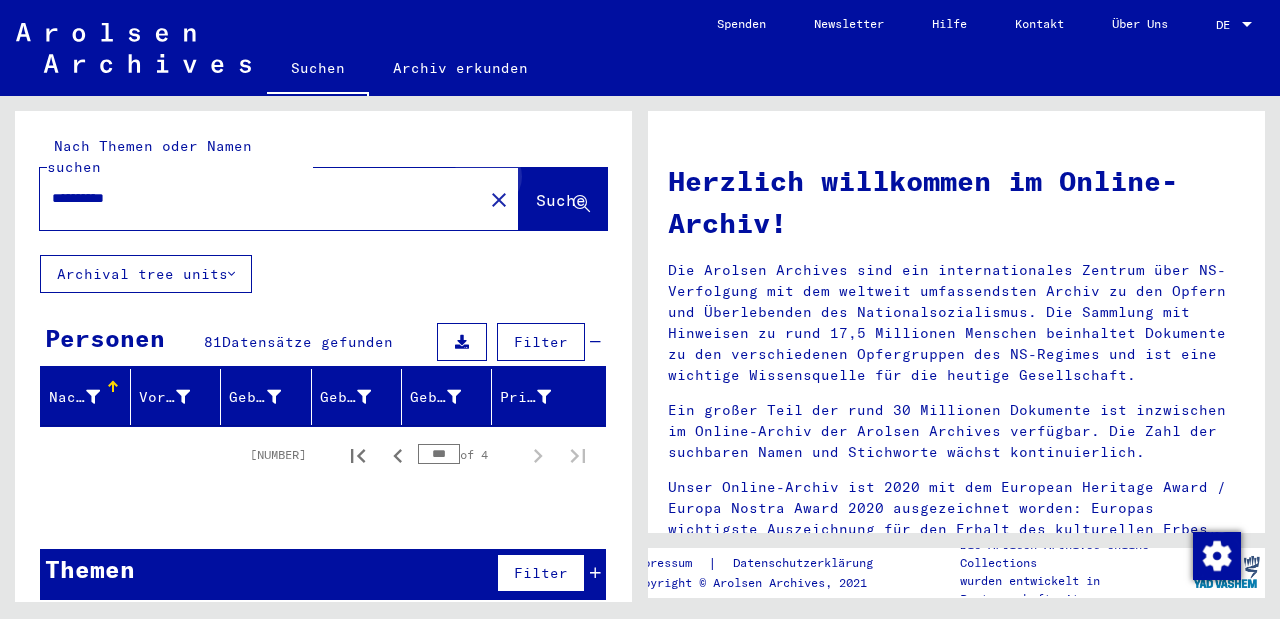 click on "Suche" at bounding box center (561, 200) 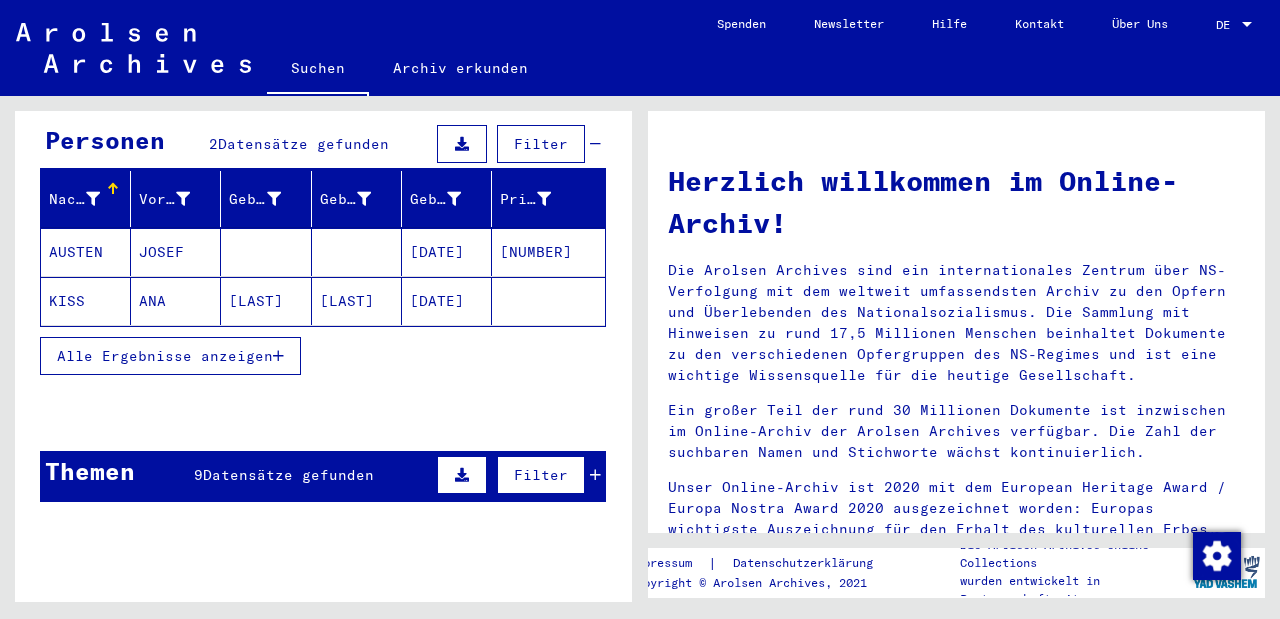 scroll, scrollTop: 212, scrollLeft: 0, axis: vertical 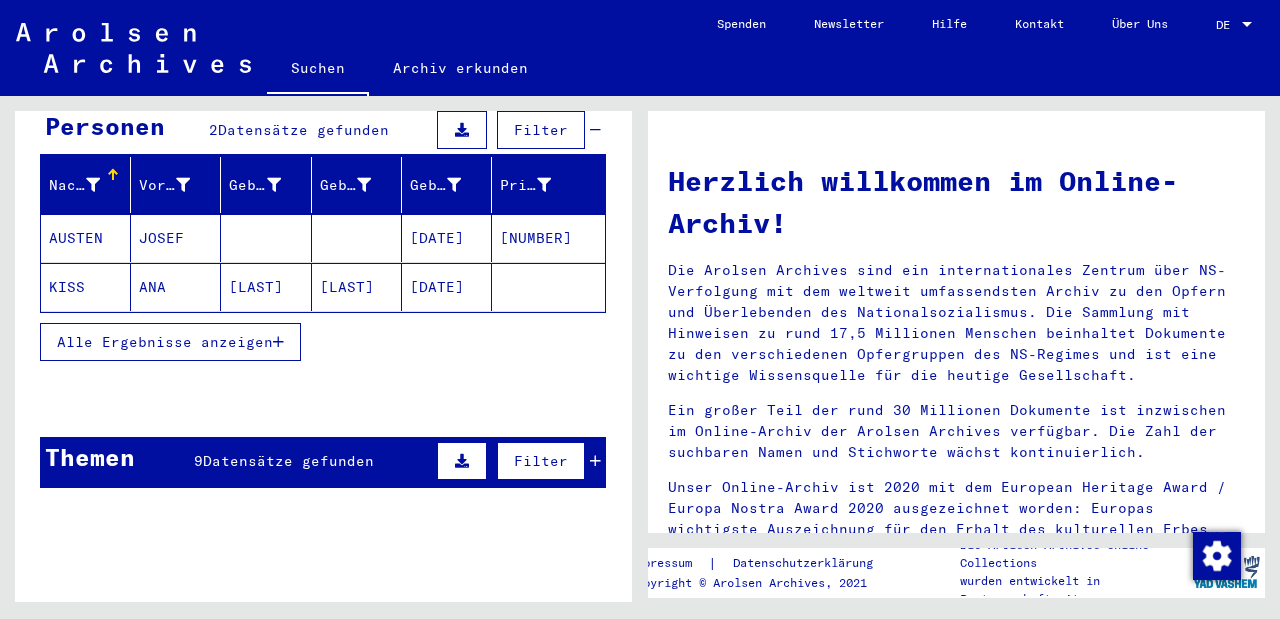 click on "Alle Ergebnisse anzeigen" at bounding box center [165, 342] 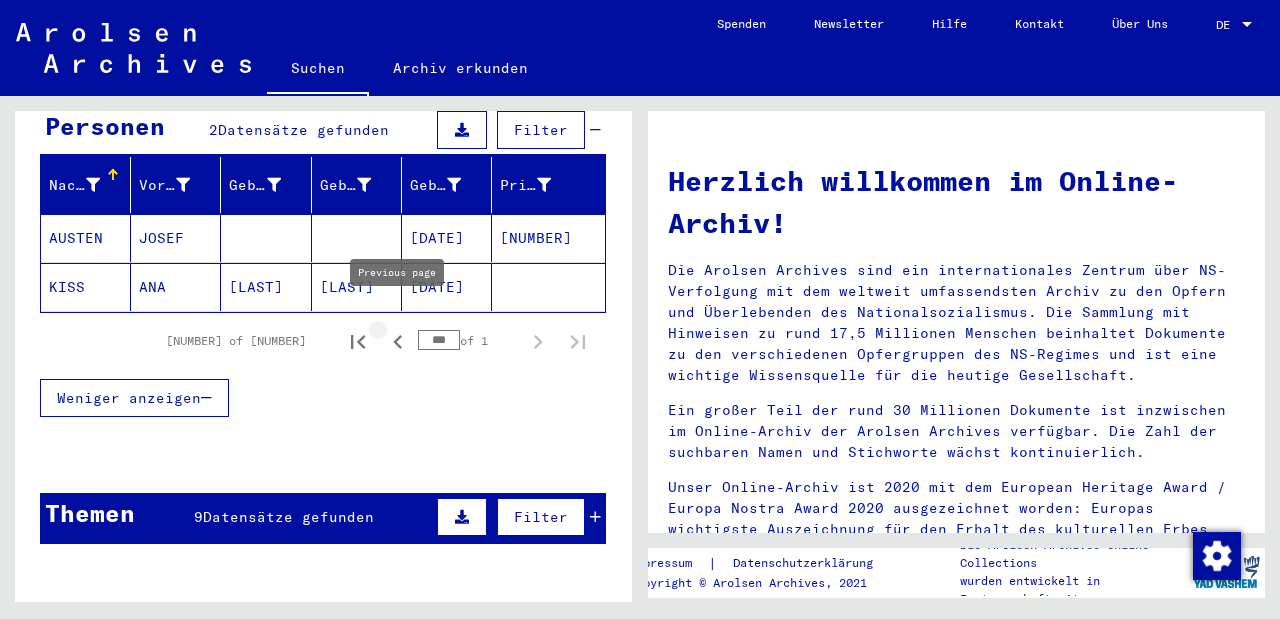 click at bounding box center [398, 342] 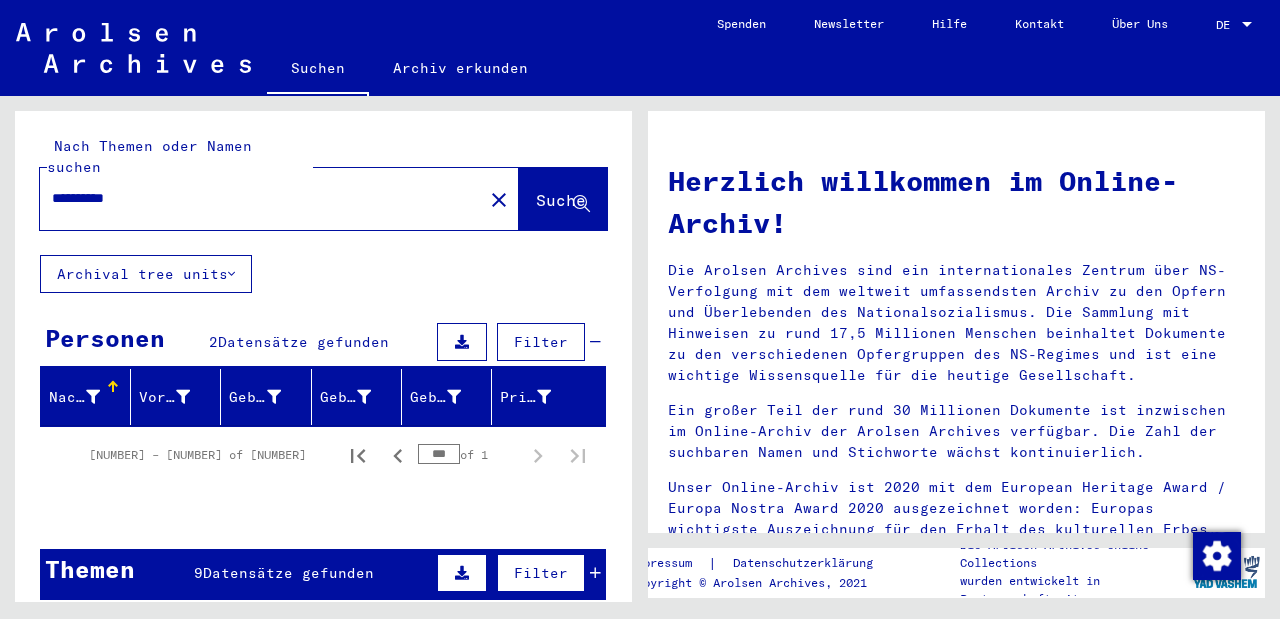 scroll, scrollTop: 0, scrollLeft: 0, axis: both 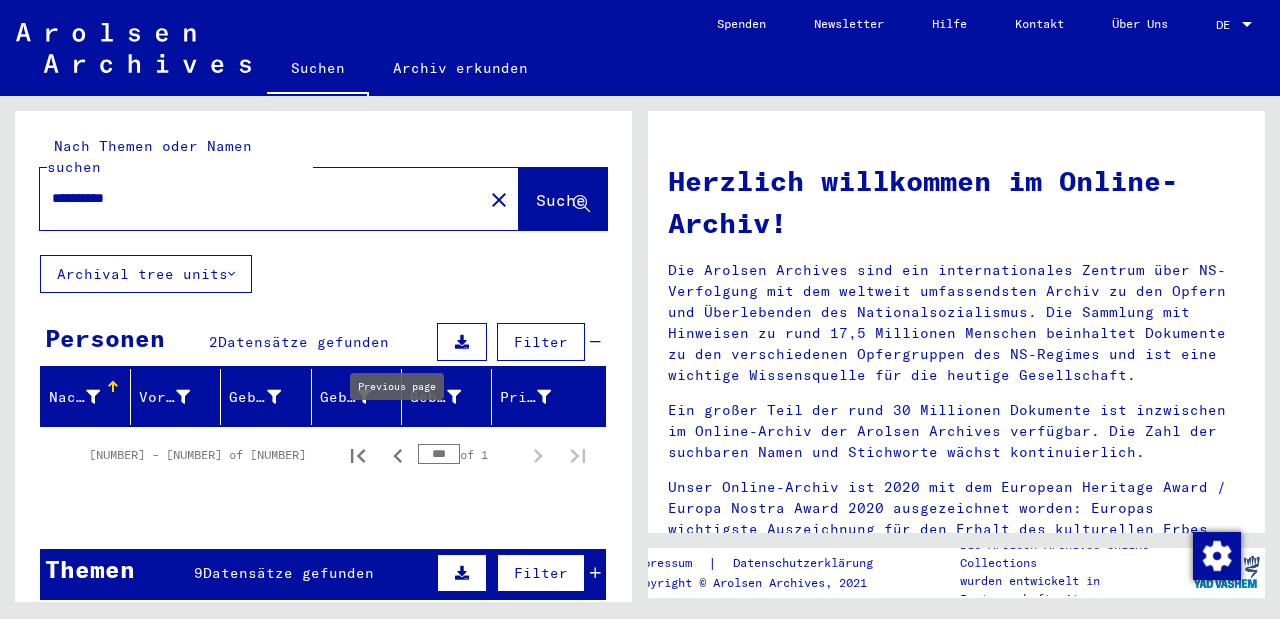 click at bounding box center [397, 456] 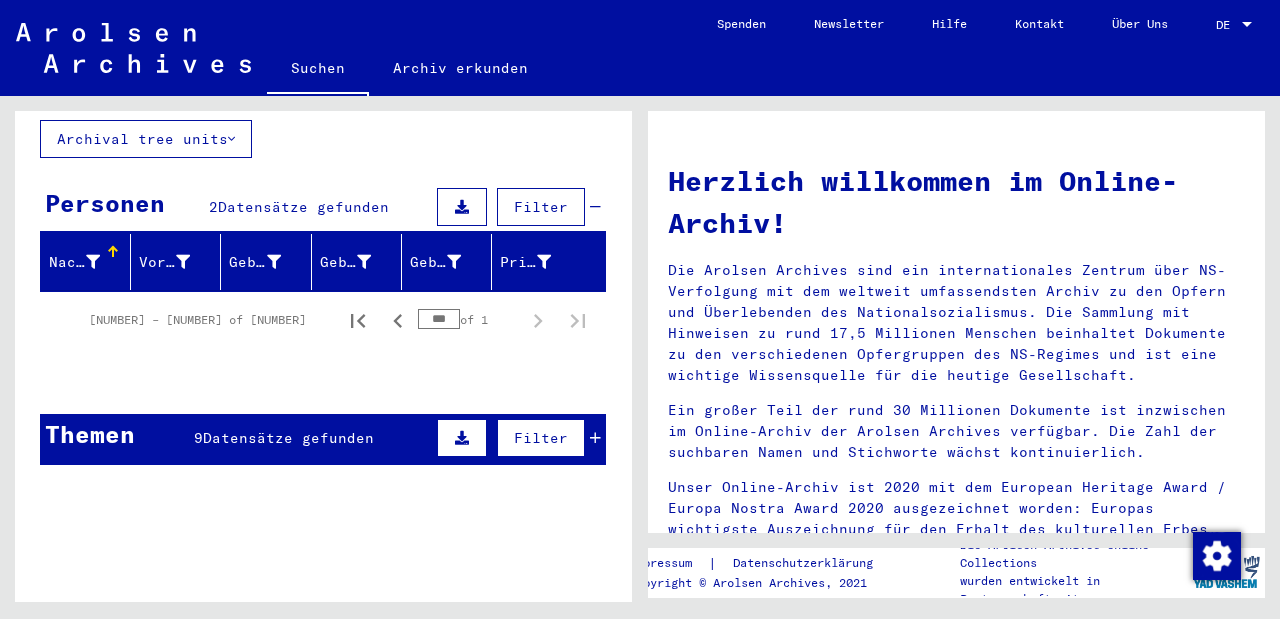 scroll, scrollTop: 133, scrollLeft: 0, axis: vertical 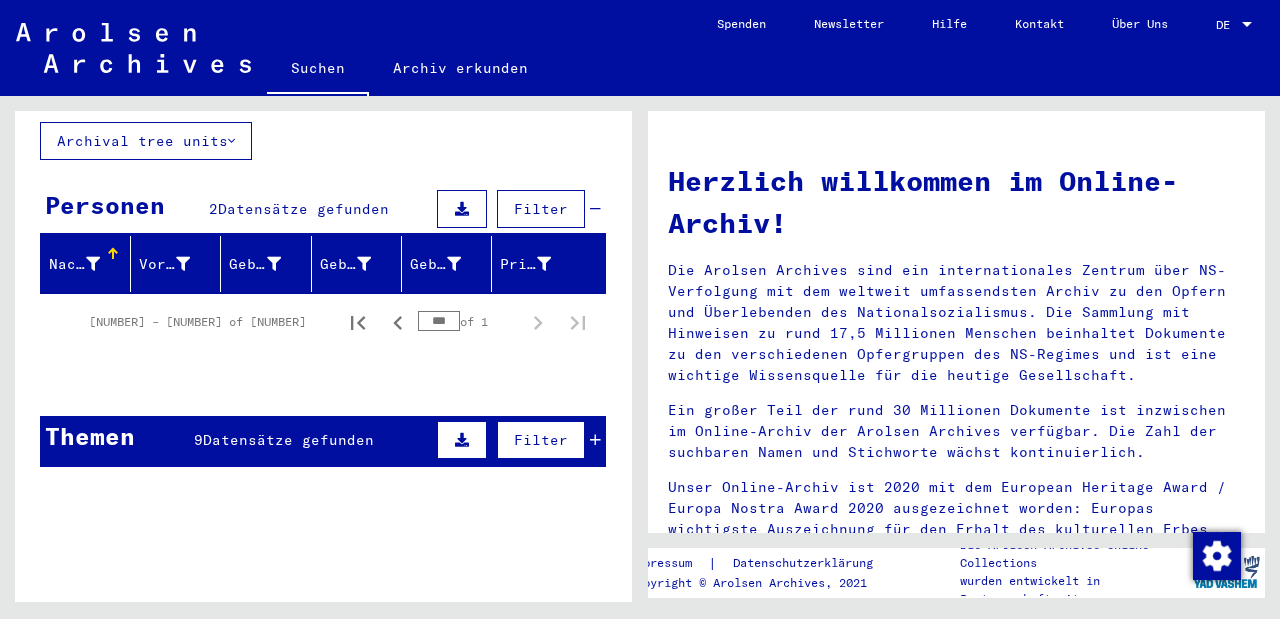 click on "Datensätze gefunden" at bounding box center [288, 440] 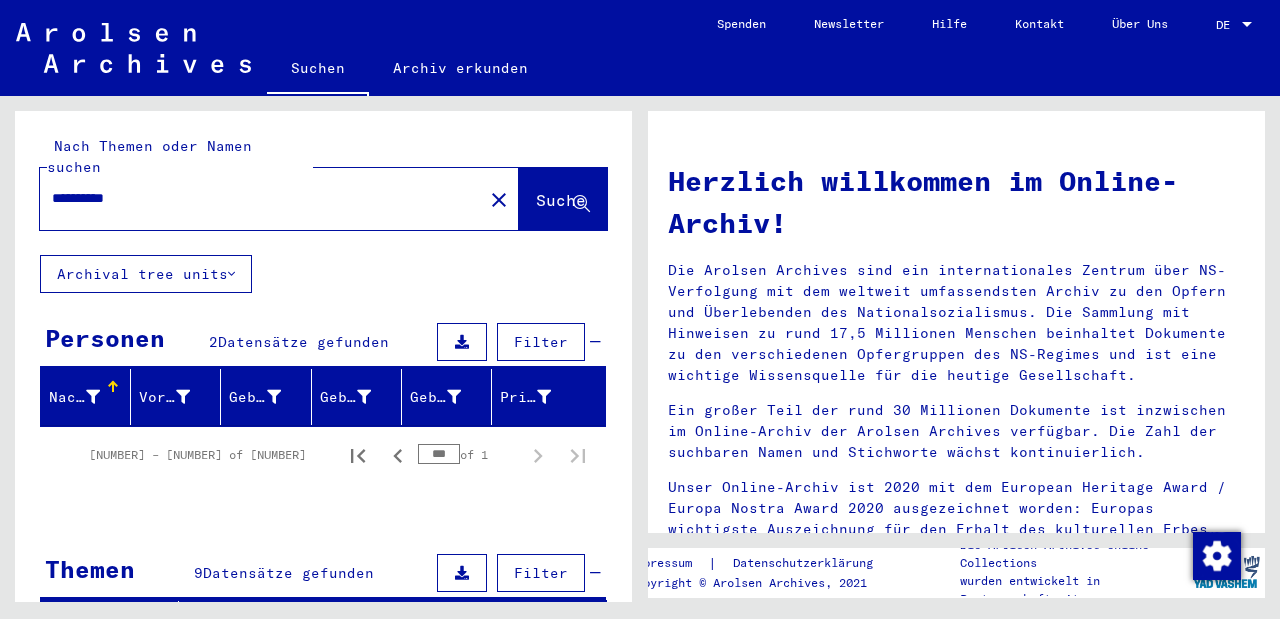 scroll, scrollTop: 0, scrollLeft: 0, axis: both 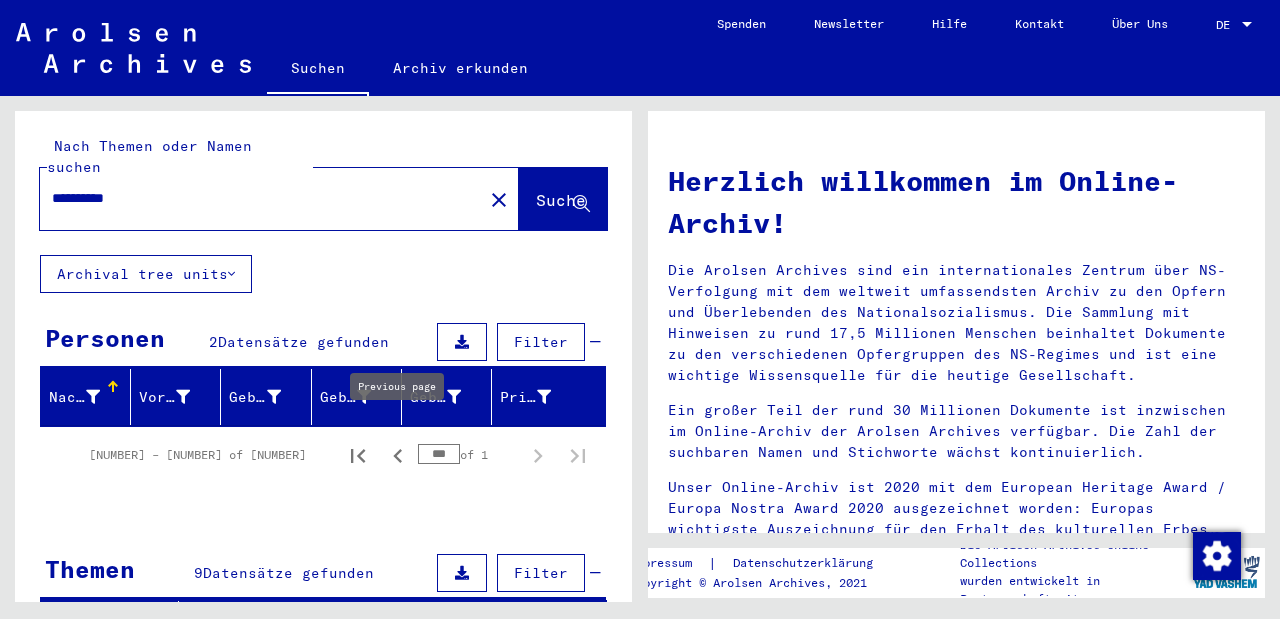 click at bounding box center [398, 456] 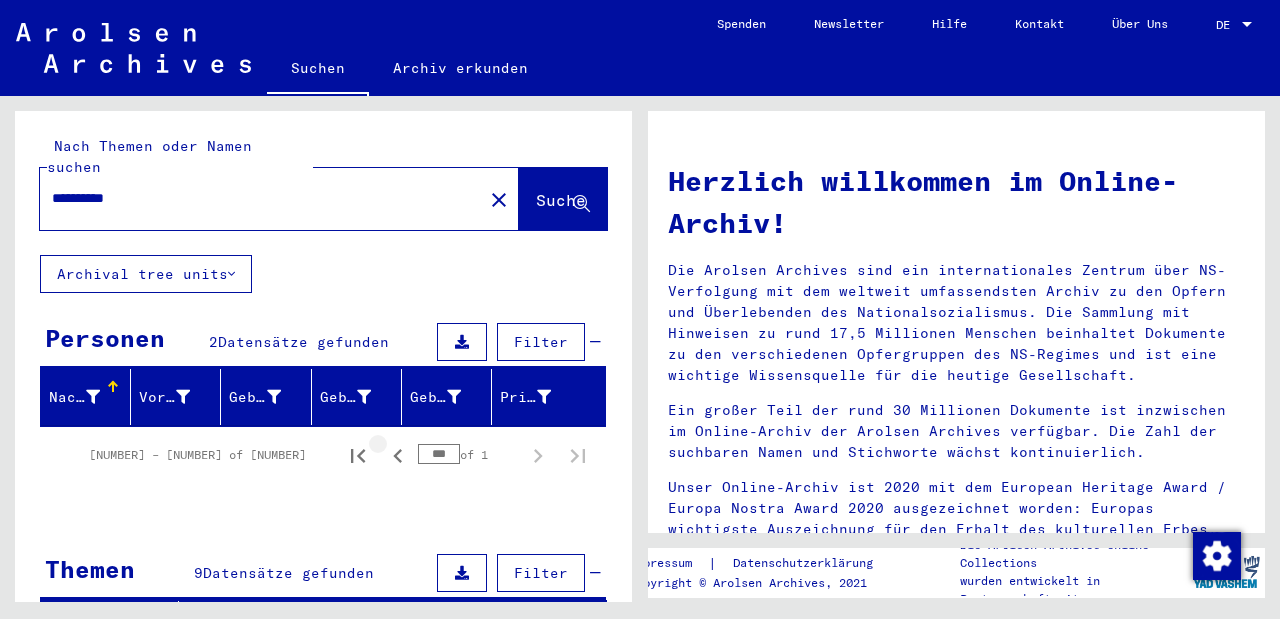 click at bounding box center (398, 456) 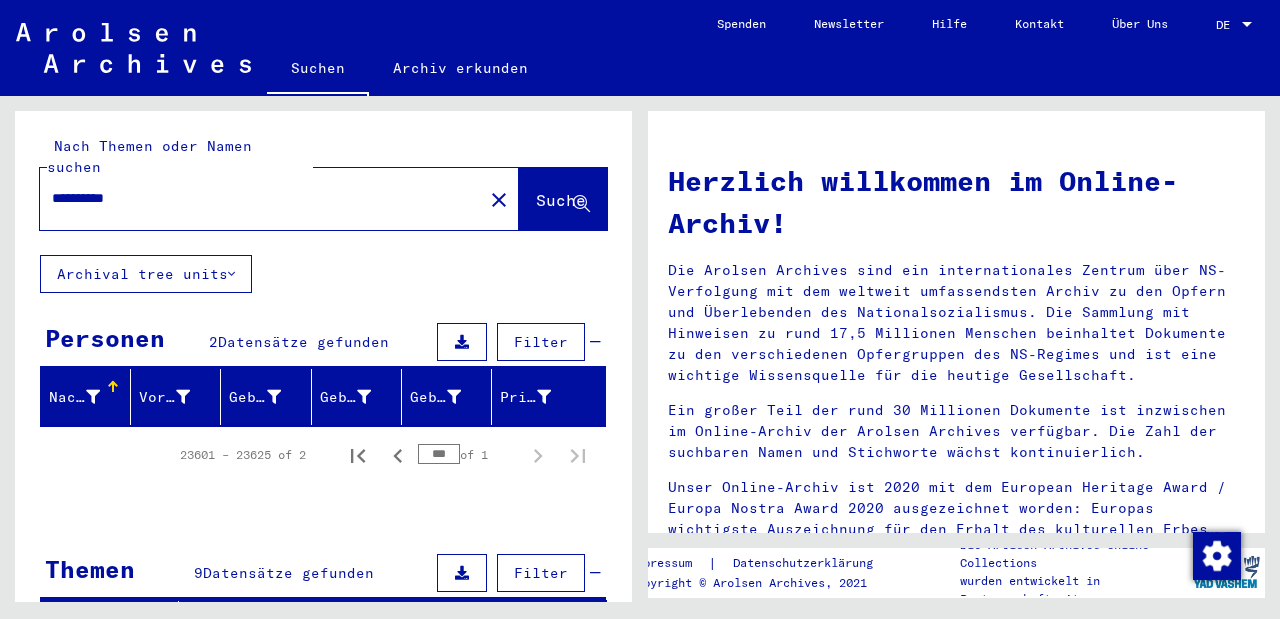 click at bounding box center [398, 456] 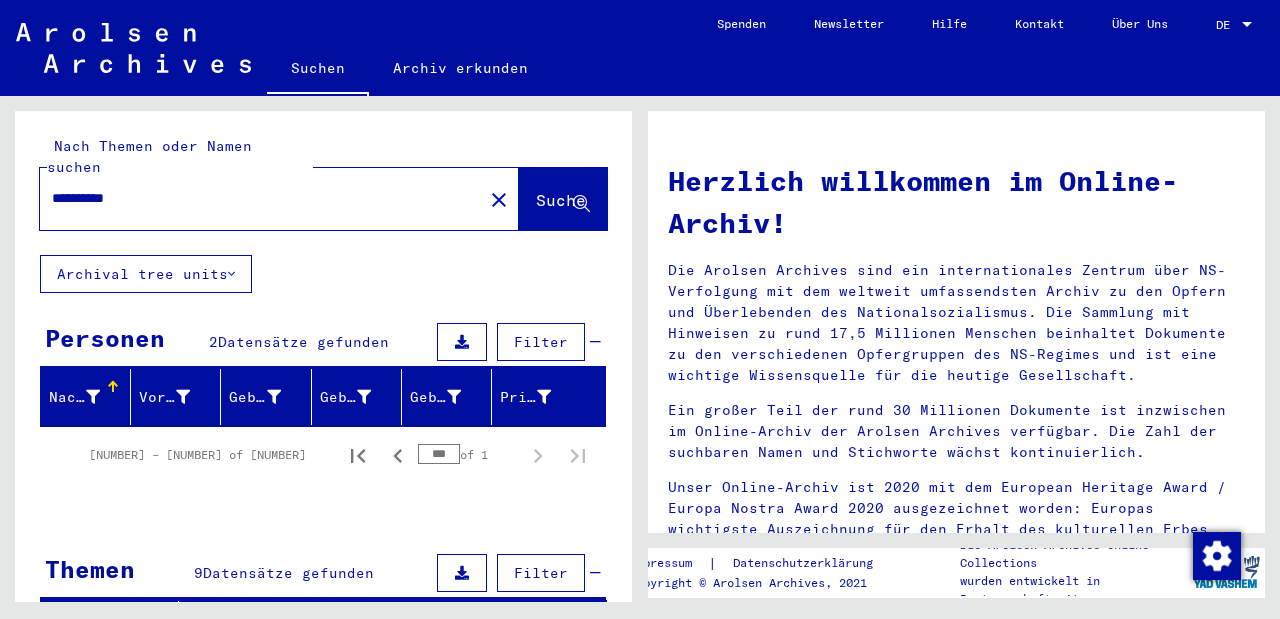 click at bounding box center [398, 456] 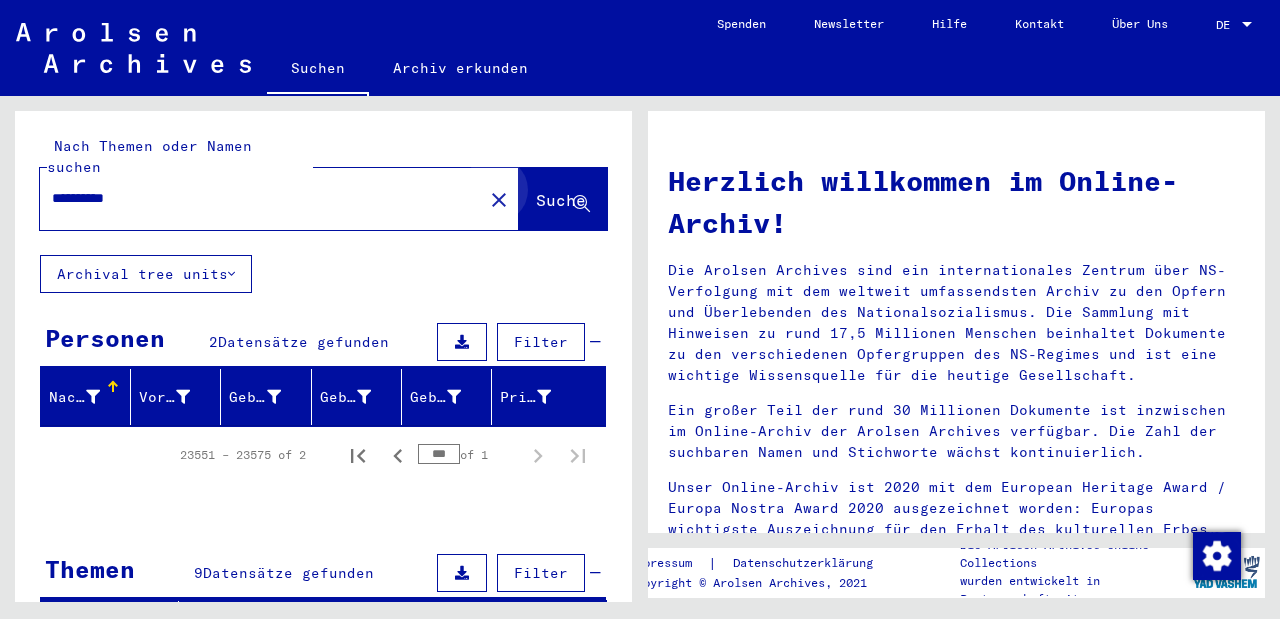 click on "Suche" at bounding box center [563, 199] 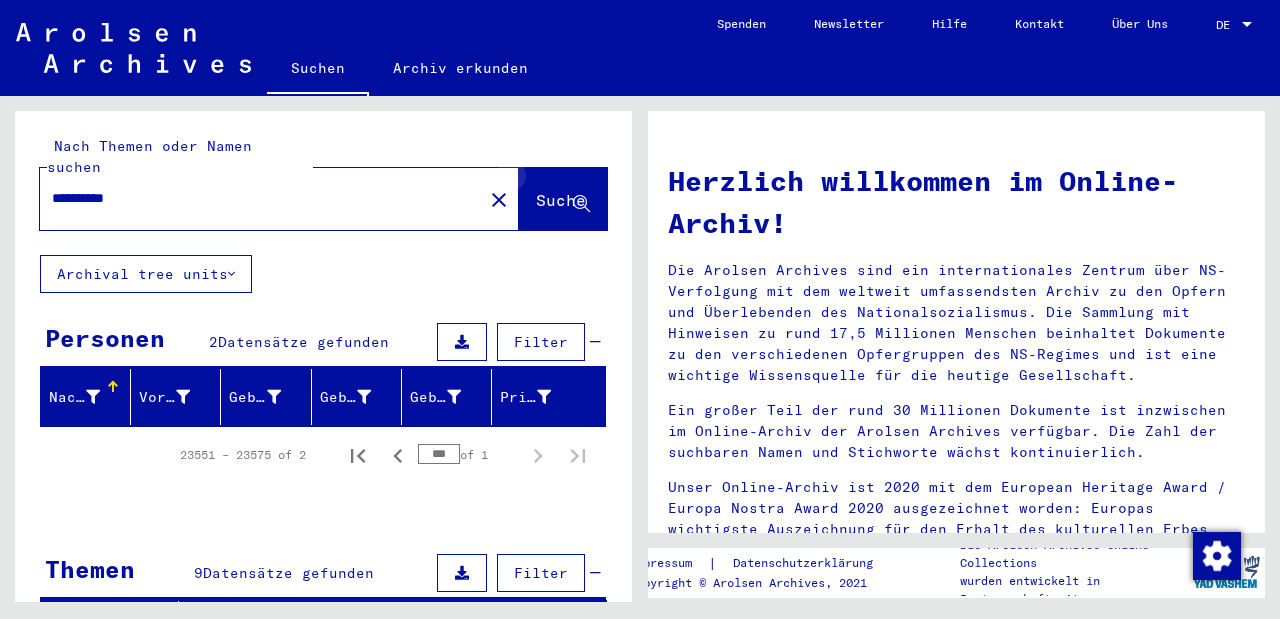 click at bounding box center [581, 204] 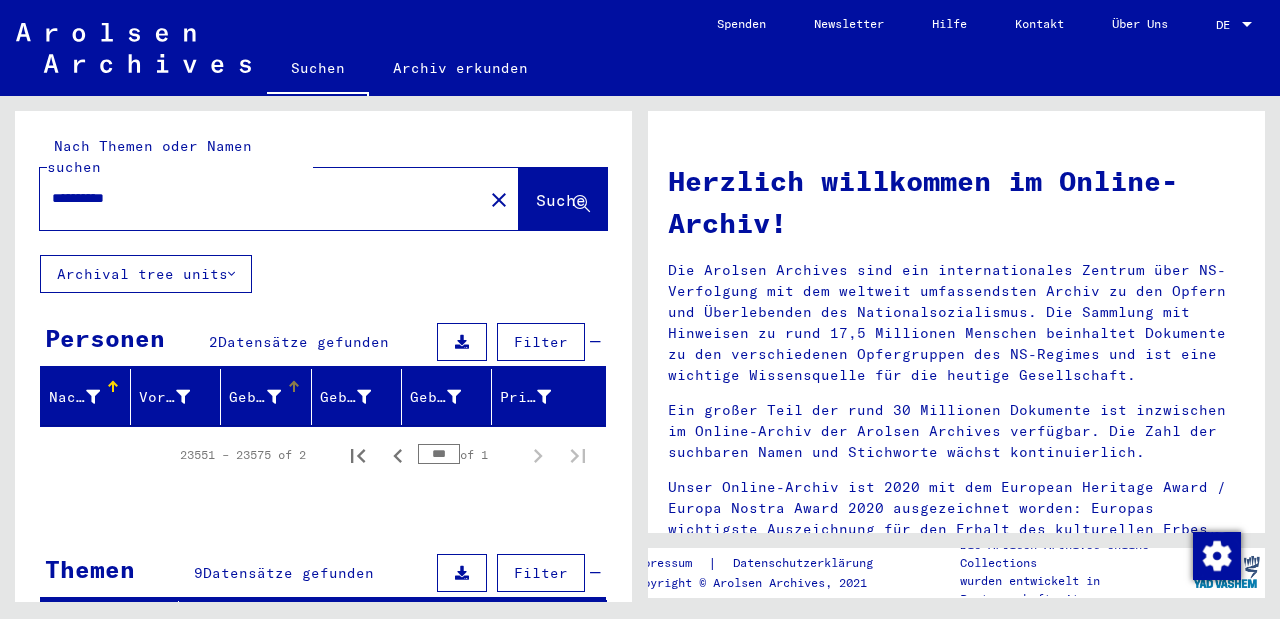 click on "Geburtsname" at bounding box center (254, 397) 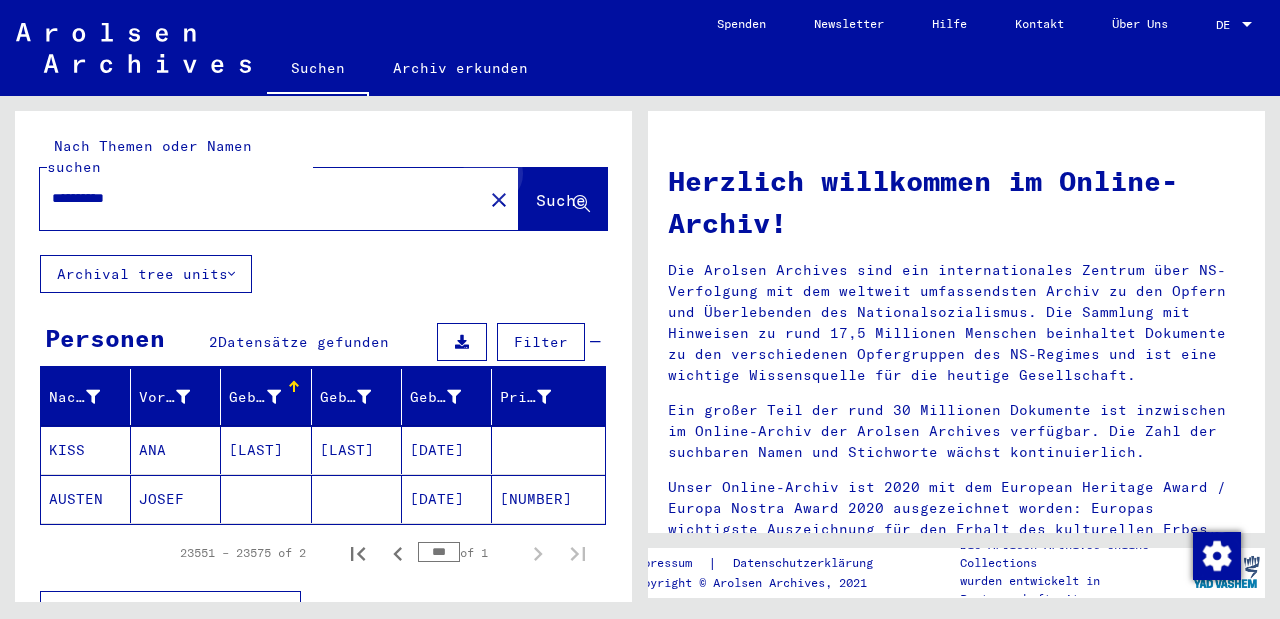 click on "Suche" at bounding box center [561, 200] 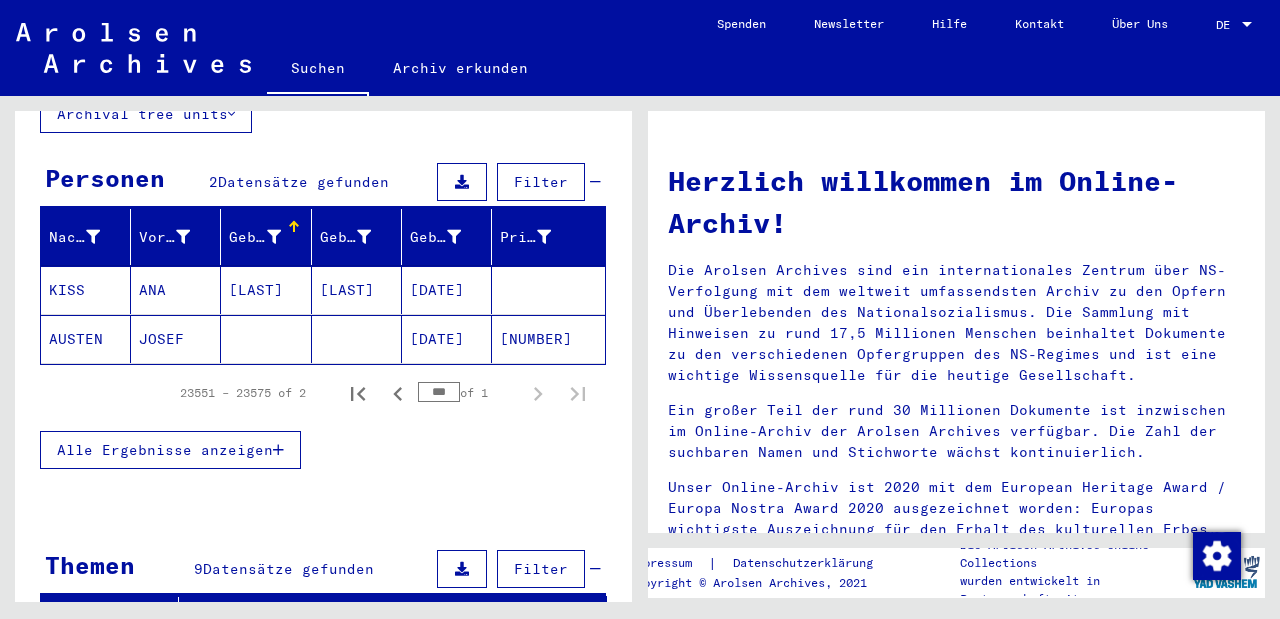 scroll, scrollTop: 179, scrollLeft: 0, axis: vertical 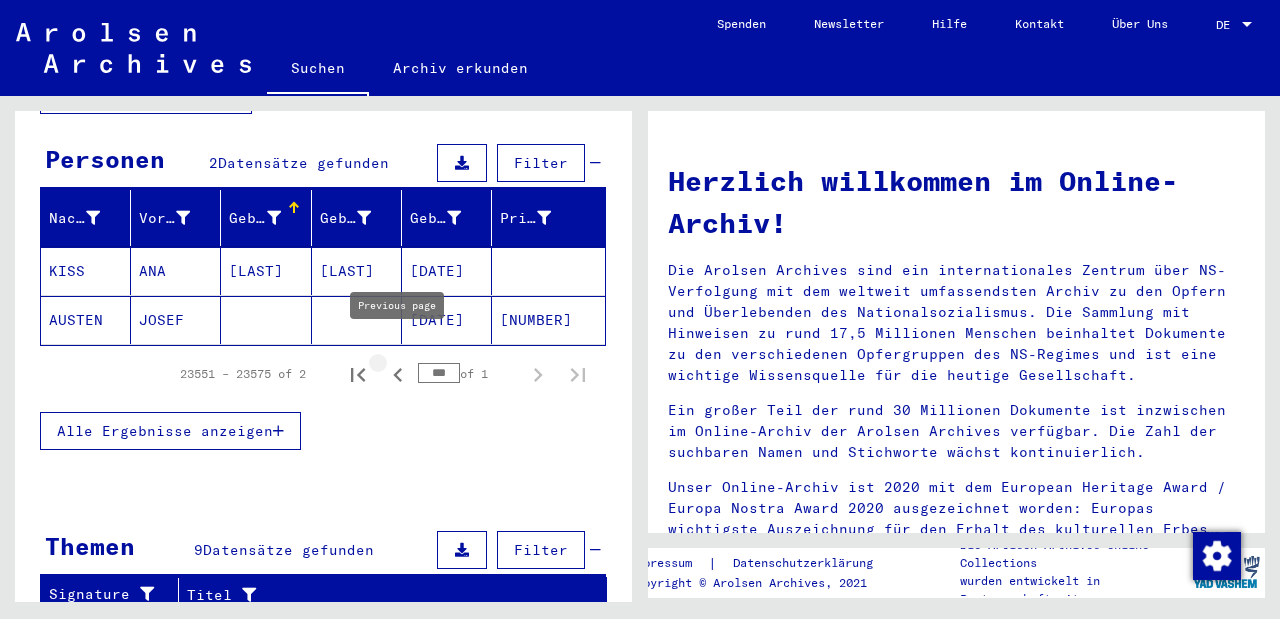click at bounding box center [397, 375] 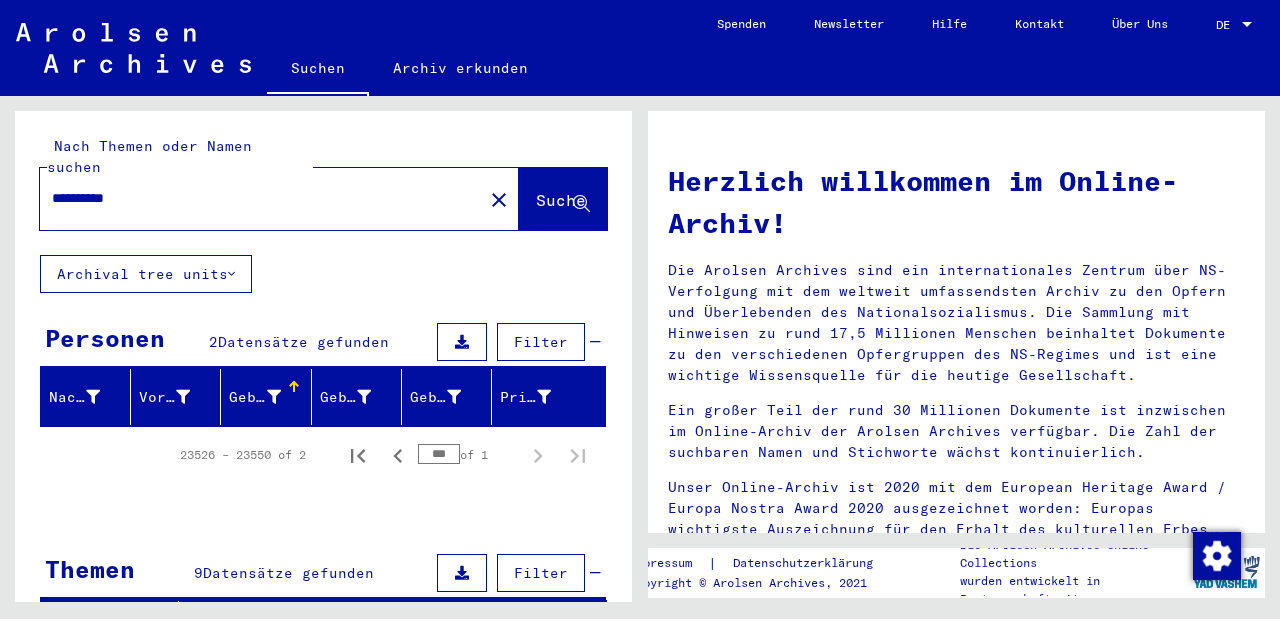 scroll, scrollTop: 0, scrollLeft: 0, axis: both 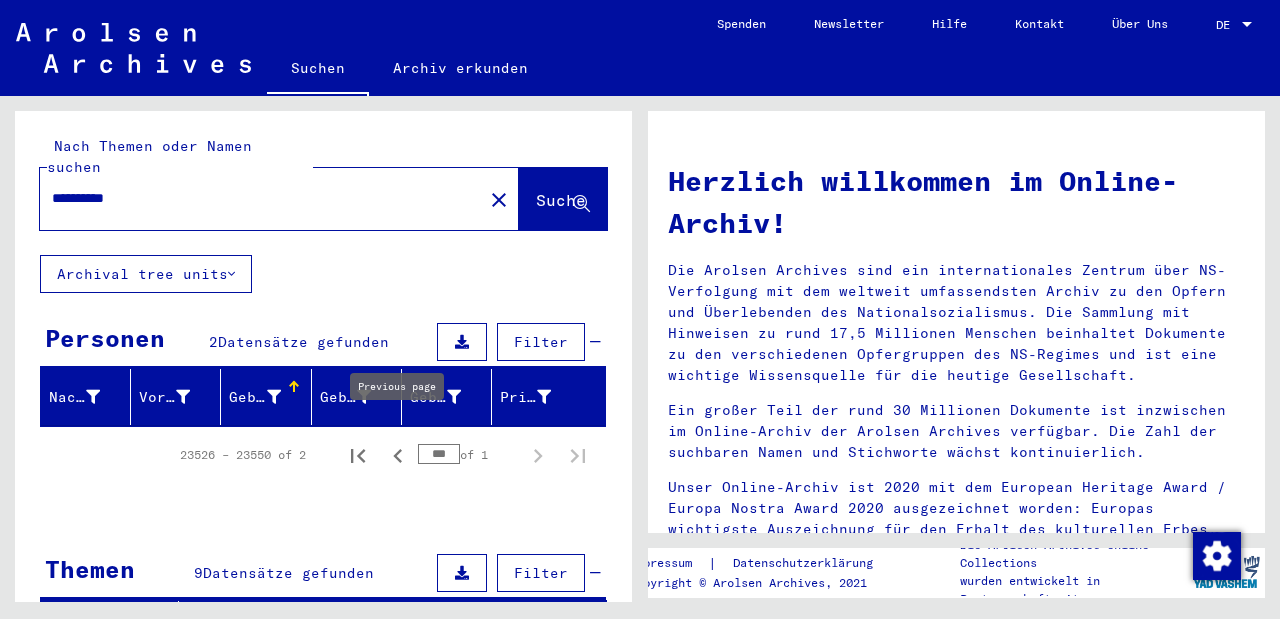 click at bounding box center (398, 456) 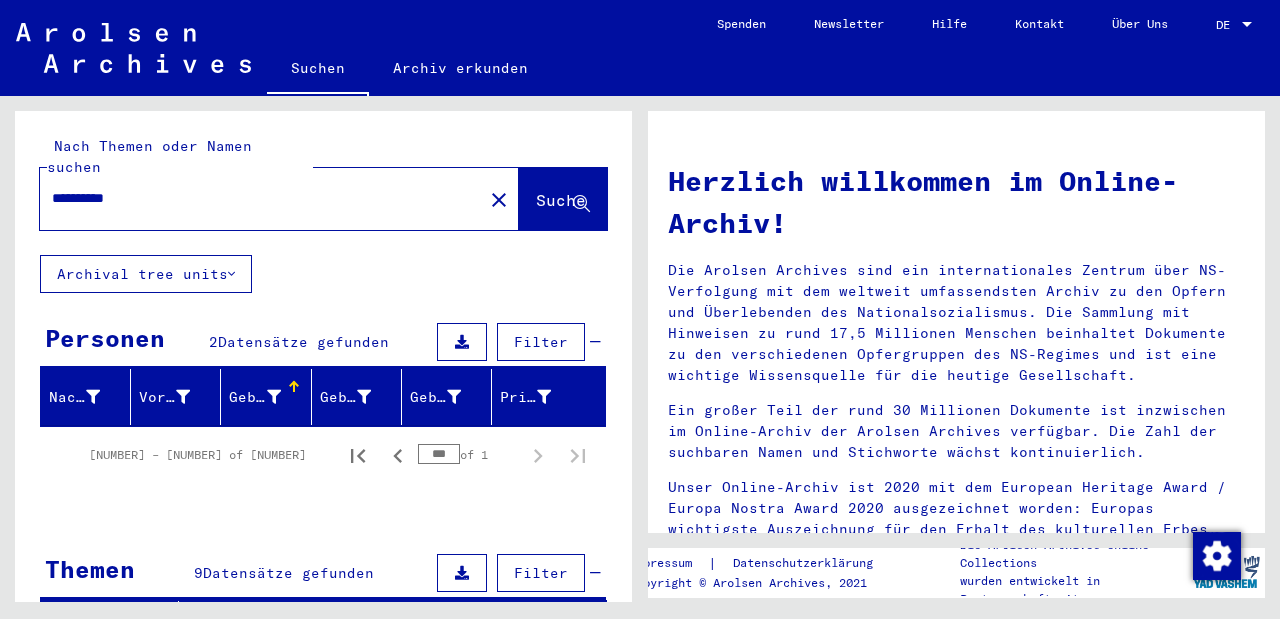 click at bounding box center [398, 456] 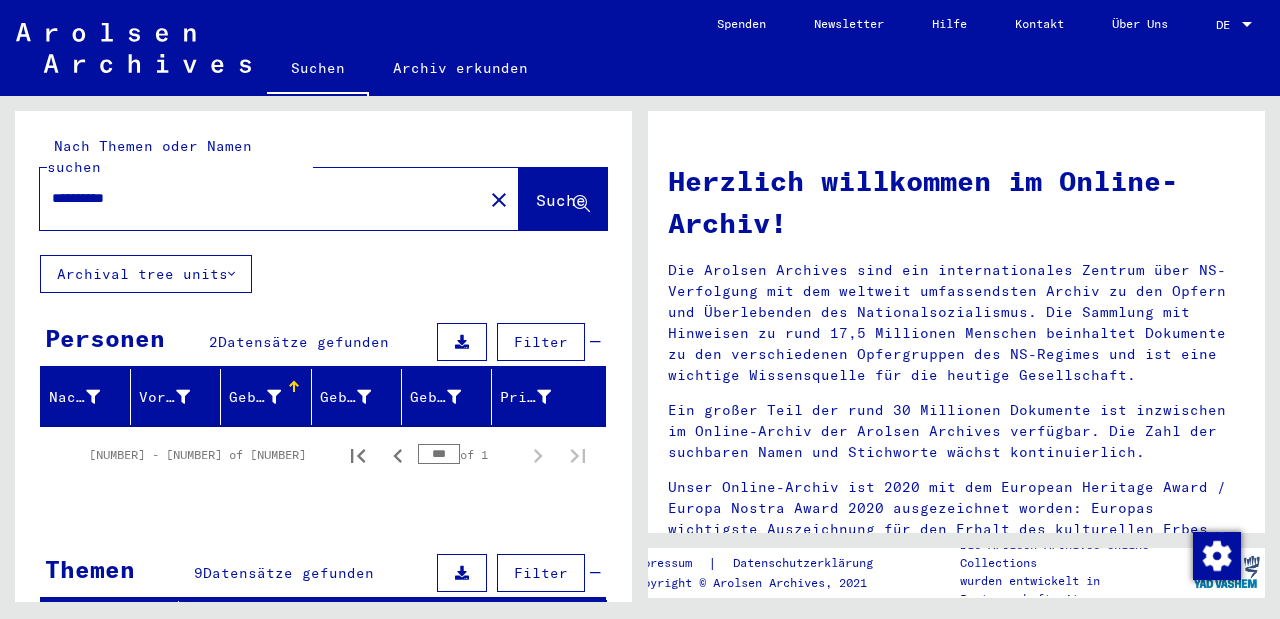 click at bounding box center [398, 456] 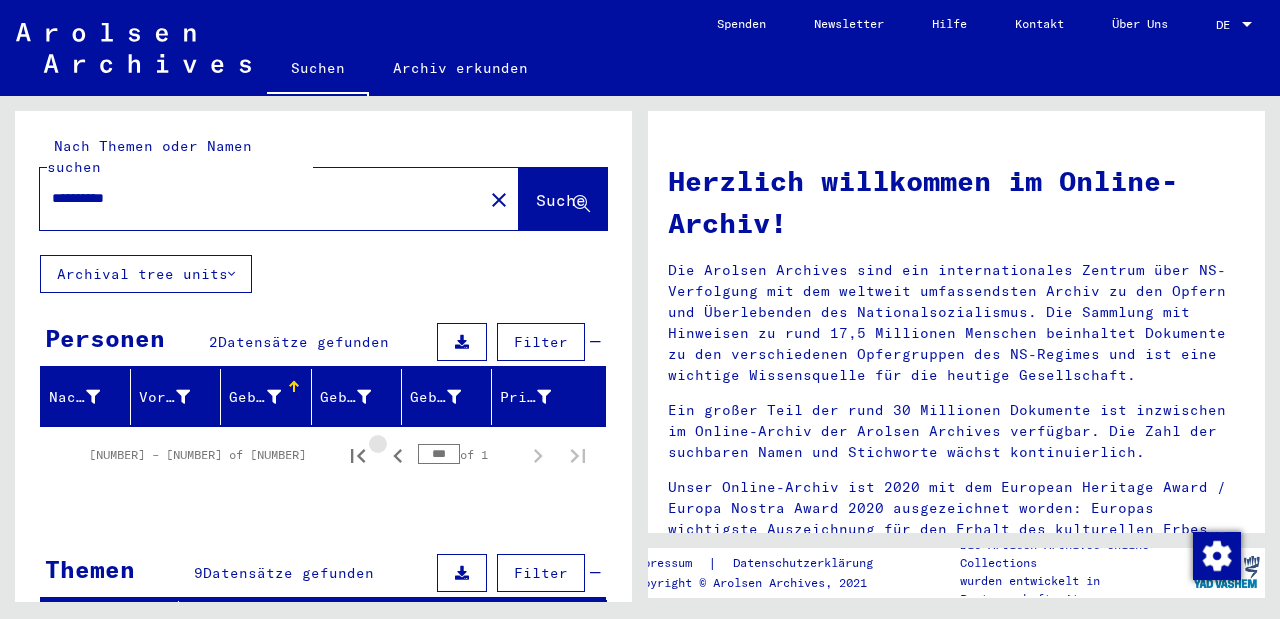 click at bounding box center [398, 456] 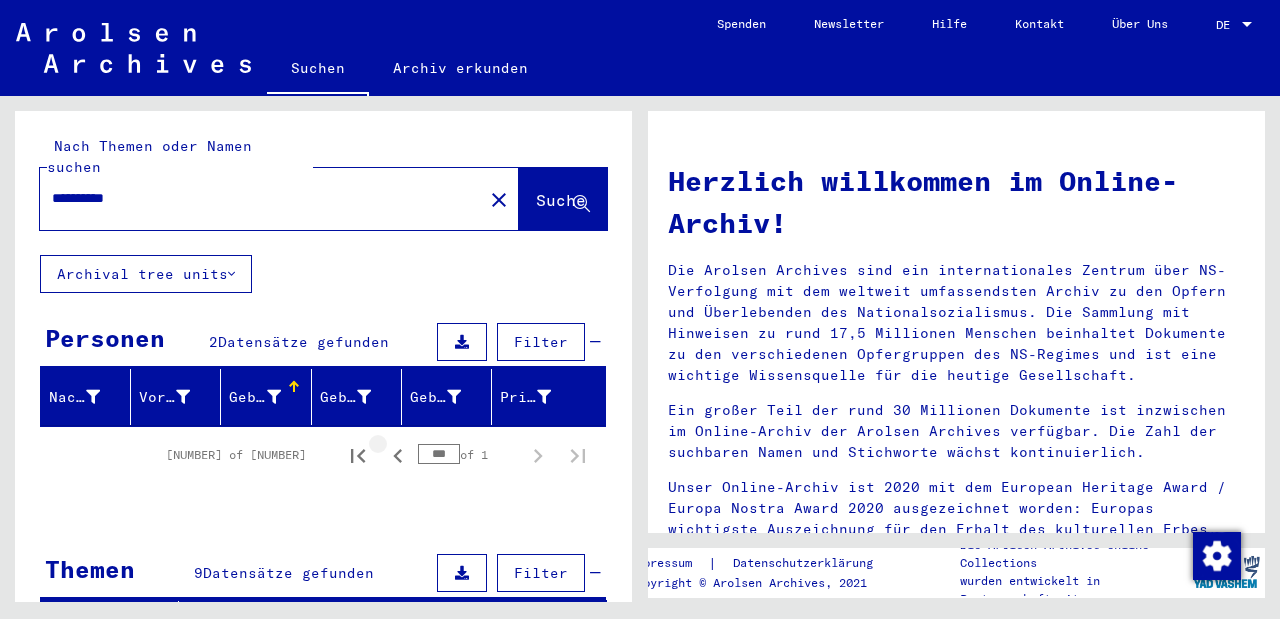 click at bounding box center (398, 456) 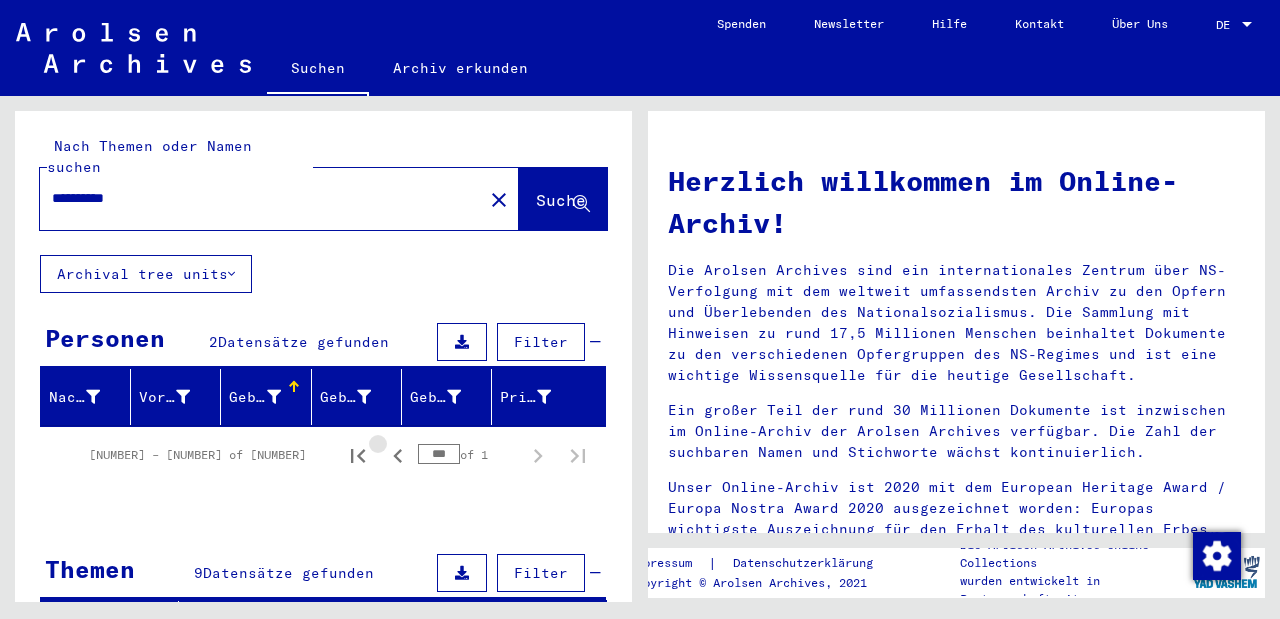 click at bounding box center [398, 456] 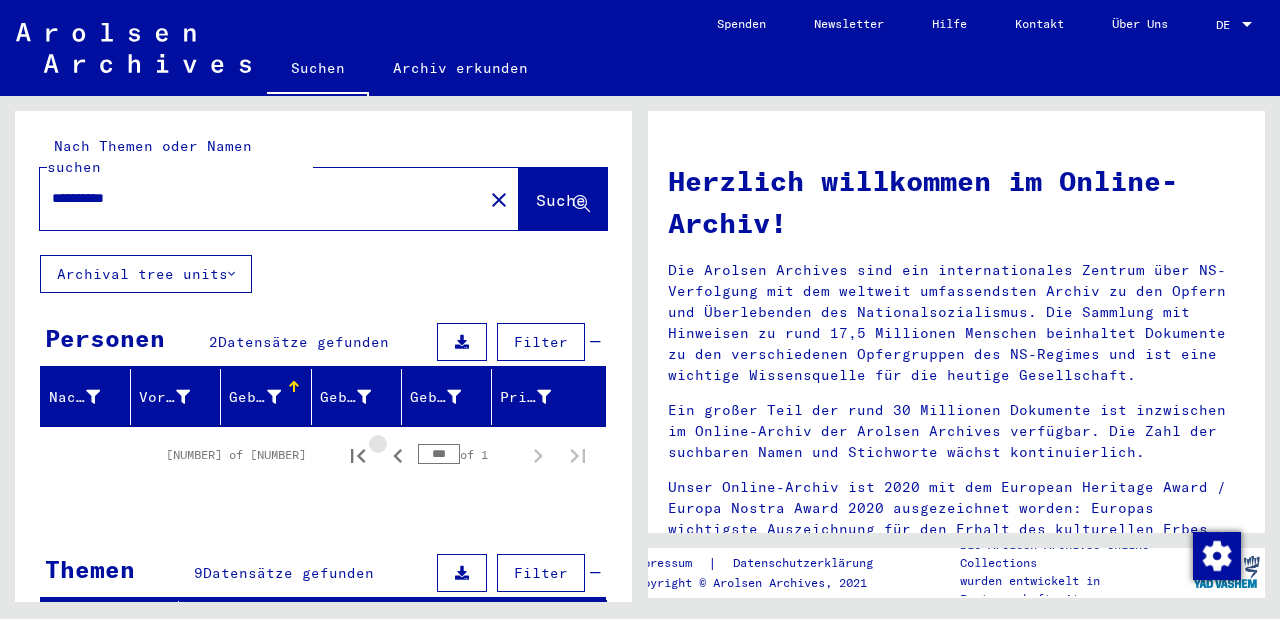 click at bounding box center [398, 456] 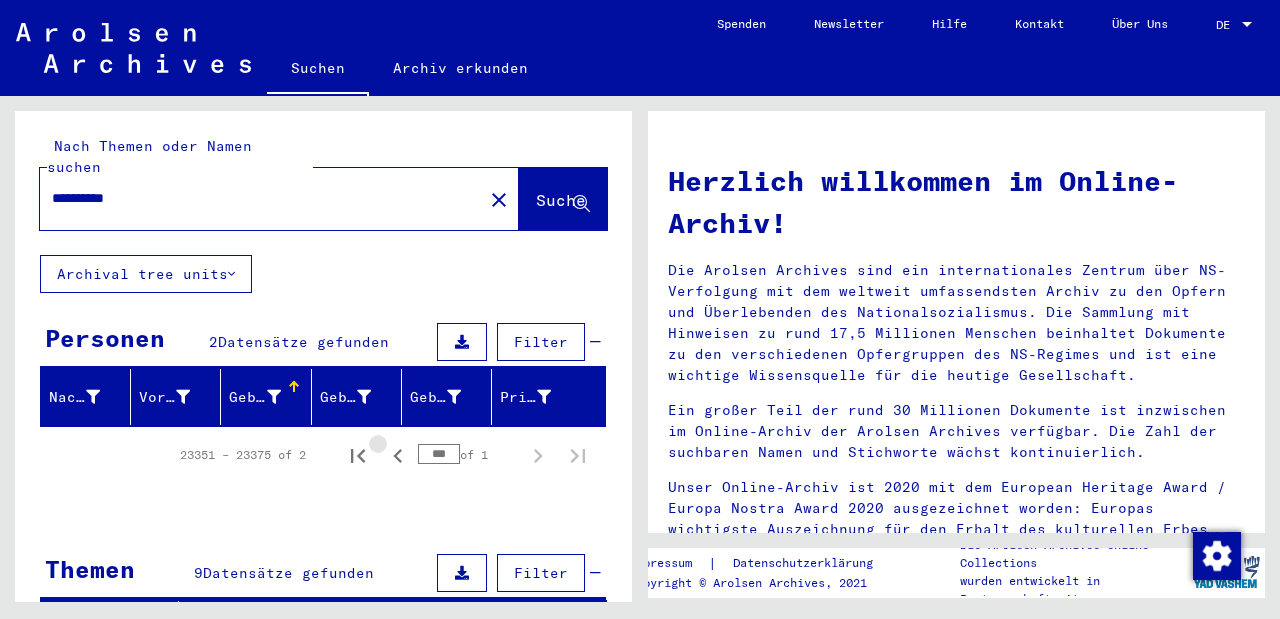 click at bounding box center [398, 456] 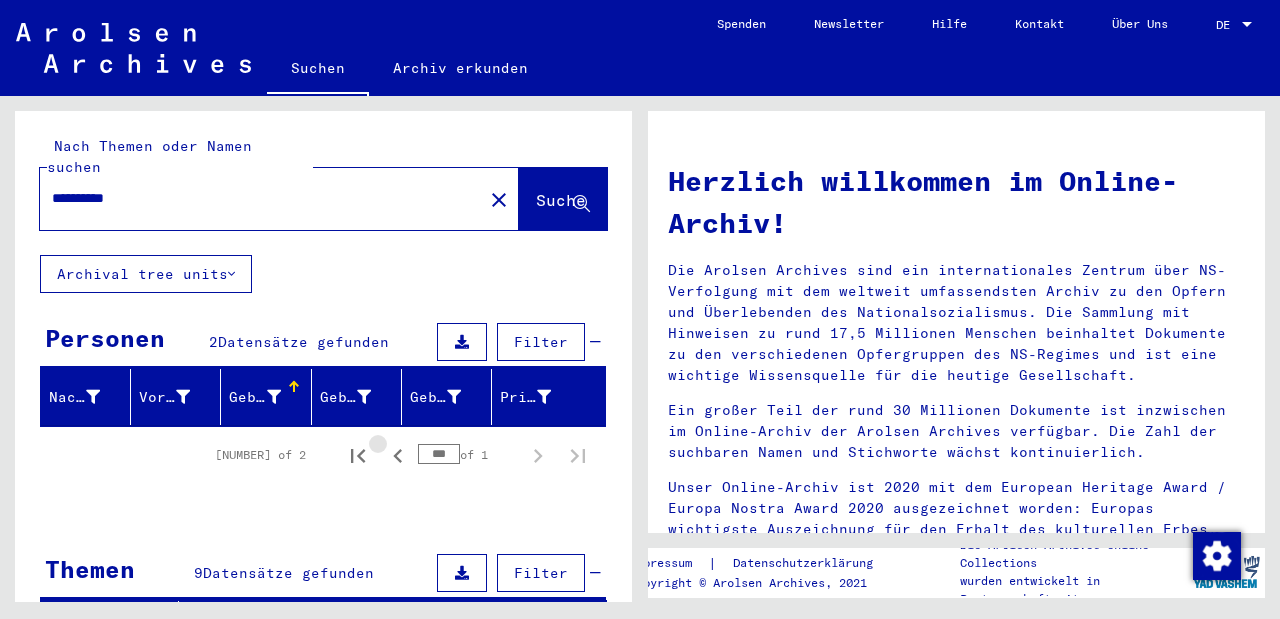 click at bounding box center (398, 456) 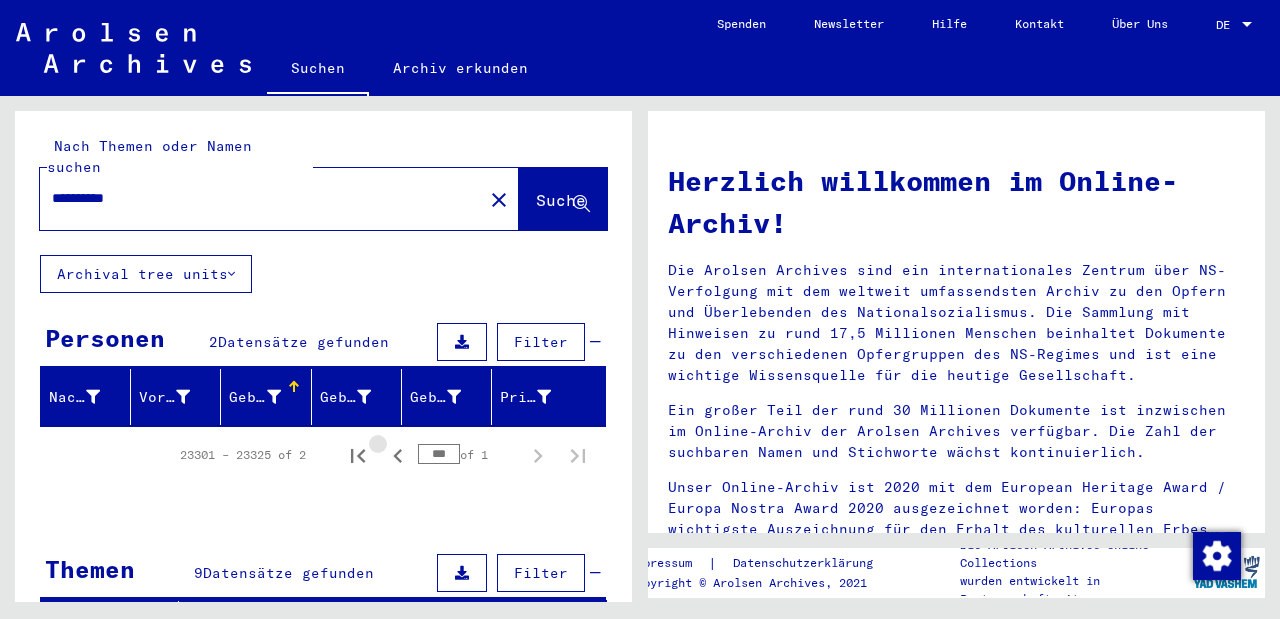 click at bounding box center (398, 456) 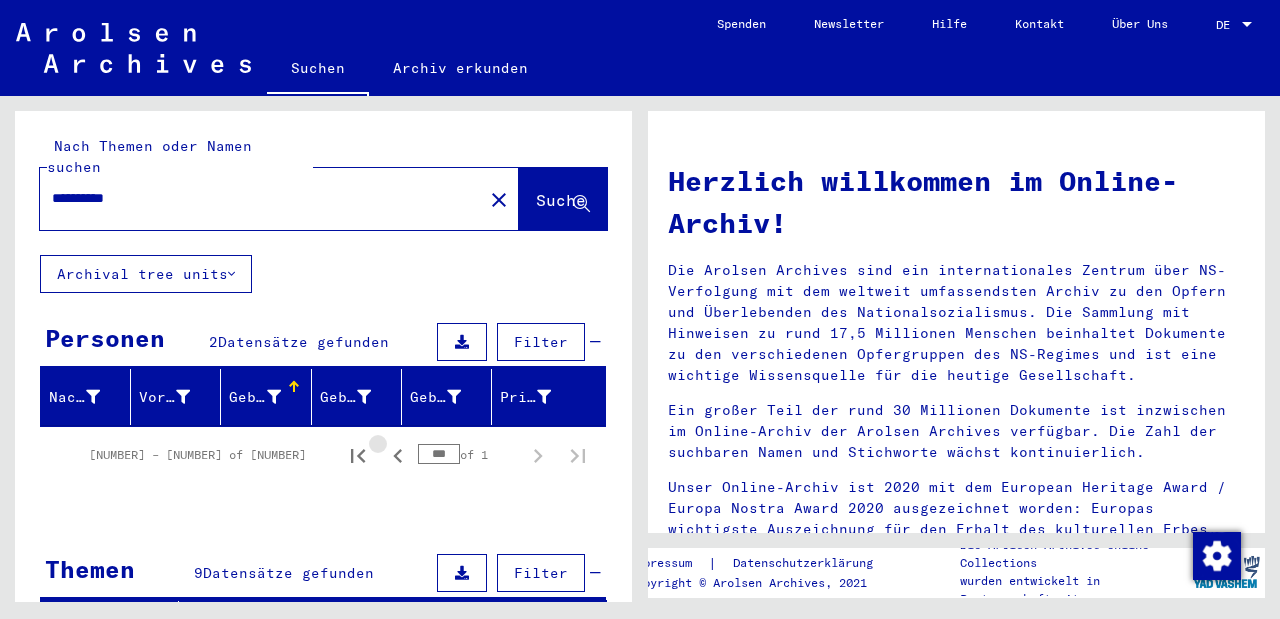 click at bounding box center [398, 456] 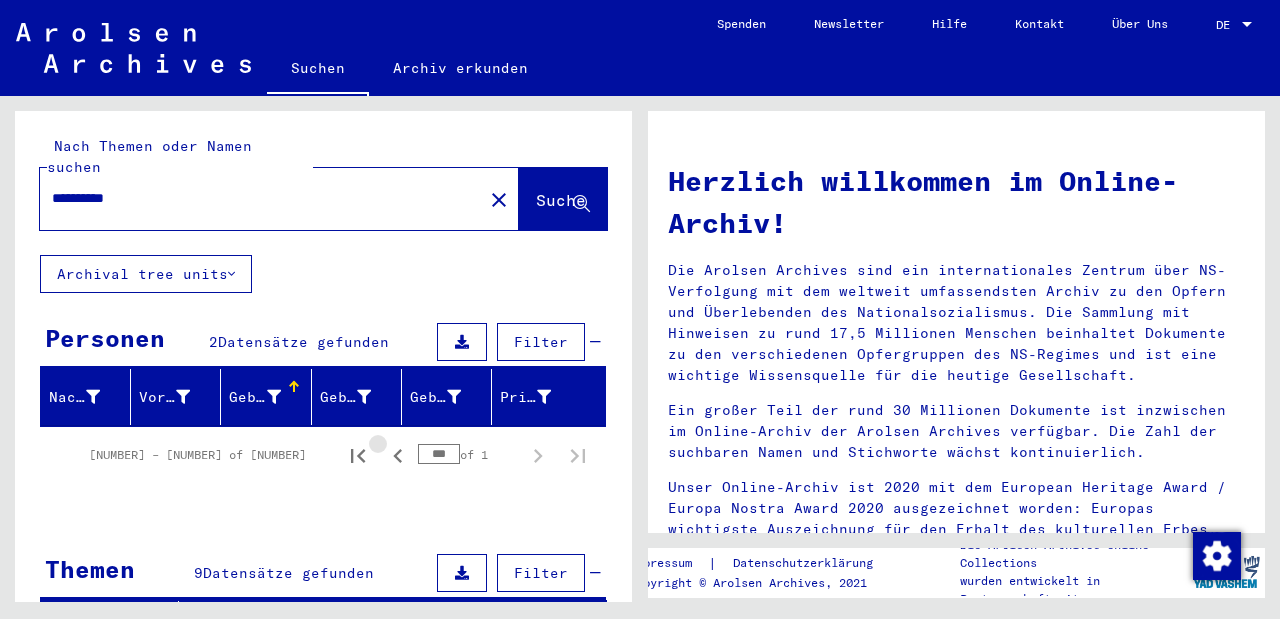 click at bounding box center (398, 456) 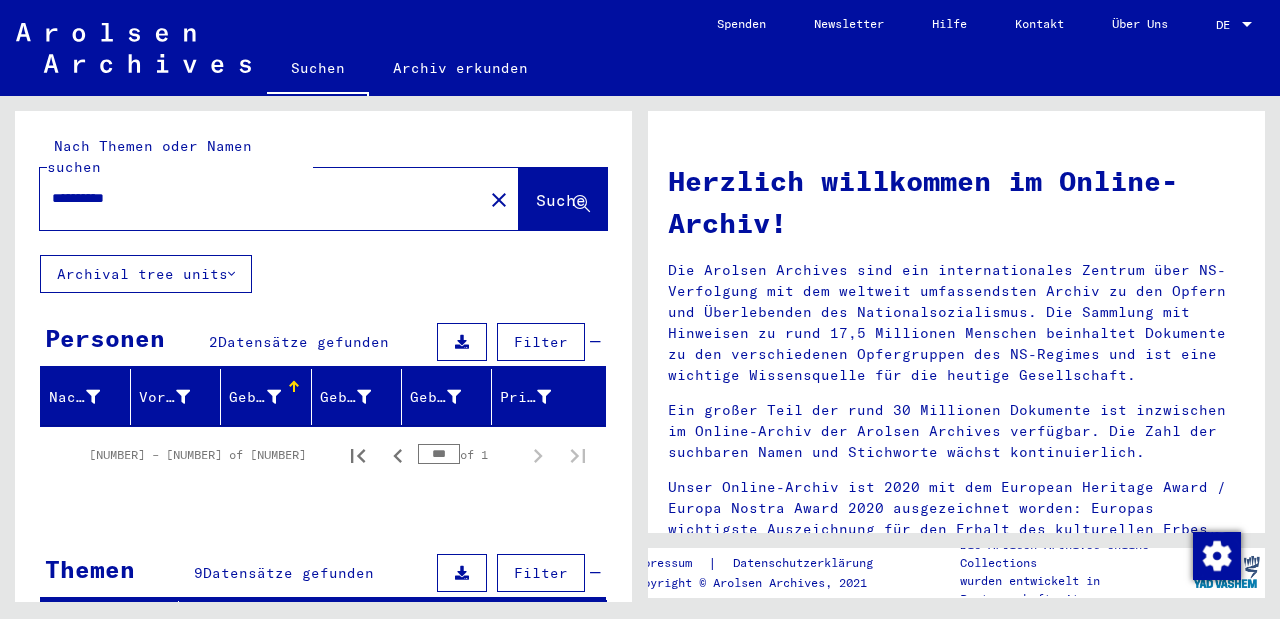 click at bounding box center (462, 342) 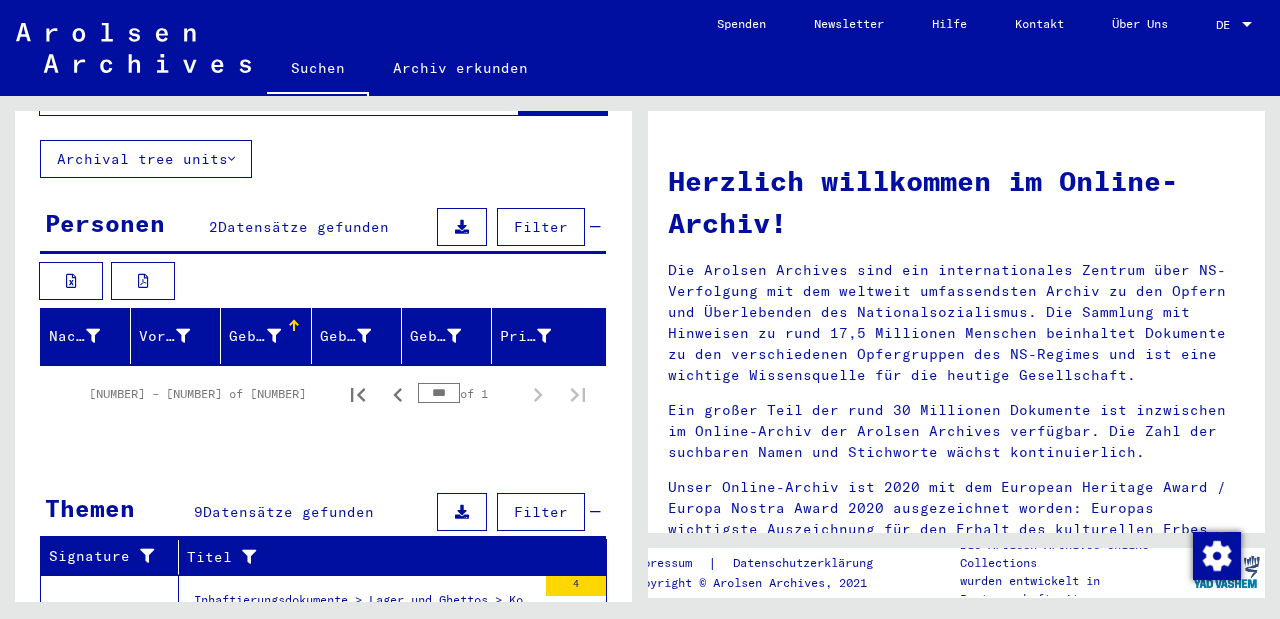 scroll, scrollTop: 130, scrollLeft: 0, axis: vertical 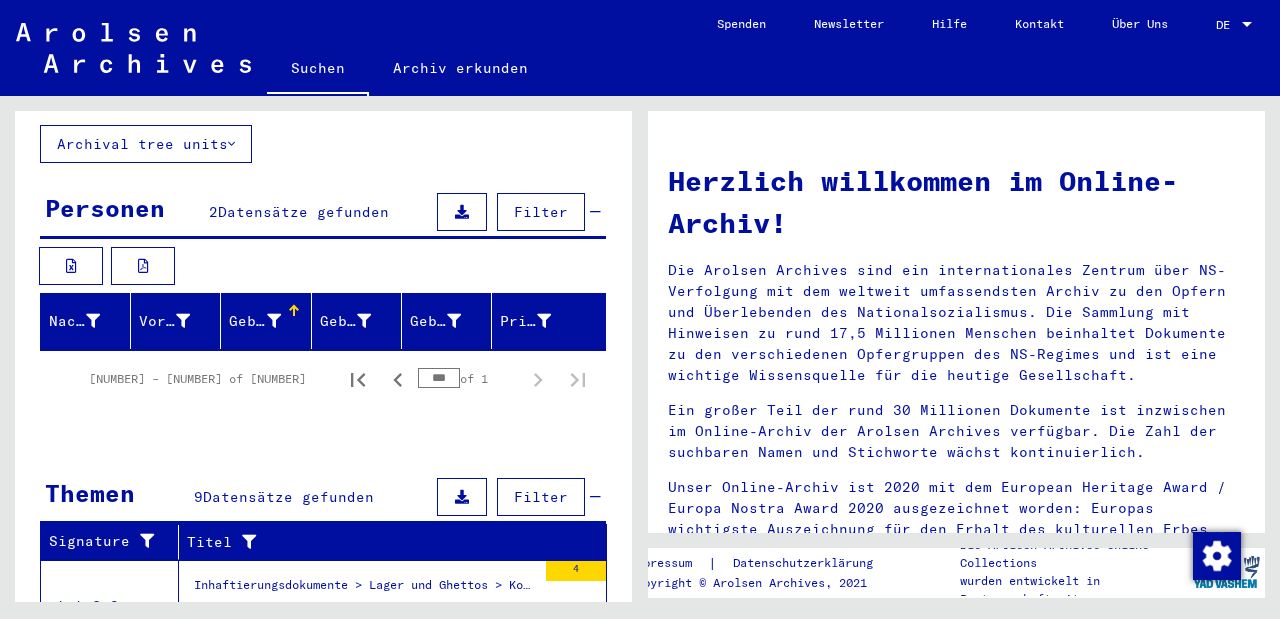 click on "Geburtsname" at bounding box center [254, 321] 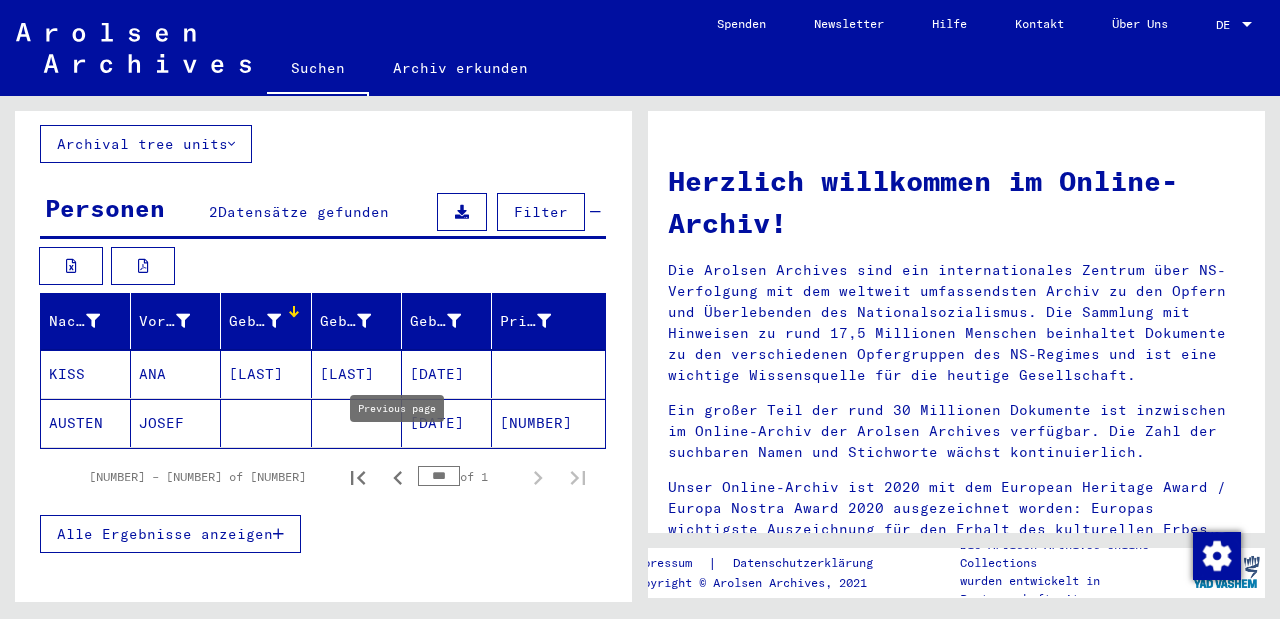 click at bounding box center [397, 478] 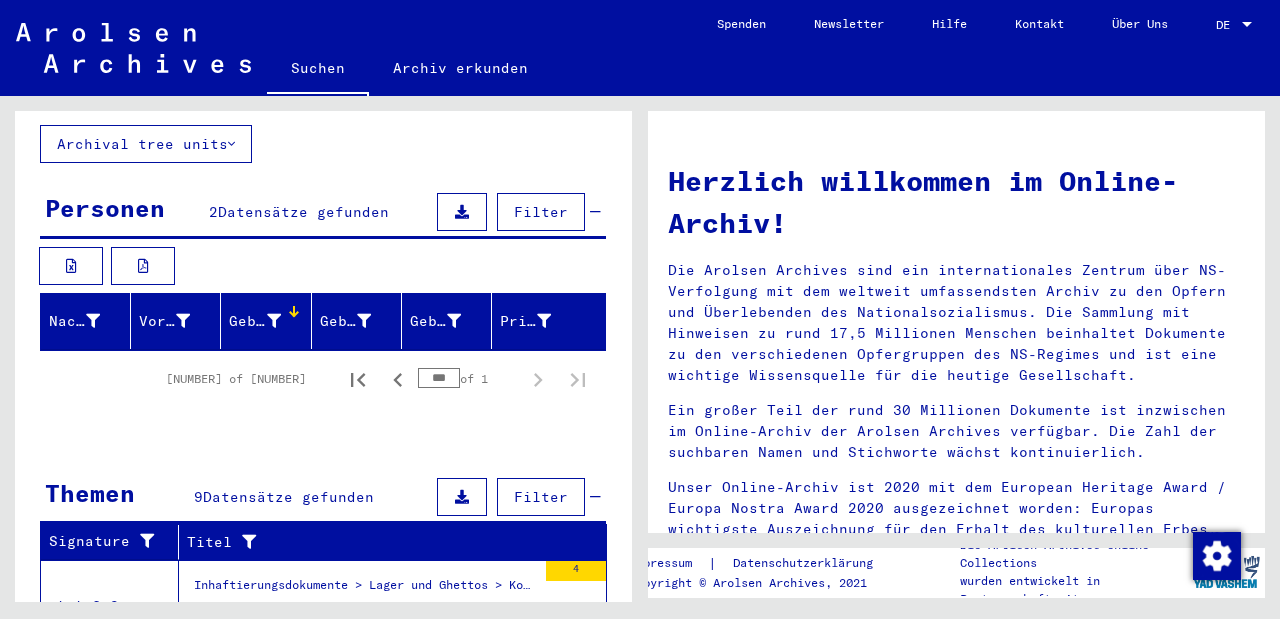 scroll, scrollTop: 140, scrollLeft: 0, axis: vertical 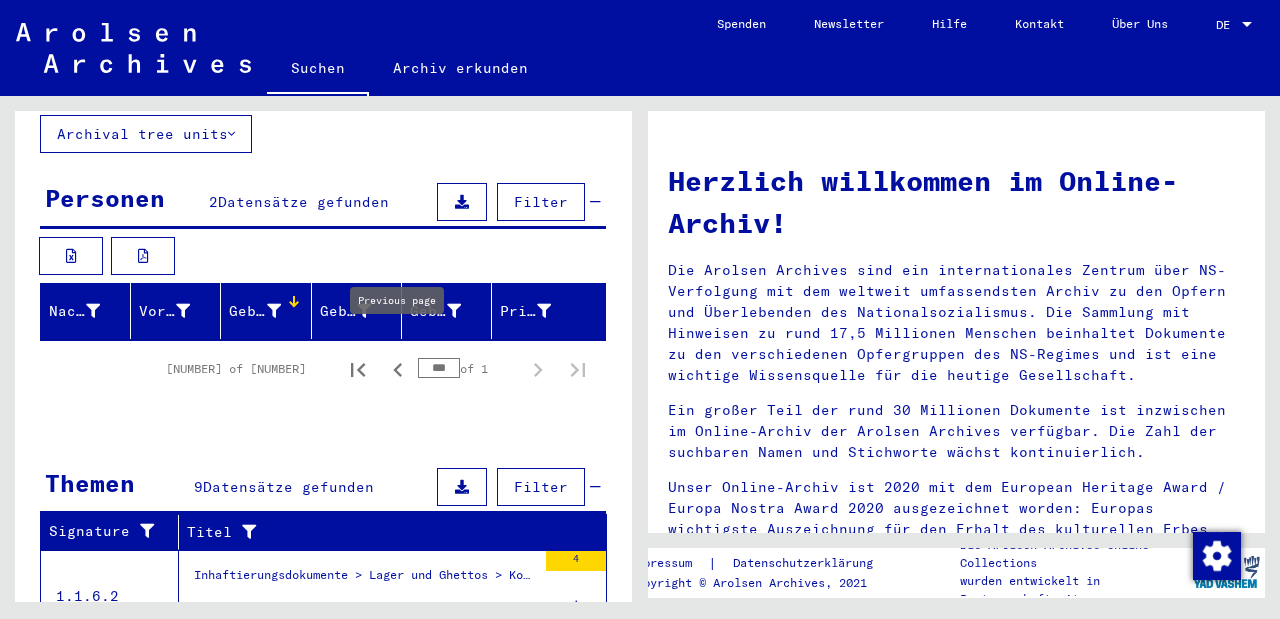 click at bounding box center (398, 370) 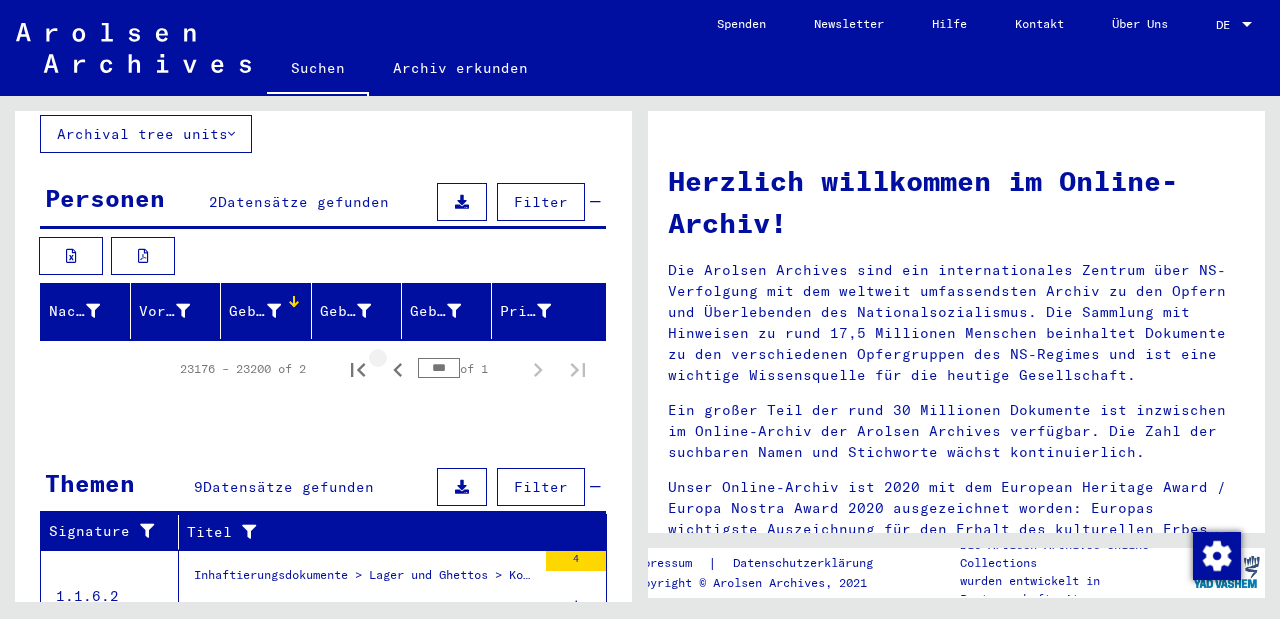 click at bounding box center [398, 370] 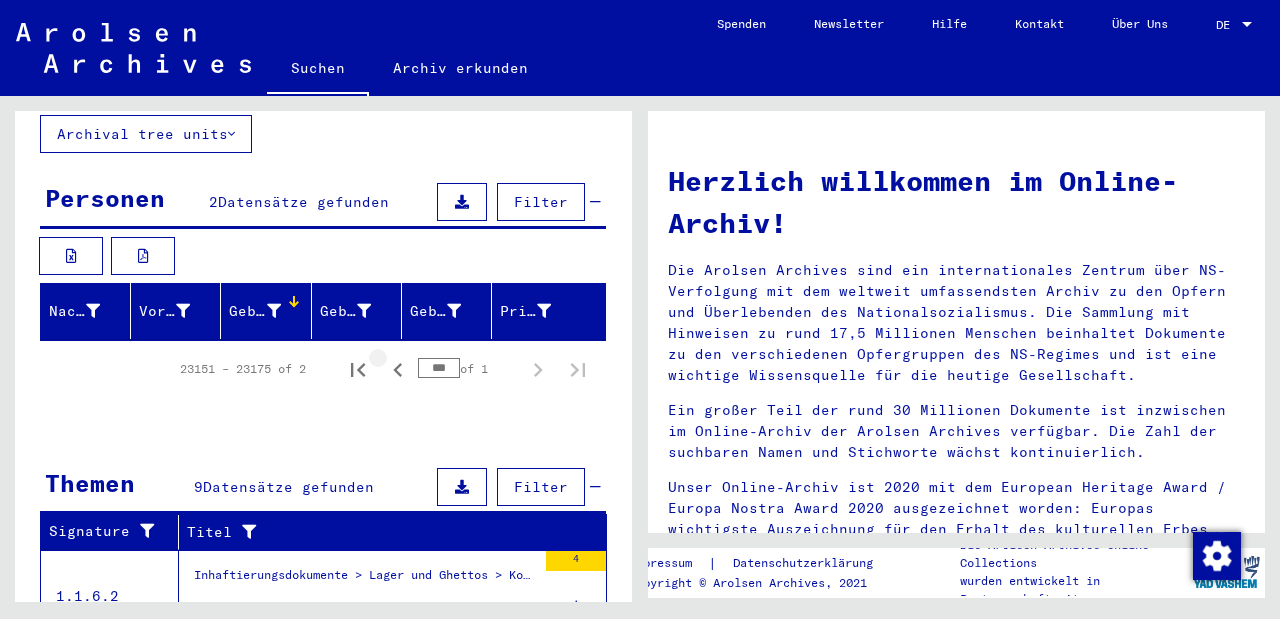 click at bounding box center [398, 370] 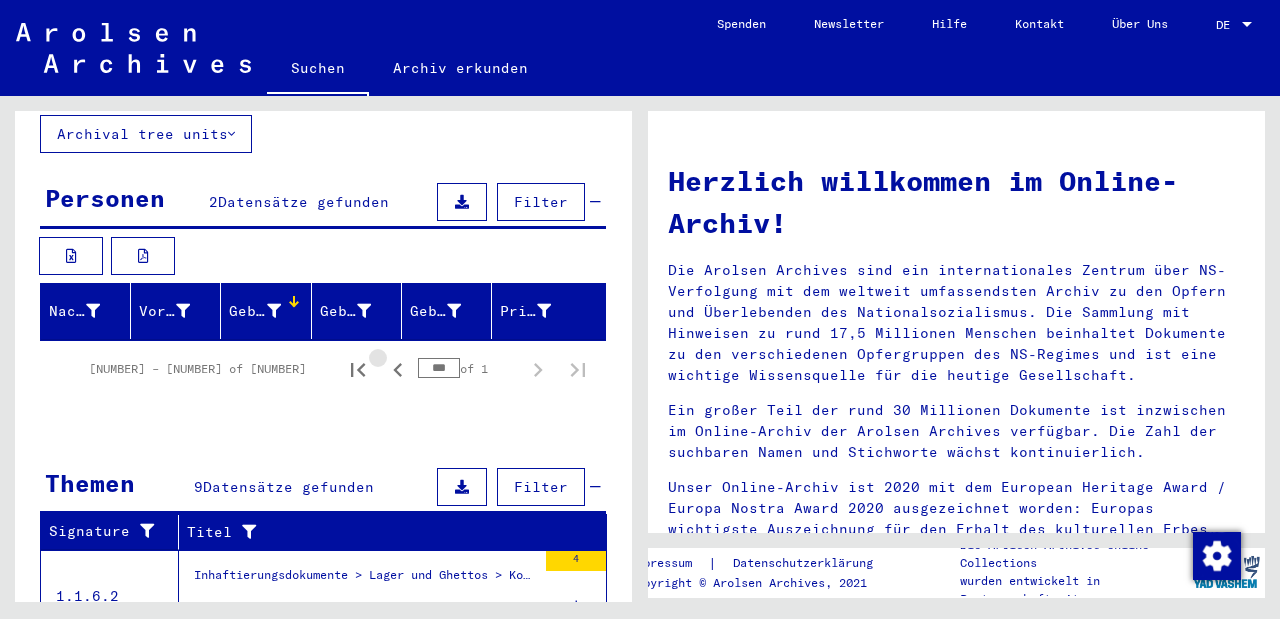 click at bounding box center (398, 370) 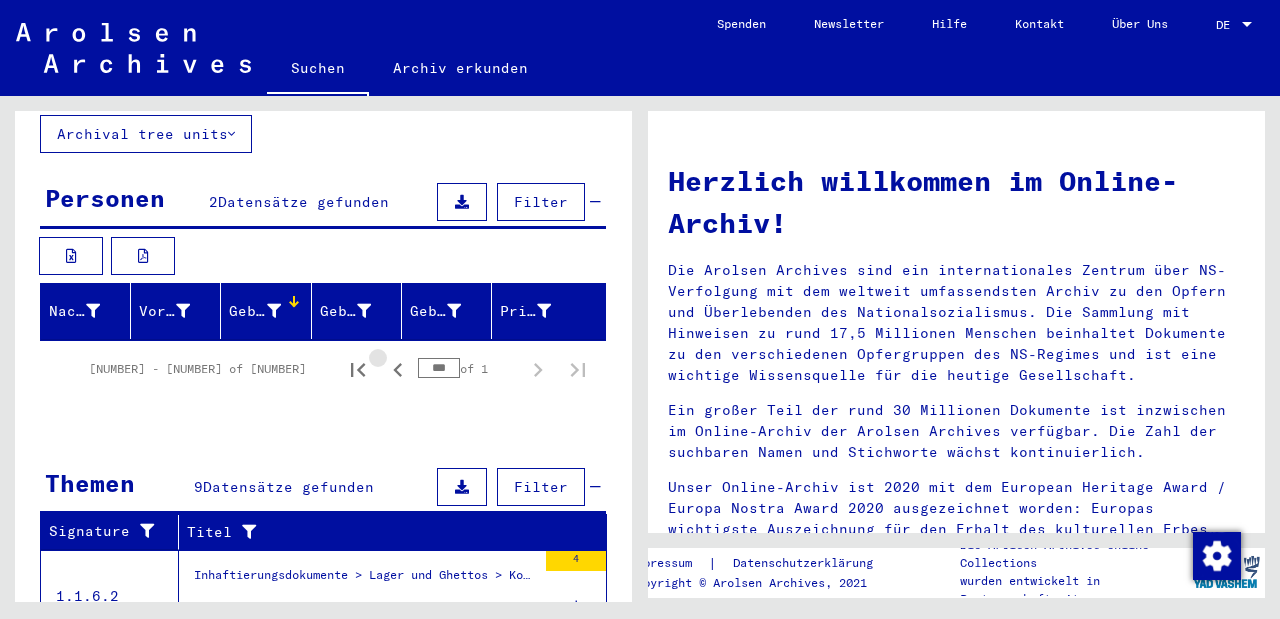 click at bounding box center [398, 370] 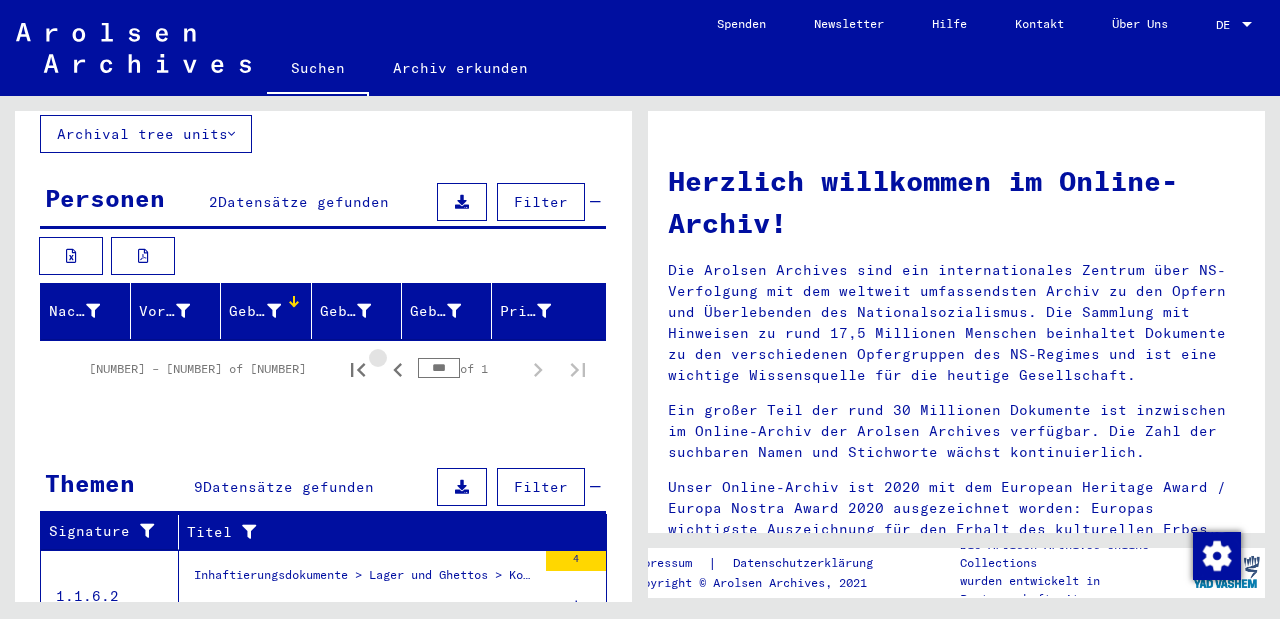 click at bounding box center (398, 370) 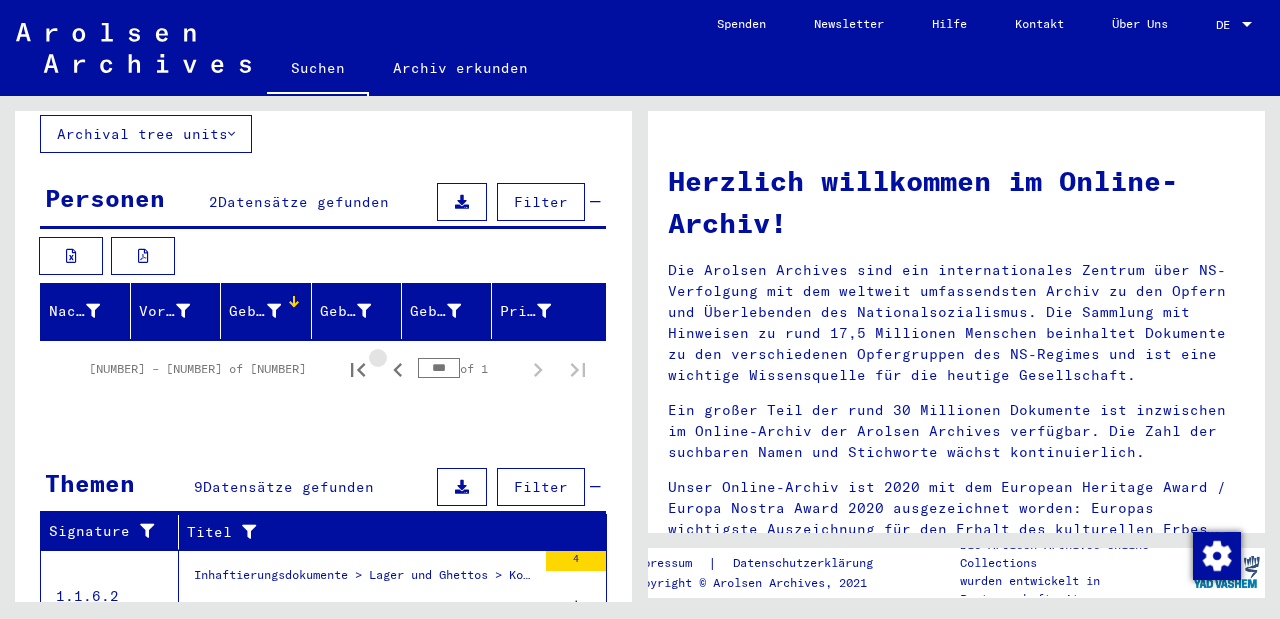 click at bounding box center (398, 370) 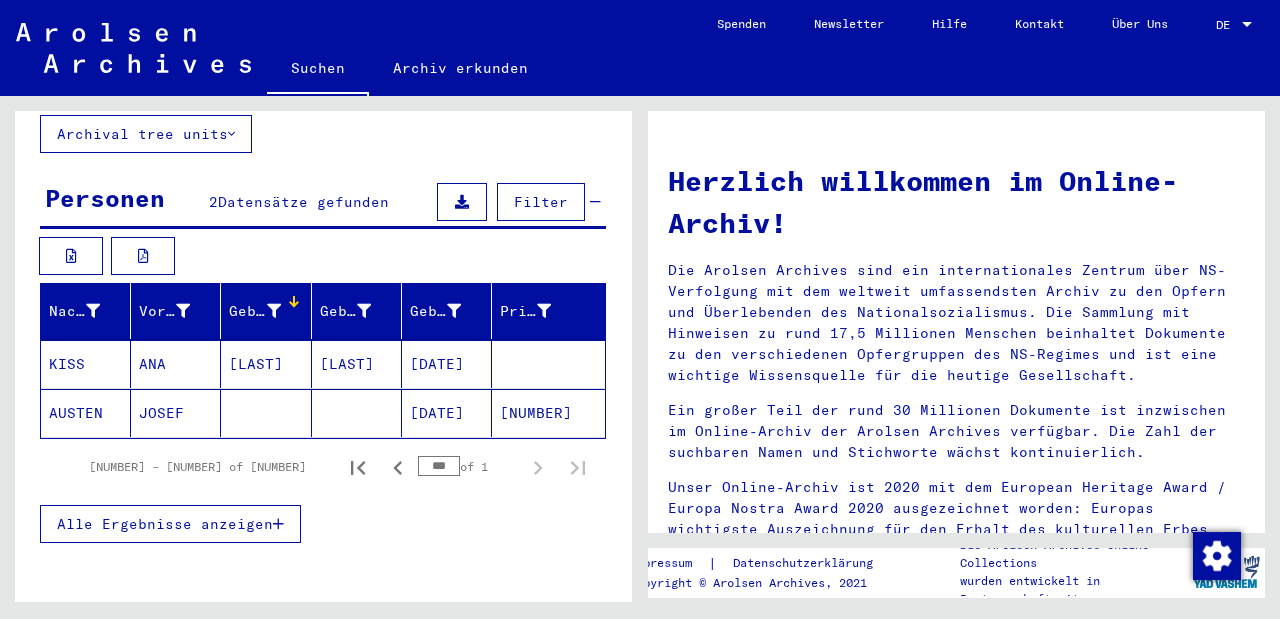 click on "Alle Ergebnisse anzeigen" at bounding box center (165, 524) 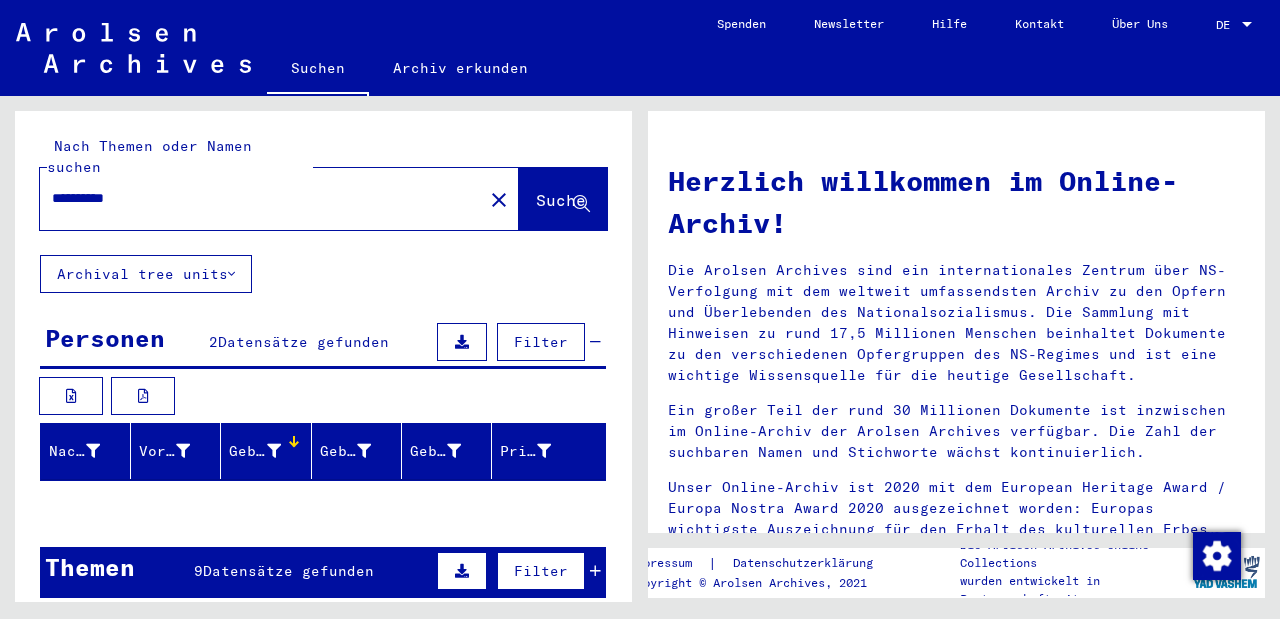 scroll, scrollTop: 0, scrollLeft: 0, axis: both 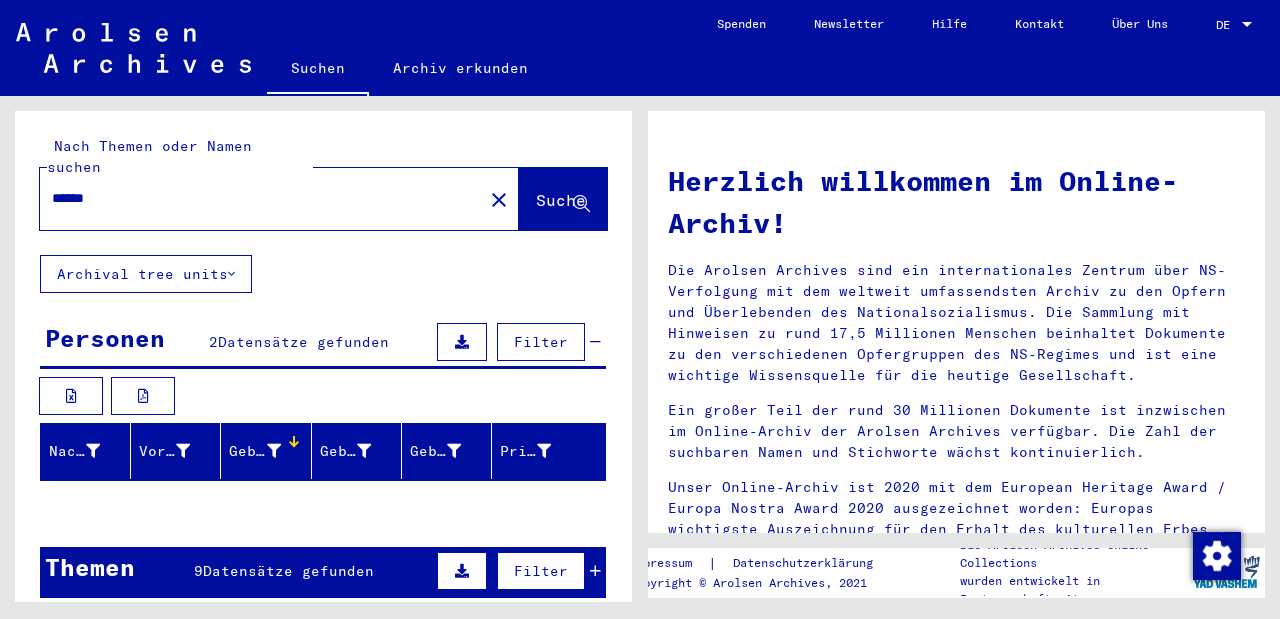type on "******" 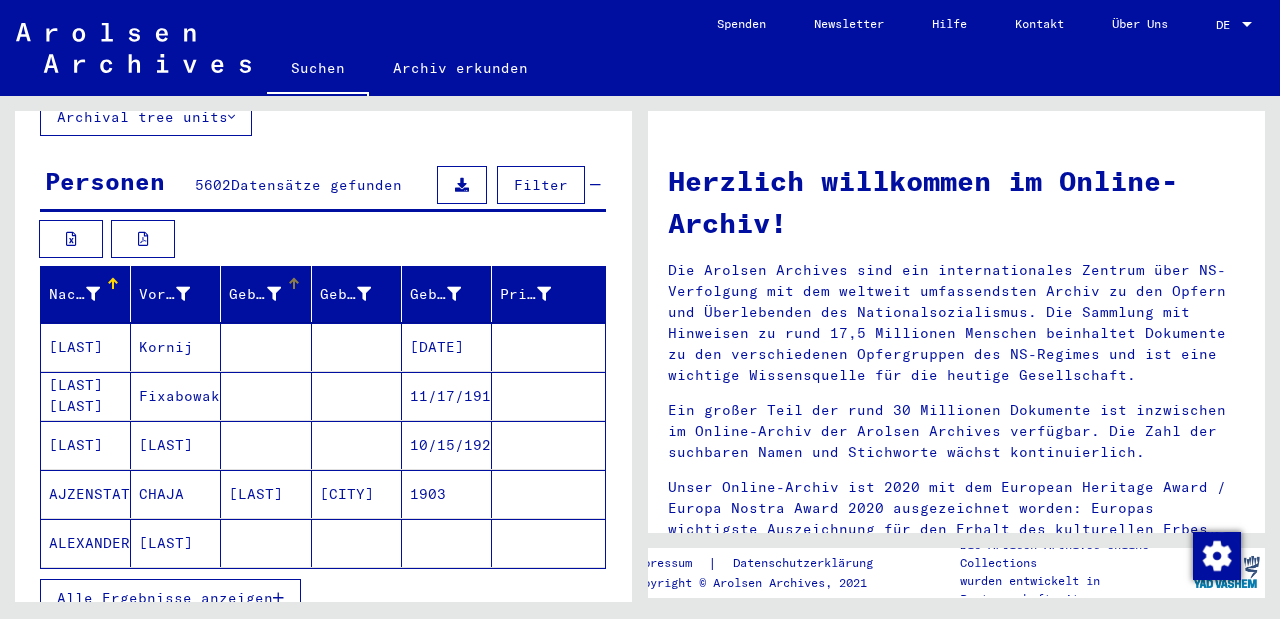 scroll, scrollTop: 158, scrollLeft: 0, axis: vertical 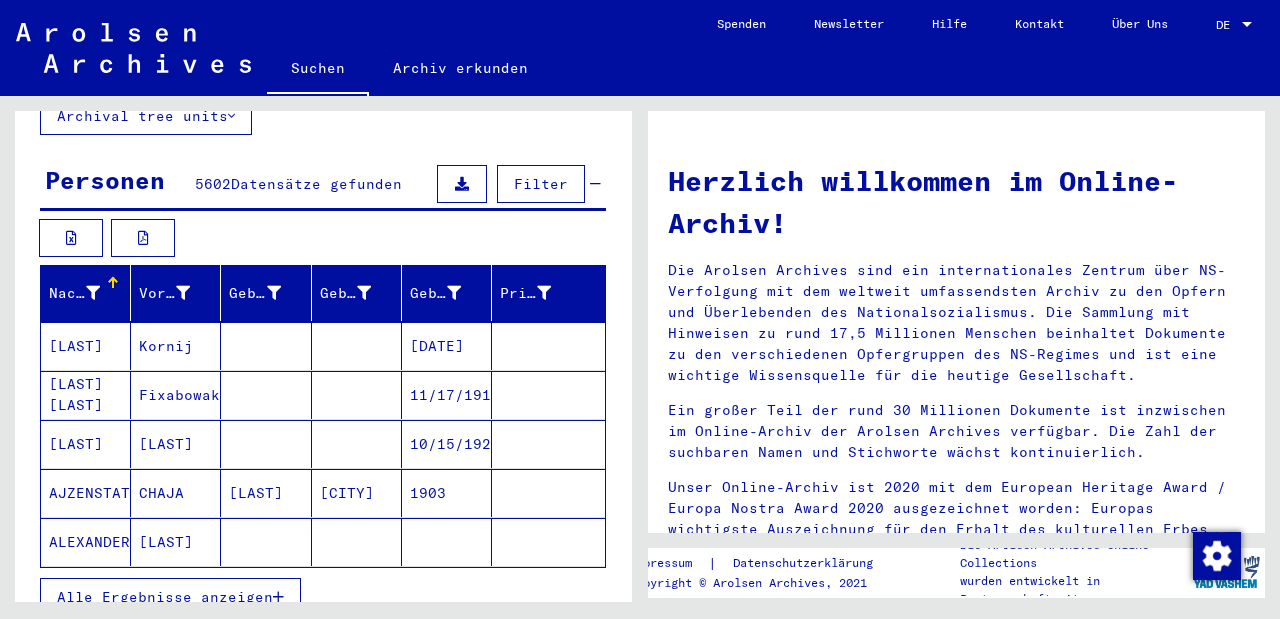 click on "Nachname" at bounding box center (74, 293) 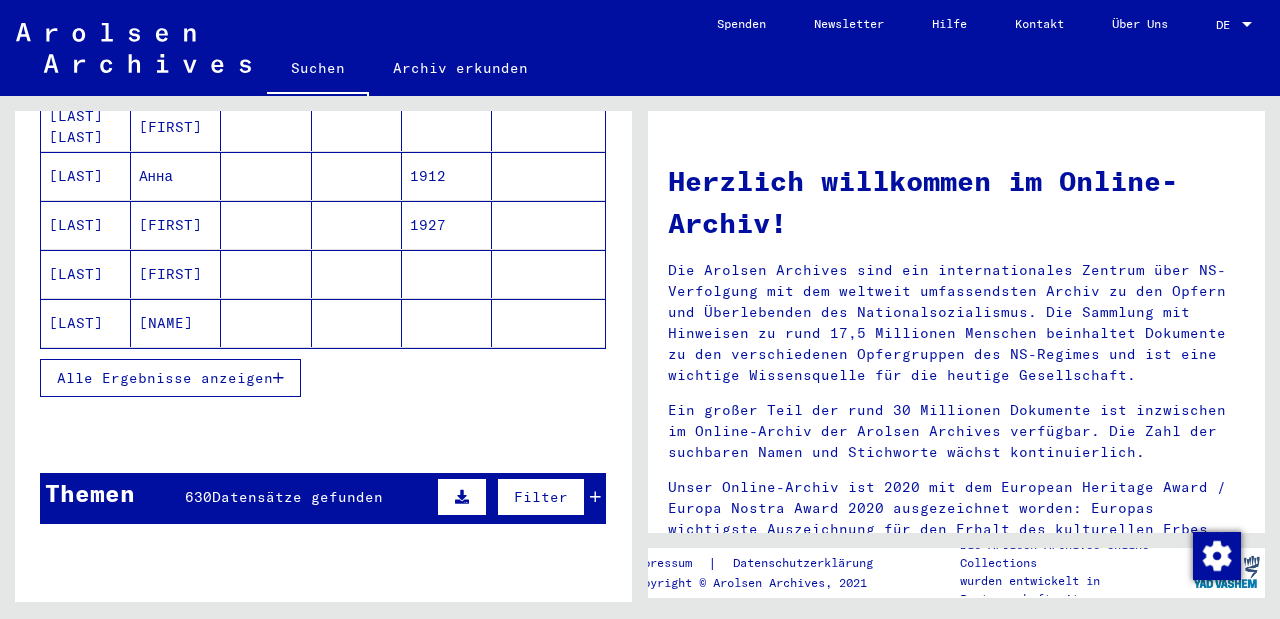 scroll, scrollTop: 379, scrollLeft: 0, axis: vertical 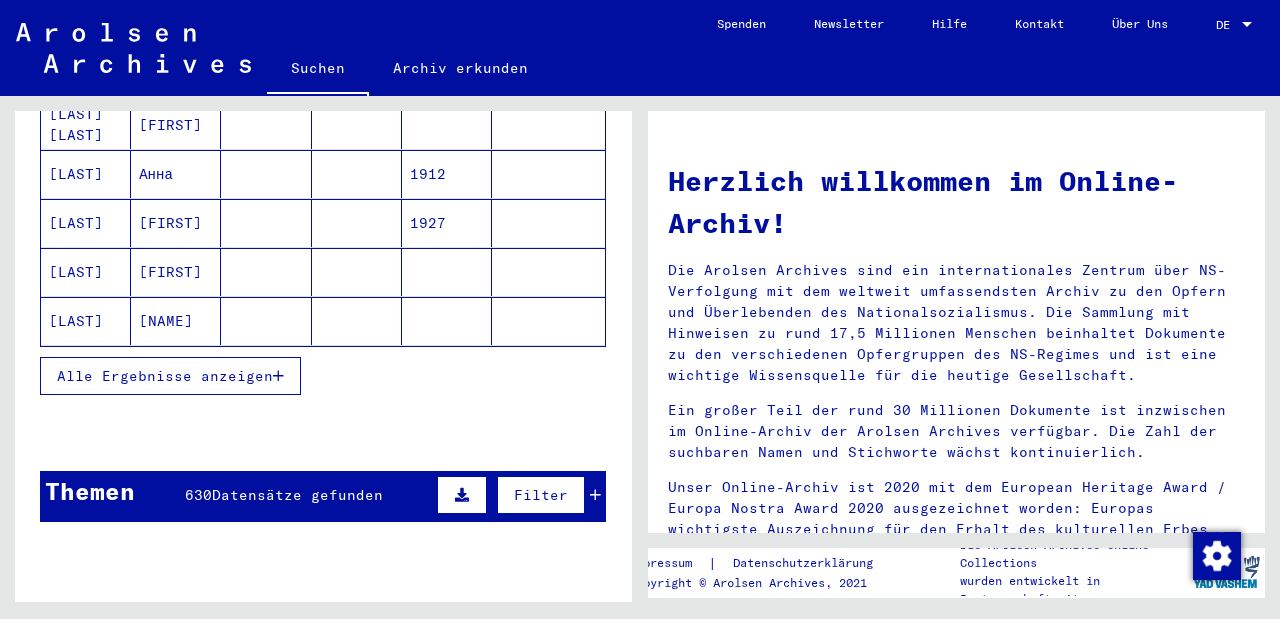 click on "Alle Ergebnisse anzeigen" at bounding box center (170, 376) 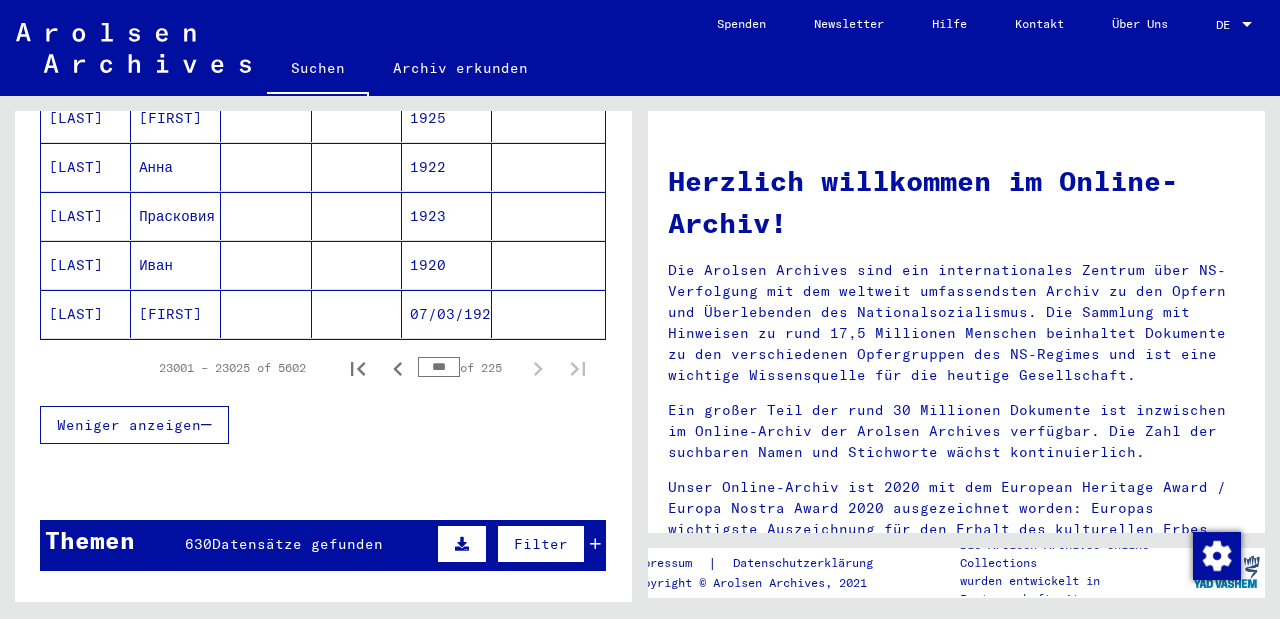 scroll, scrollTop: 1374, scrollLeft: 0, axis: vertical 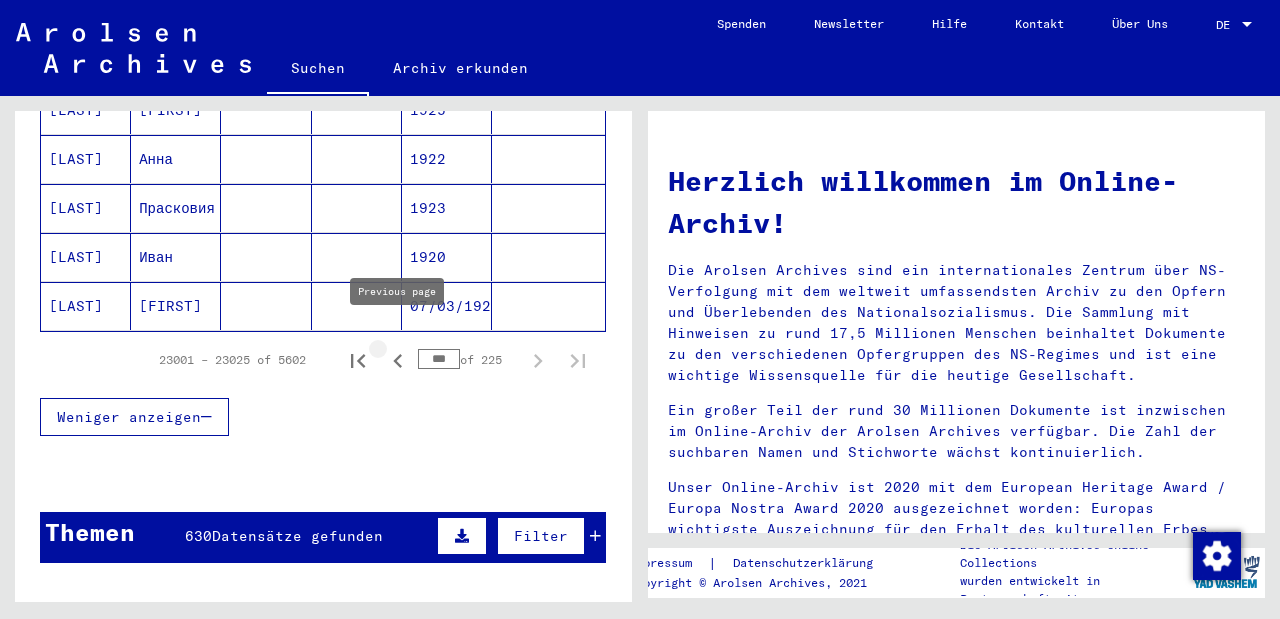 click at bounding box center (398, 361) 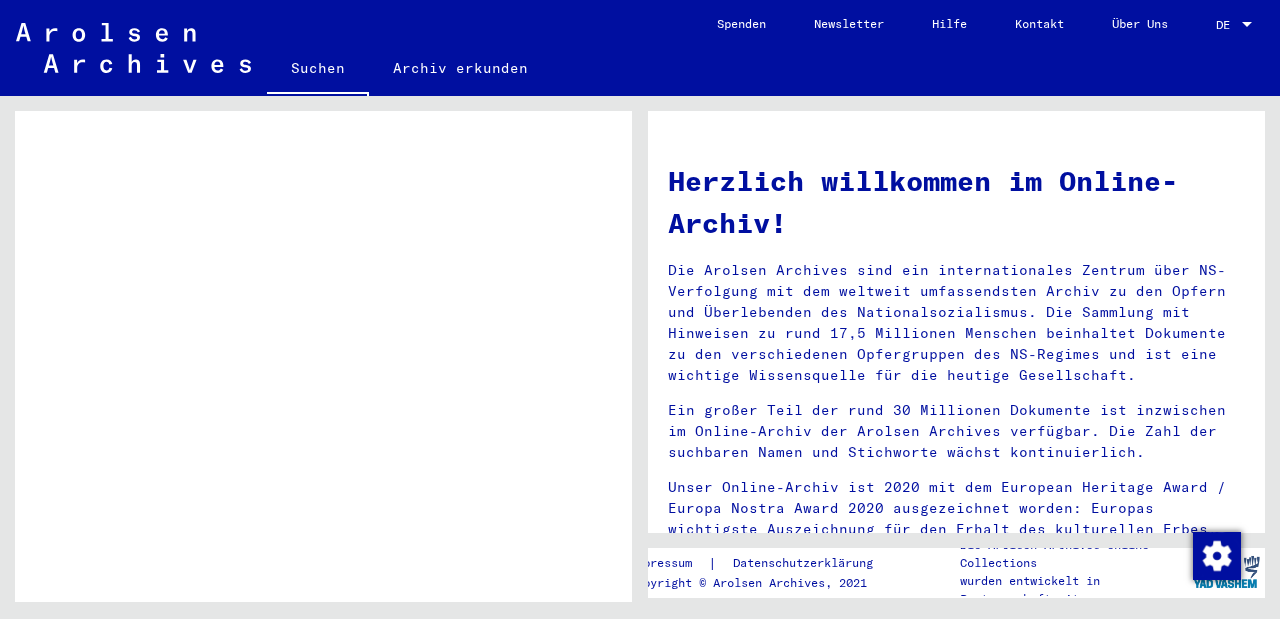 scroll, scrollTop: 571, scrollLeft: 0, axis: vertical 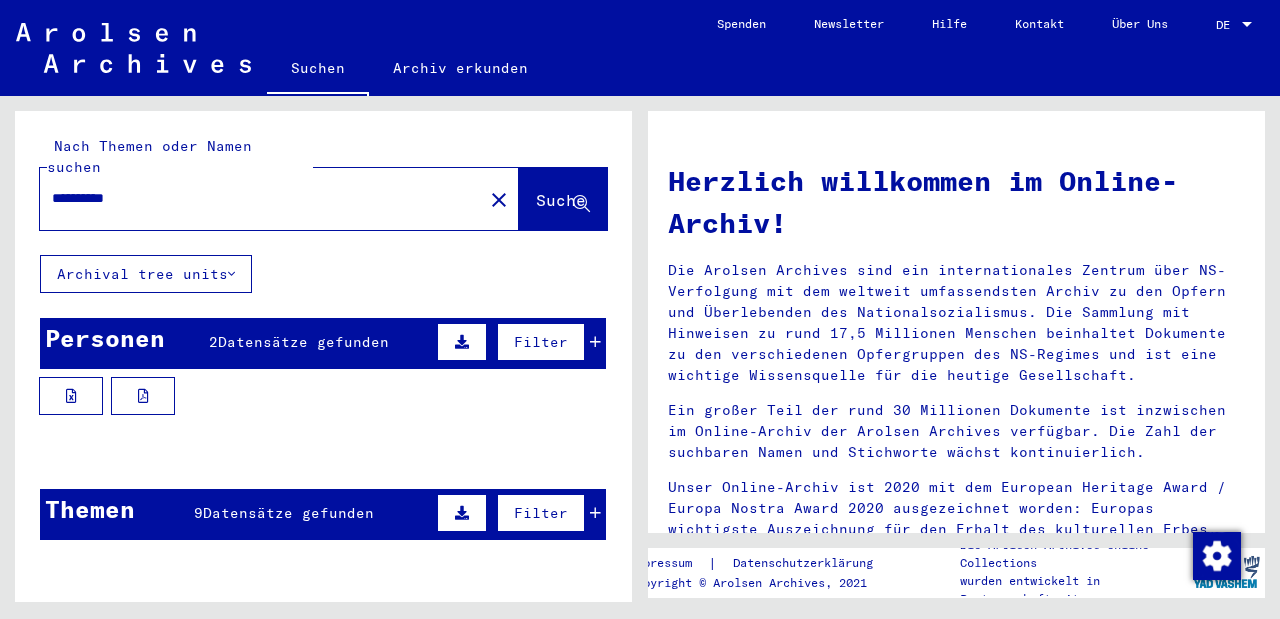 click on "Filter" at bounding box center [541, 342] 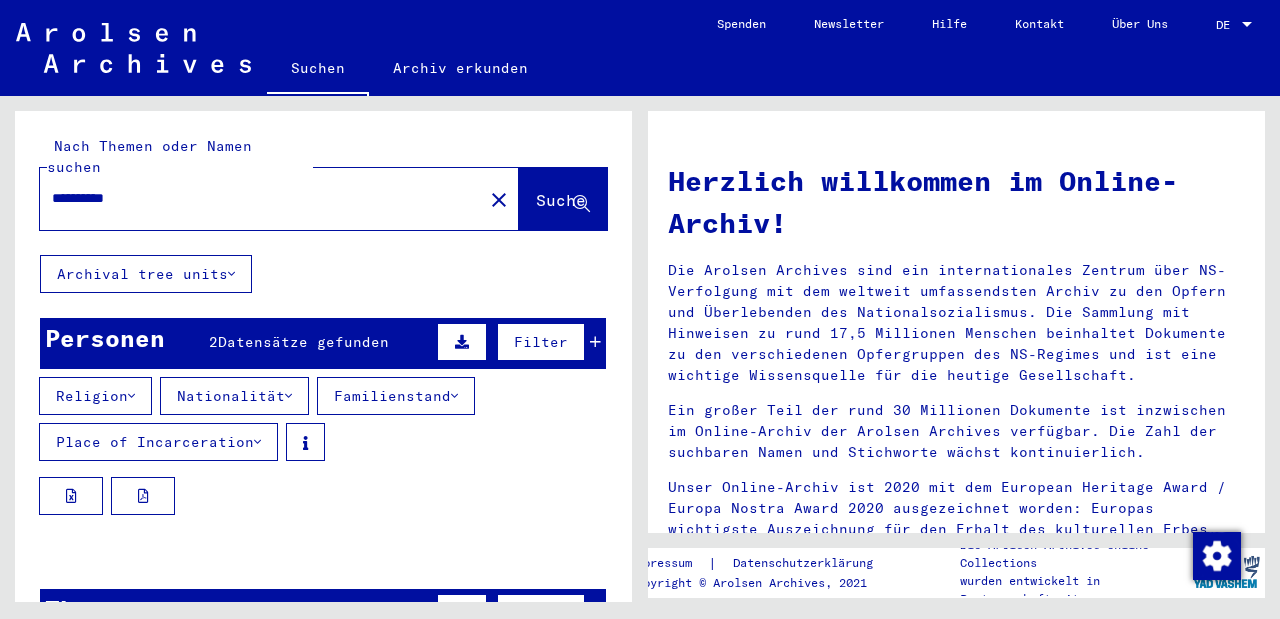 scroll, scrollTop: 0, scrollLeft: 0, axis: both 